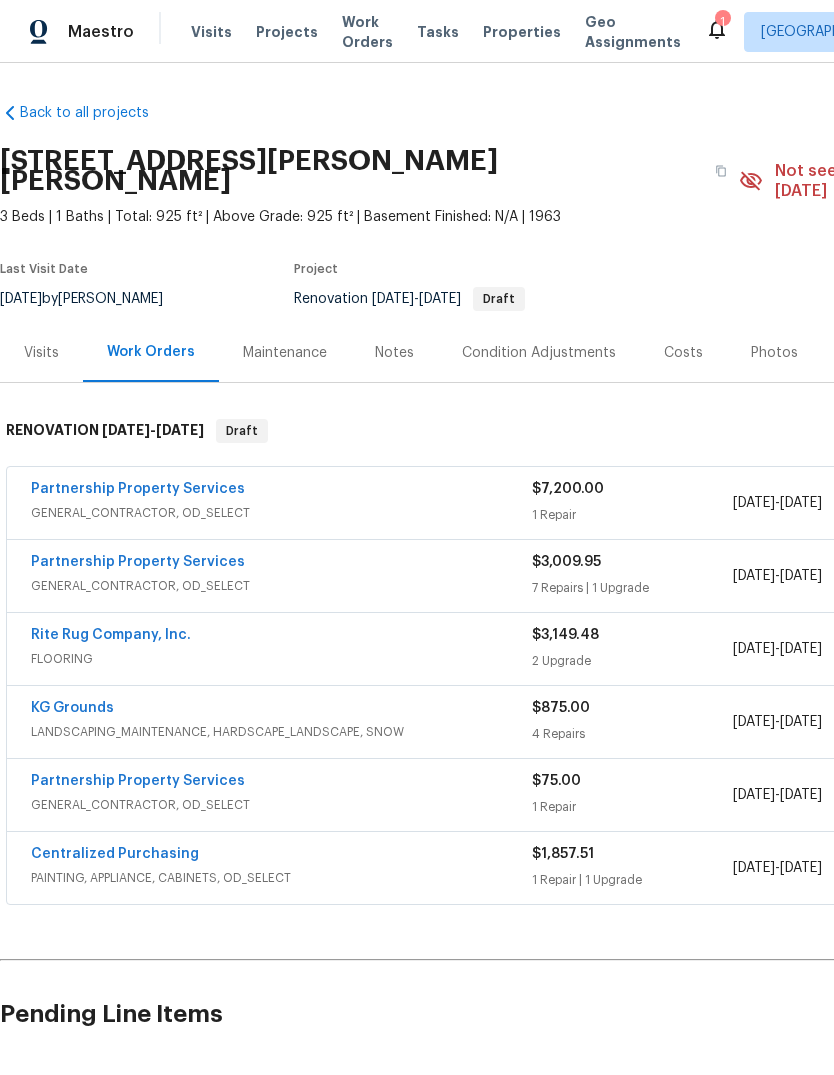 scroll, scrollTop: 0, scrollLeft: 0, axis: both 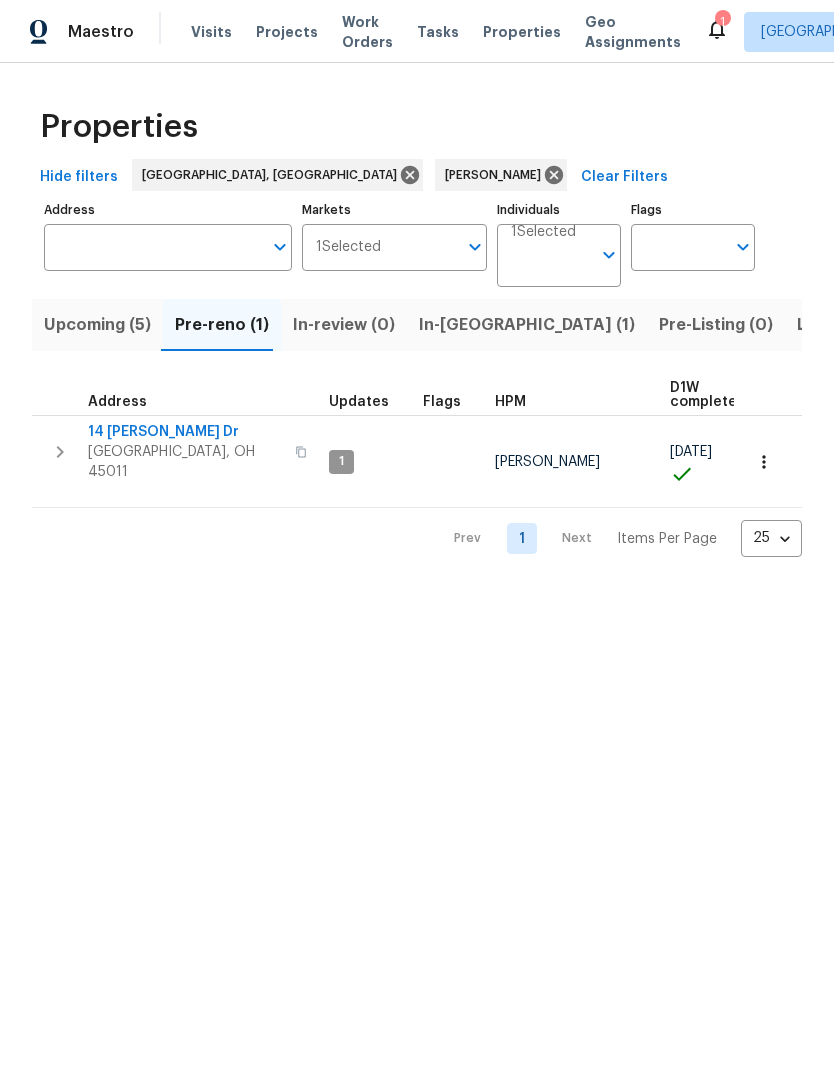 click on "Upcoming (5)" at bounding box center (97, 325) 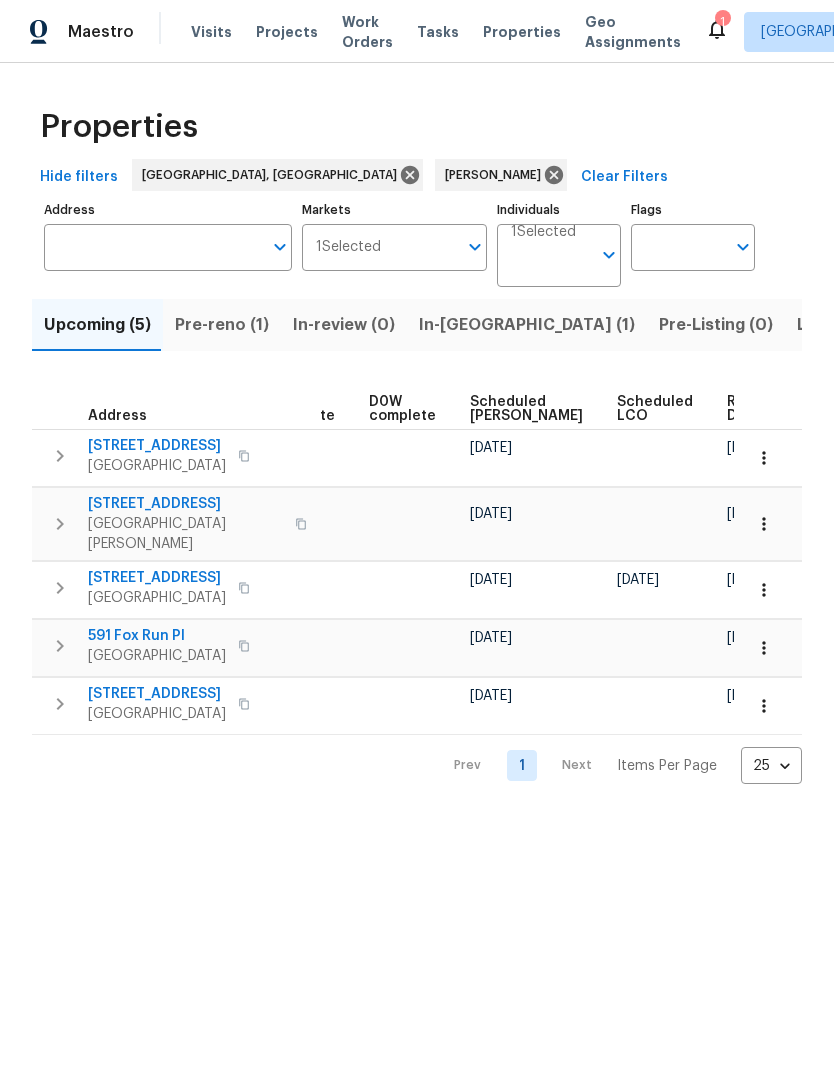 scroll, scrollTop: 0, scrollLeft: 503, axis: horizontal 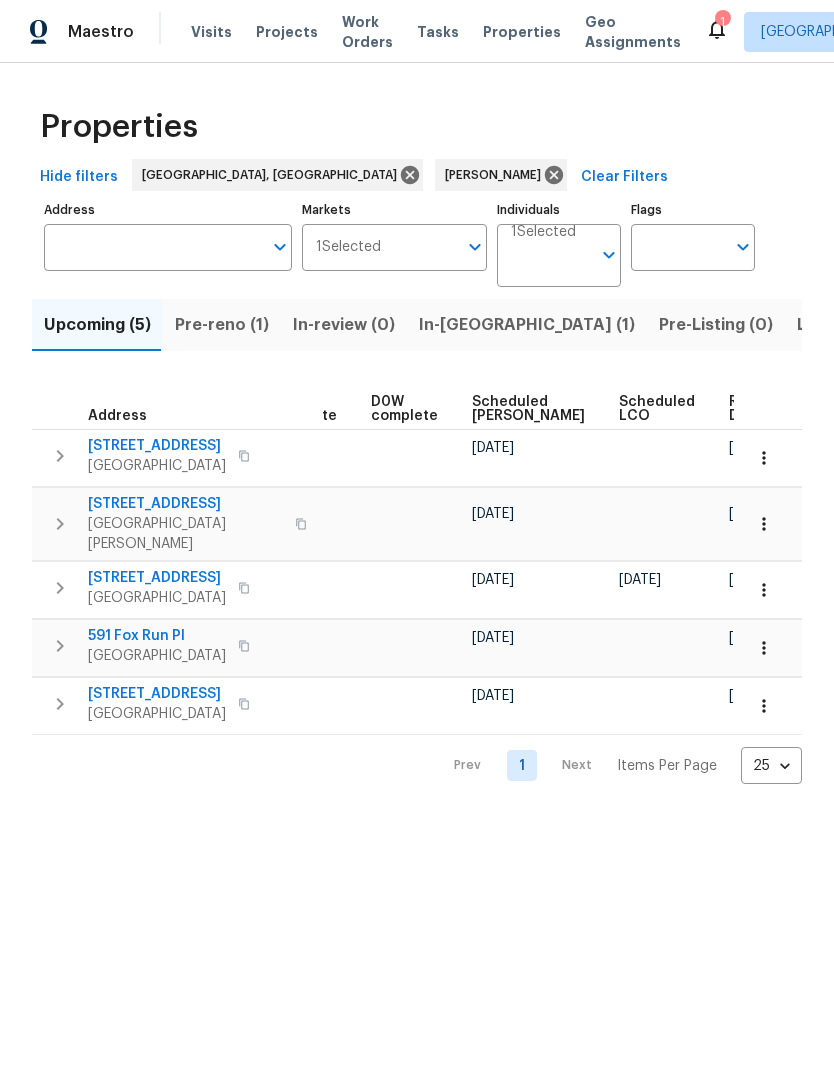 click 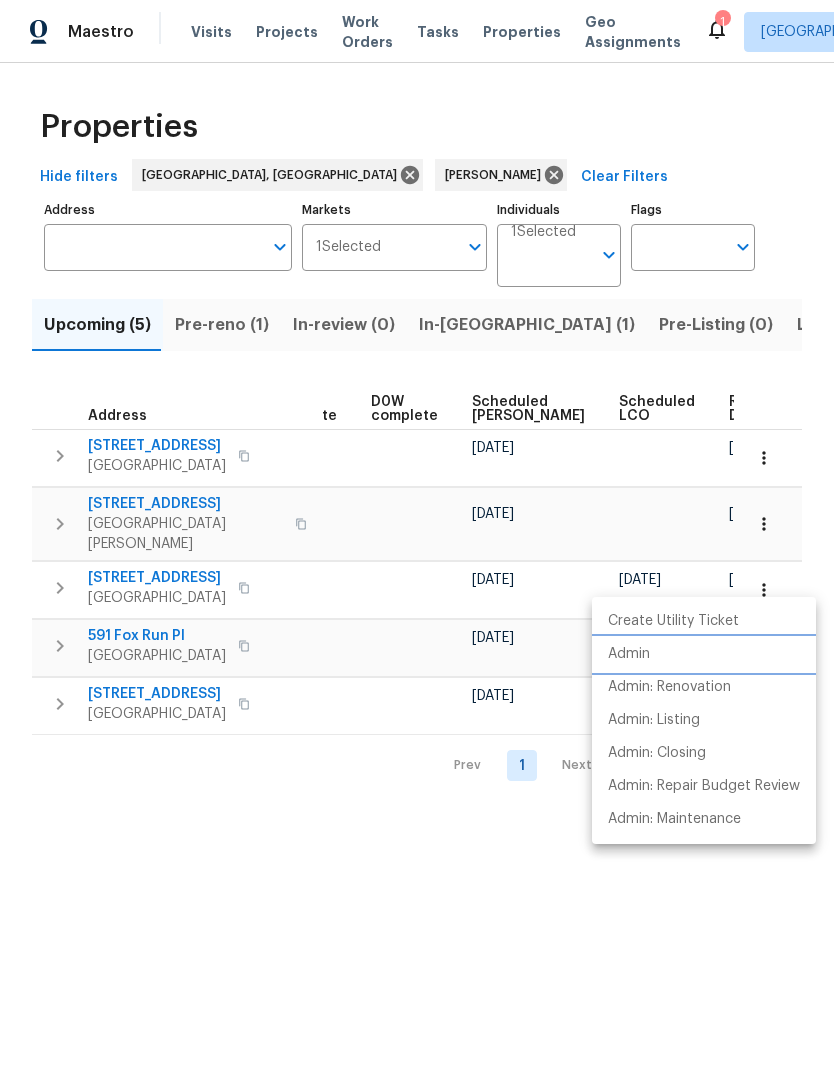 click on "Admin" at bounding box center (704, 654) 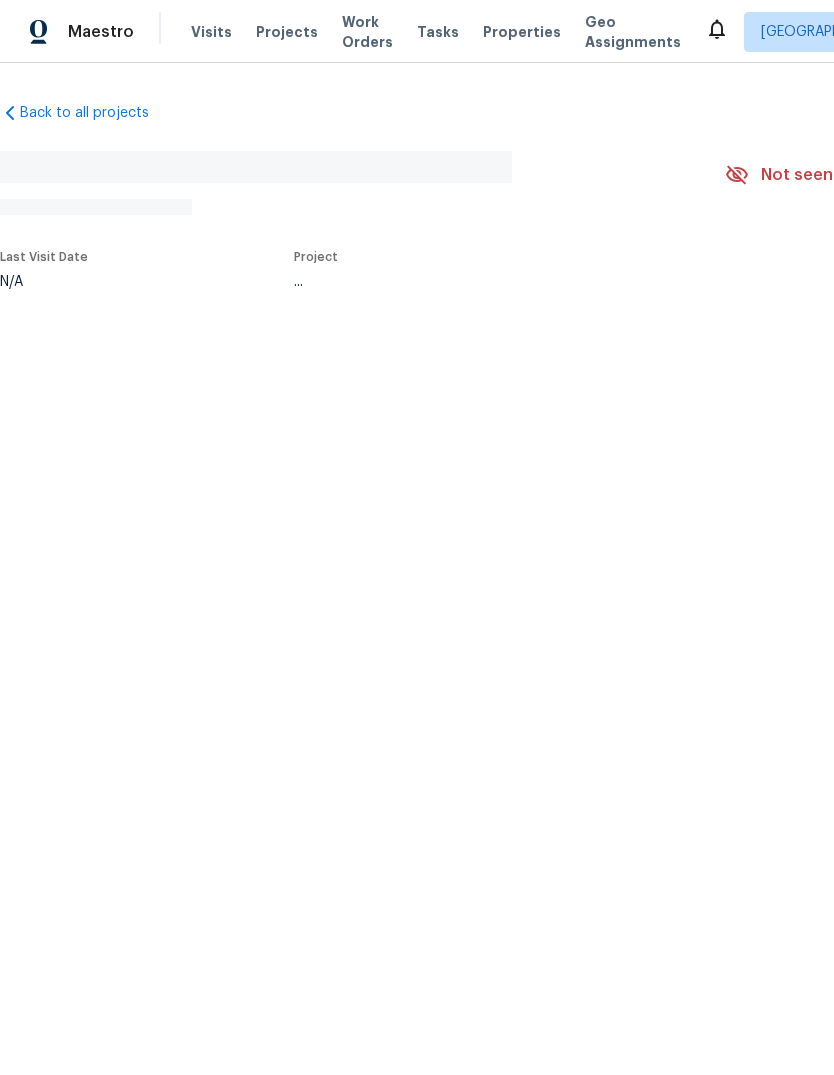 scroll, scrollTop: 0, scrollLeft: 0, axis: both 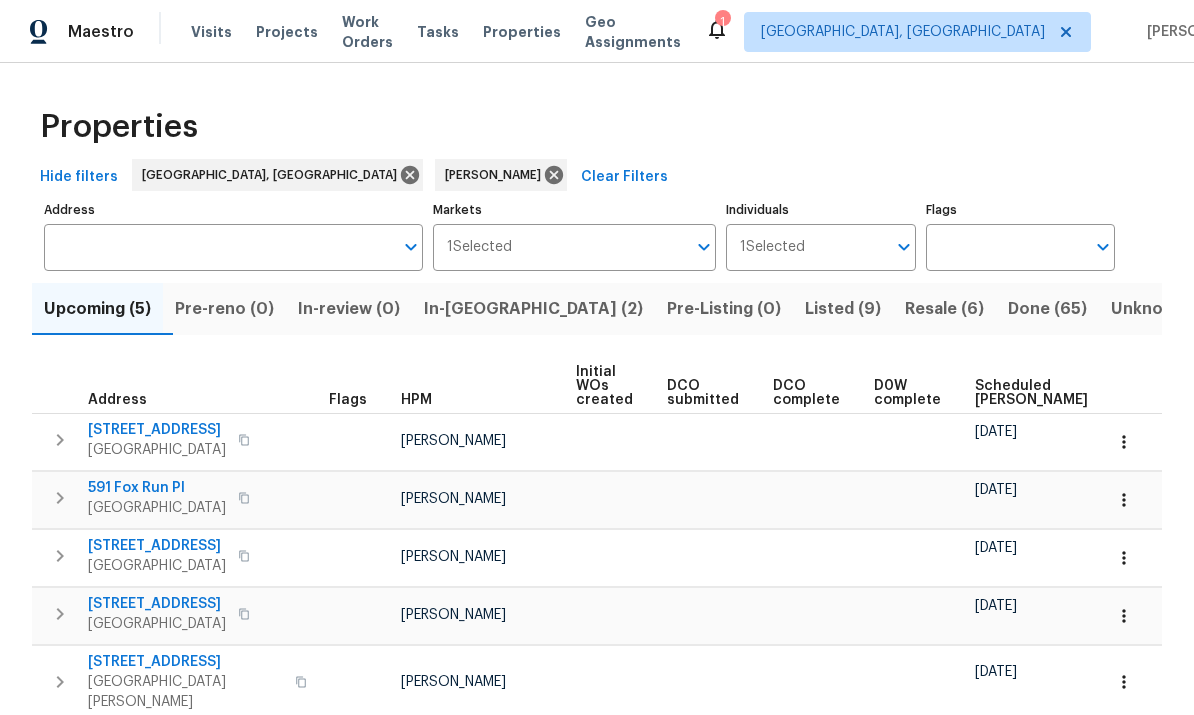 click on "8339 Maineville Rd" at bounding box center [157, 430] 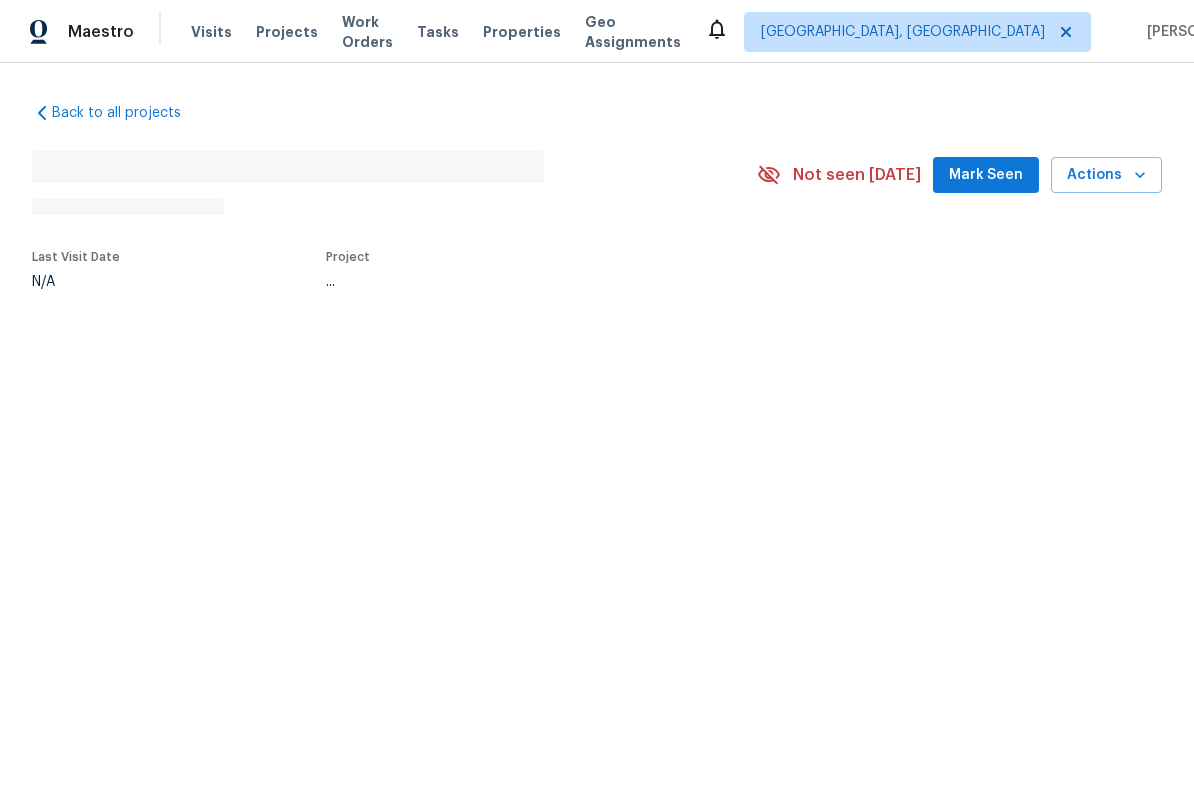 scroll, scrollTop: 0, scrollLeft: 0, axis: both 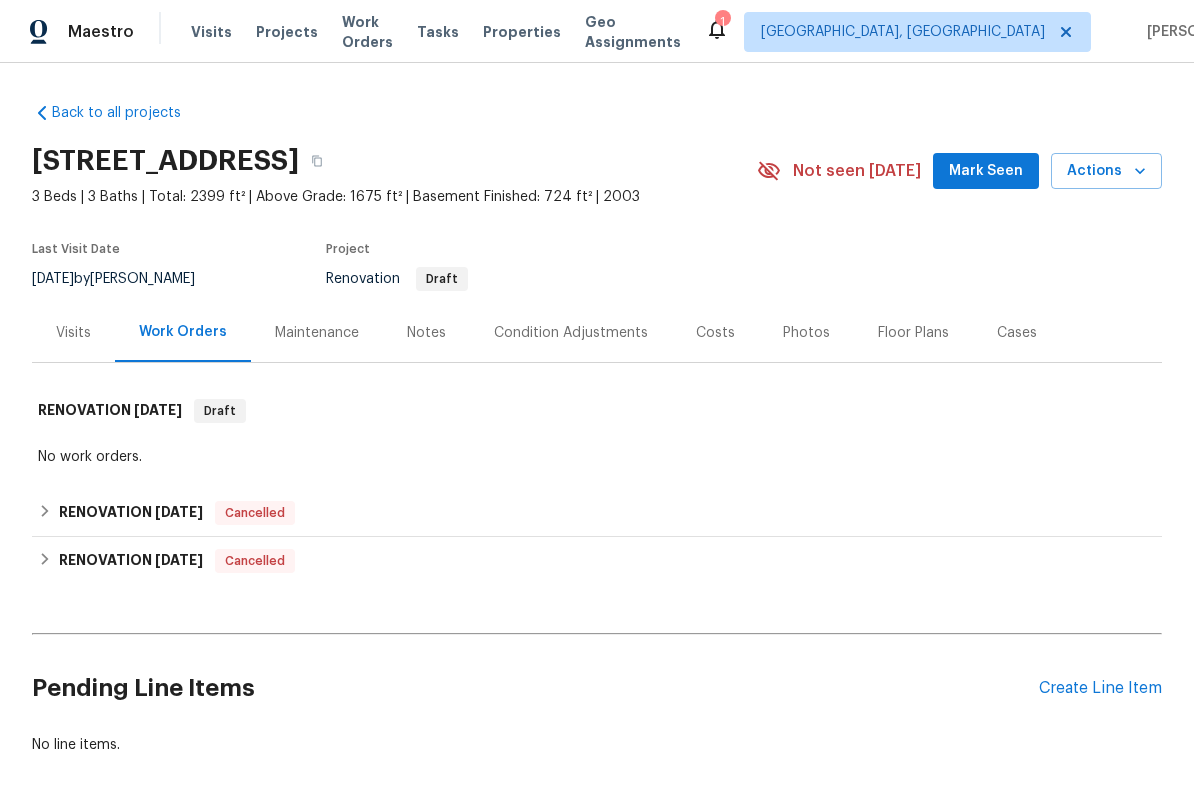 click on "Notes" at bounding box center (426, 333) 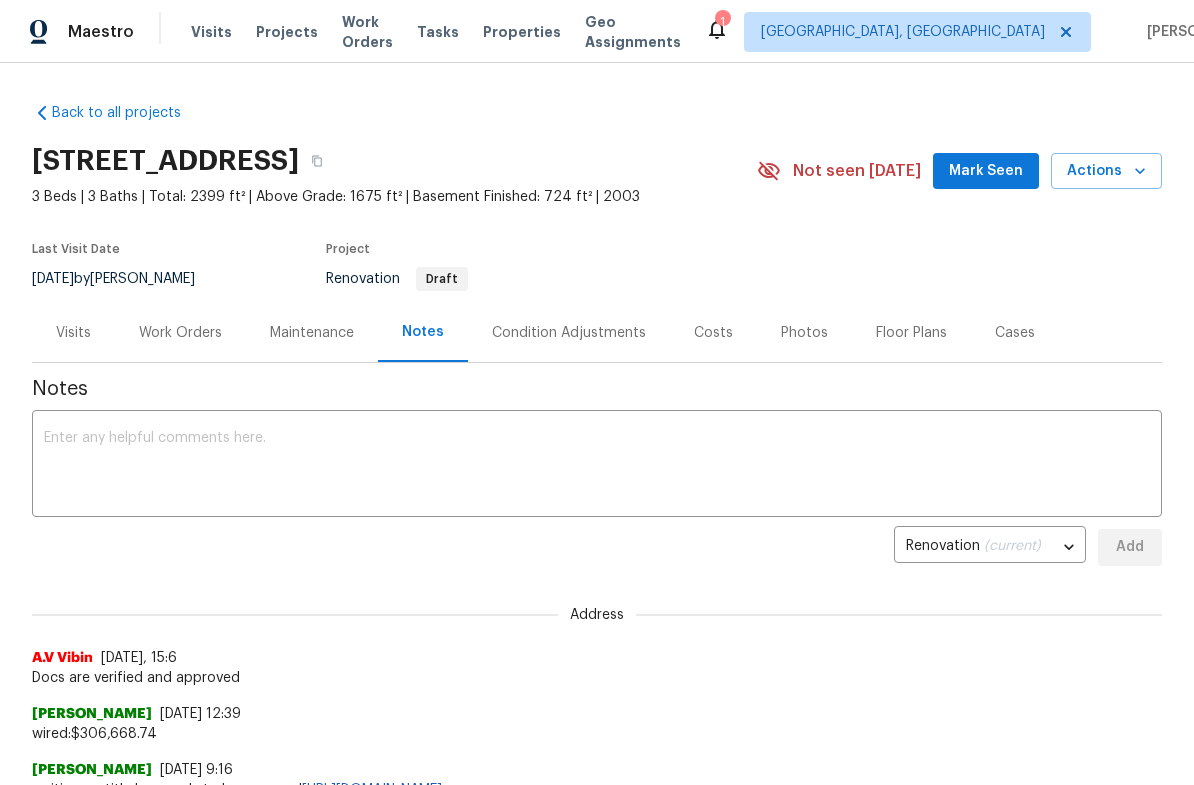 click at bounding box center [597, 466] 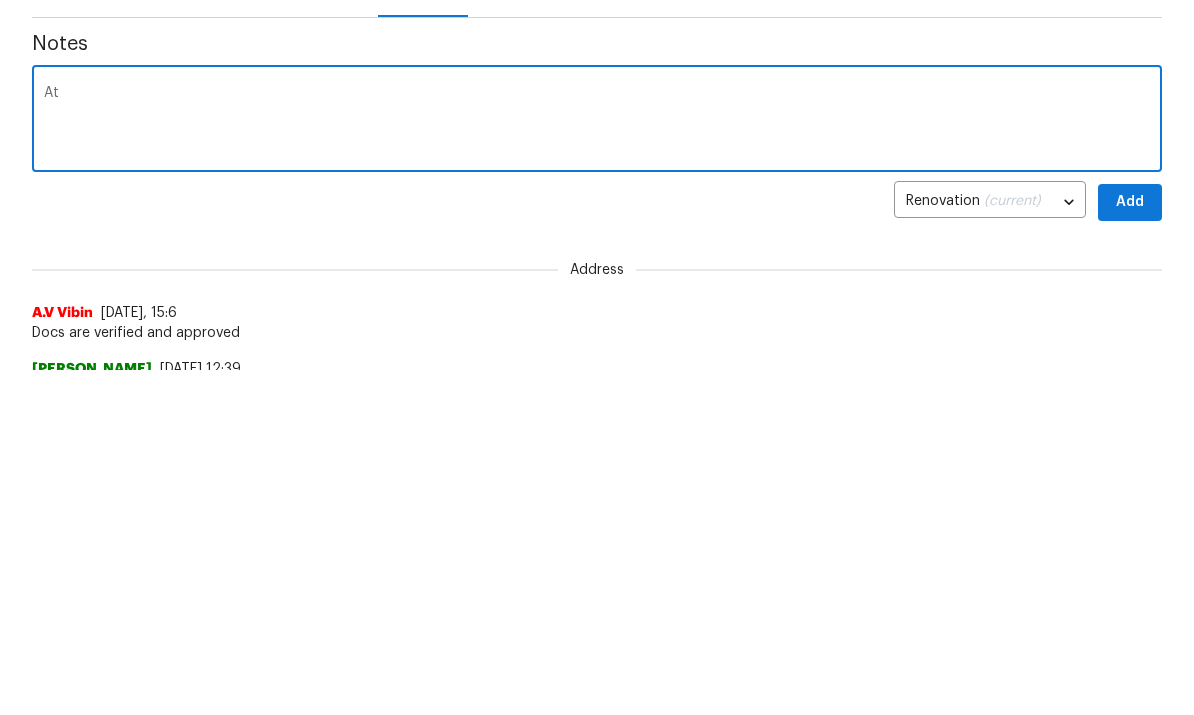 type on "A" 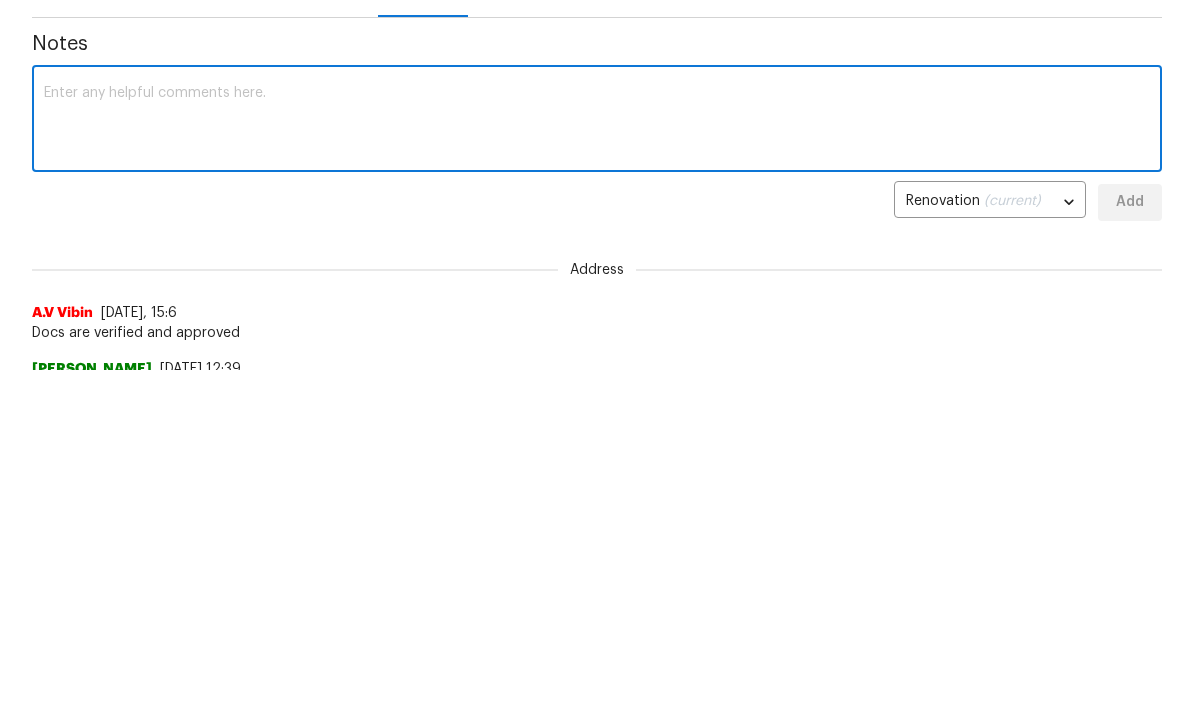 type on "Mov" 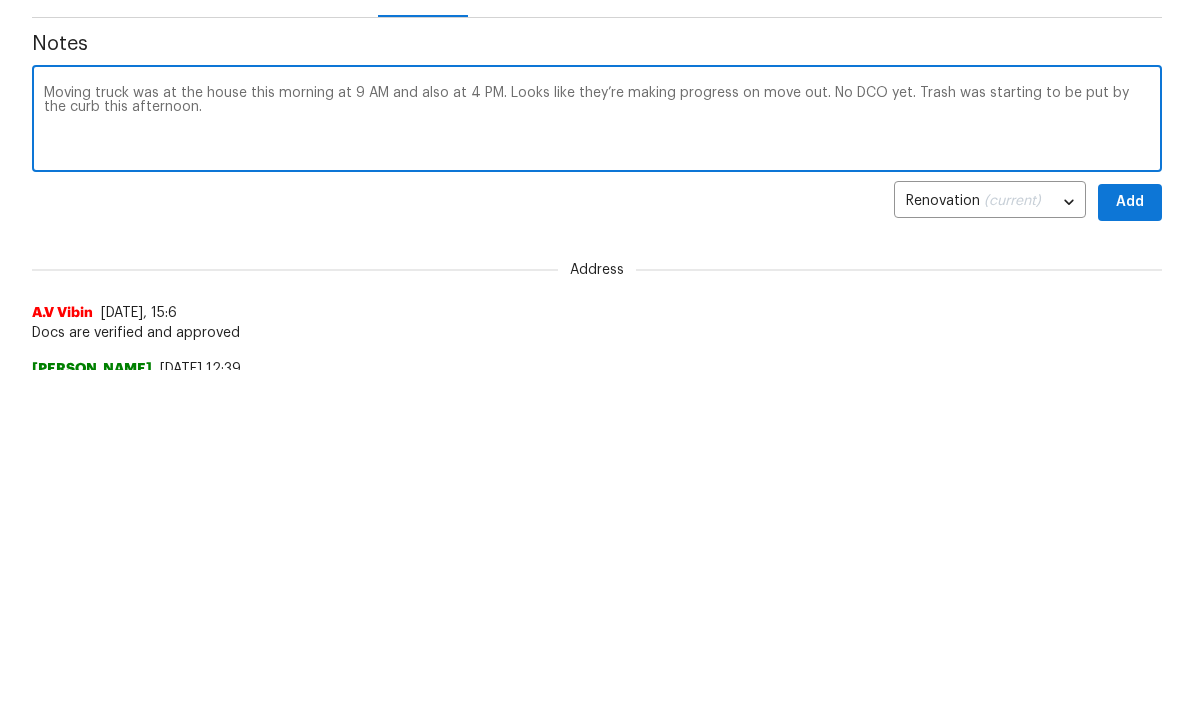 type on "Moving truck was at the house this morning at 9 AM and also at 4 PM. Looks like they’re making progress on move out. No DCO yet. Trash was starting to be put by the curb this afternoon." 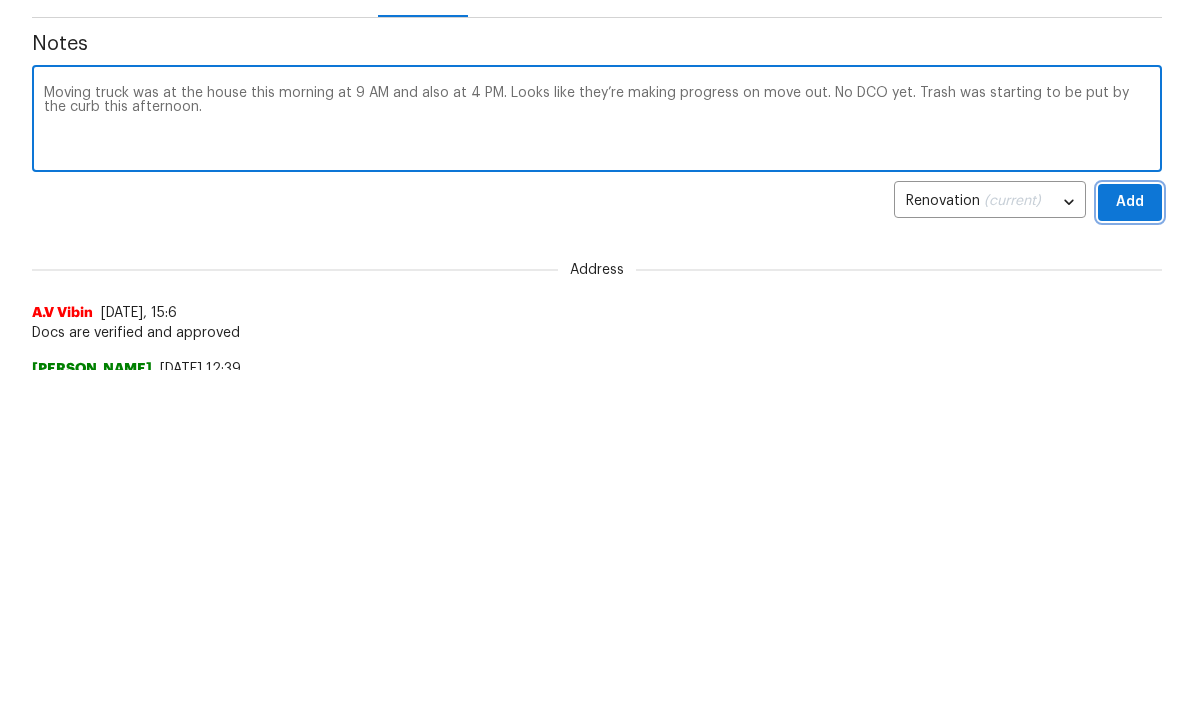 click on "Add" at bounding box center (1130, 547) 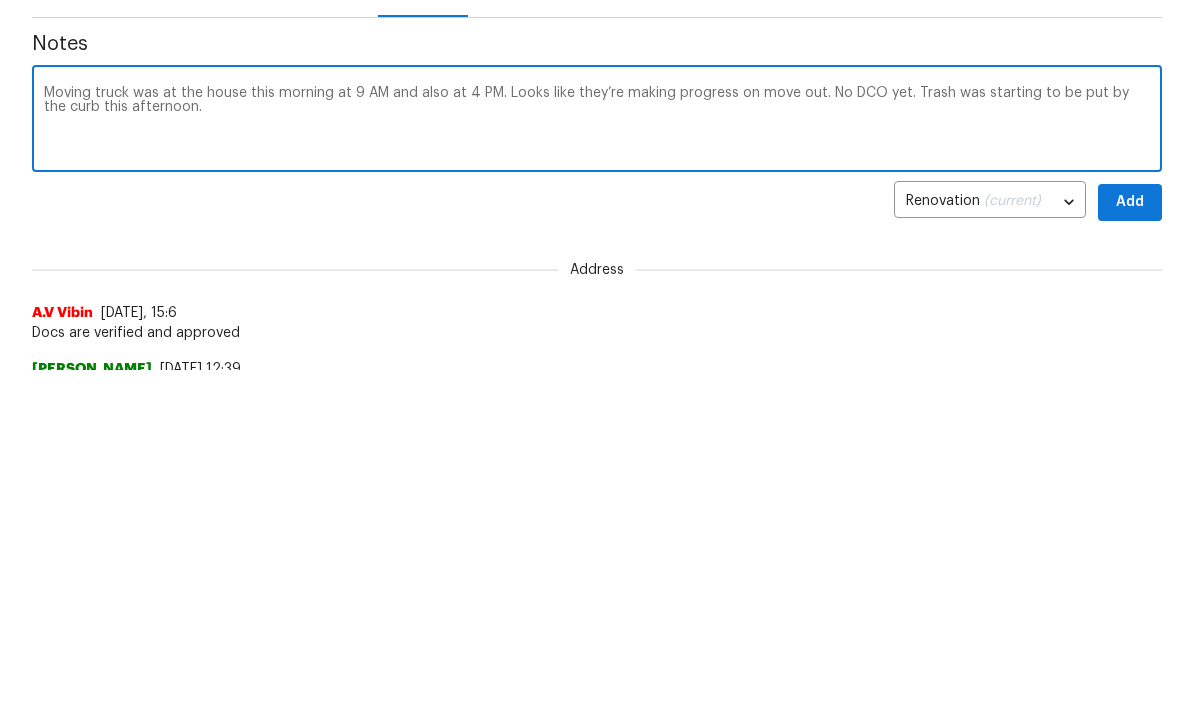 scroll, scrollTop: 345, scrollLeft: 0, axis: vertical 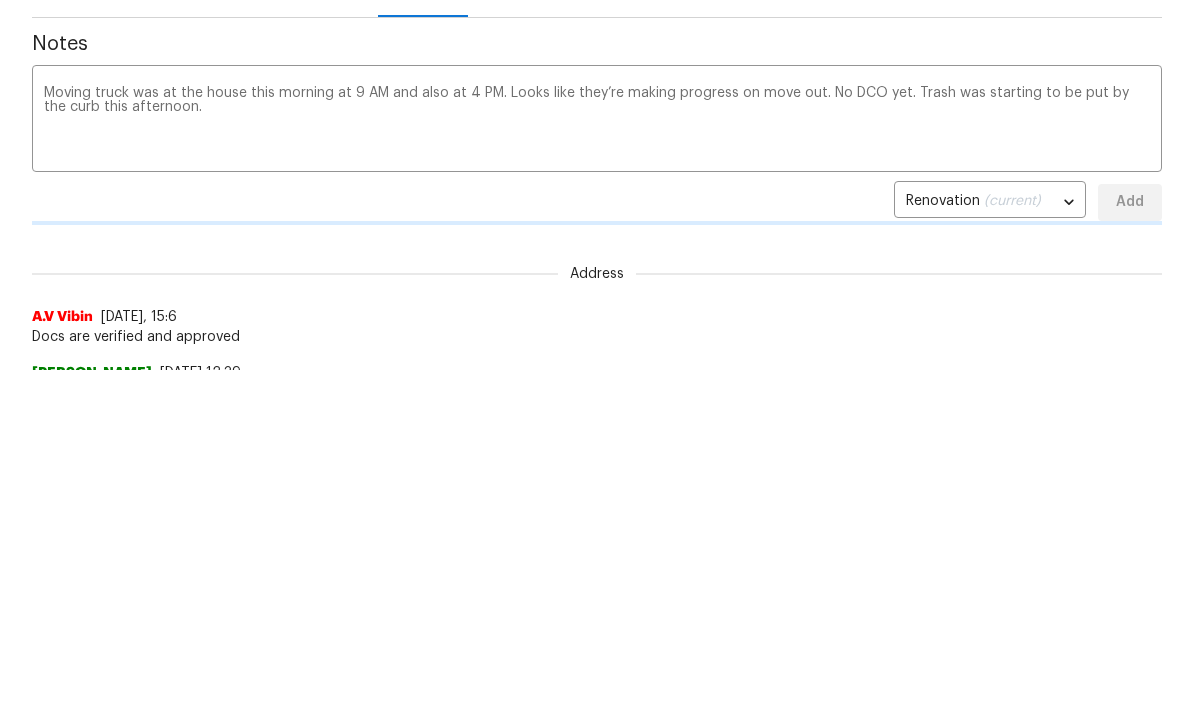 type 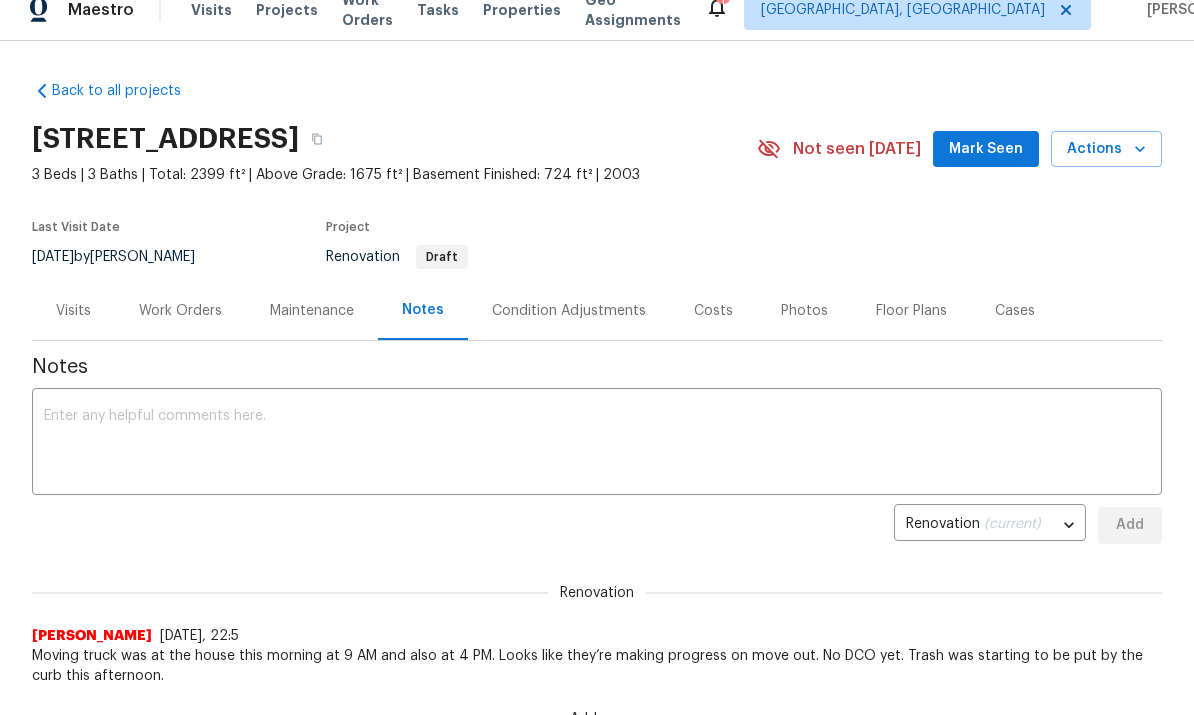 scroll, scrollTop: 0, scrollLeft: 0, axis: both 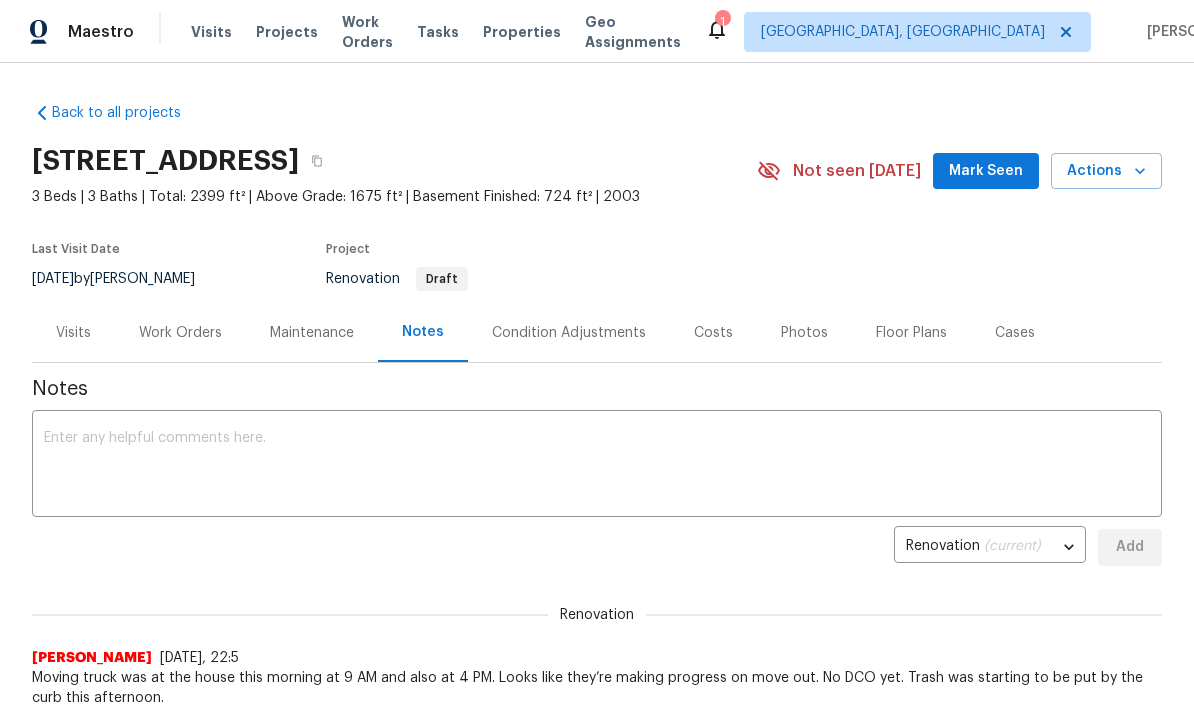 click on "Condition Adjustments" at bounding box center (569, 333) 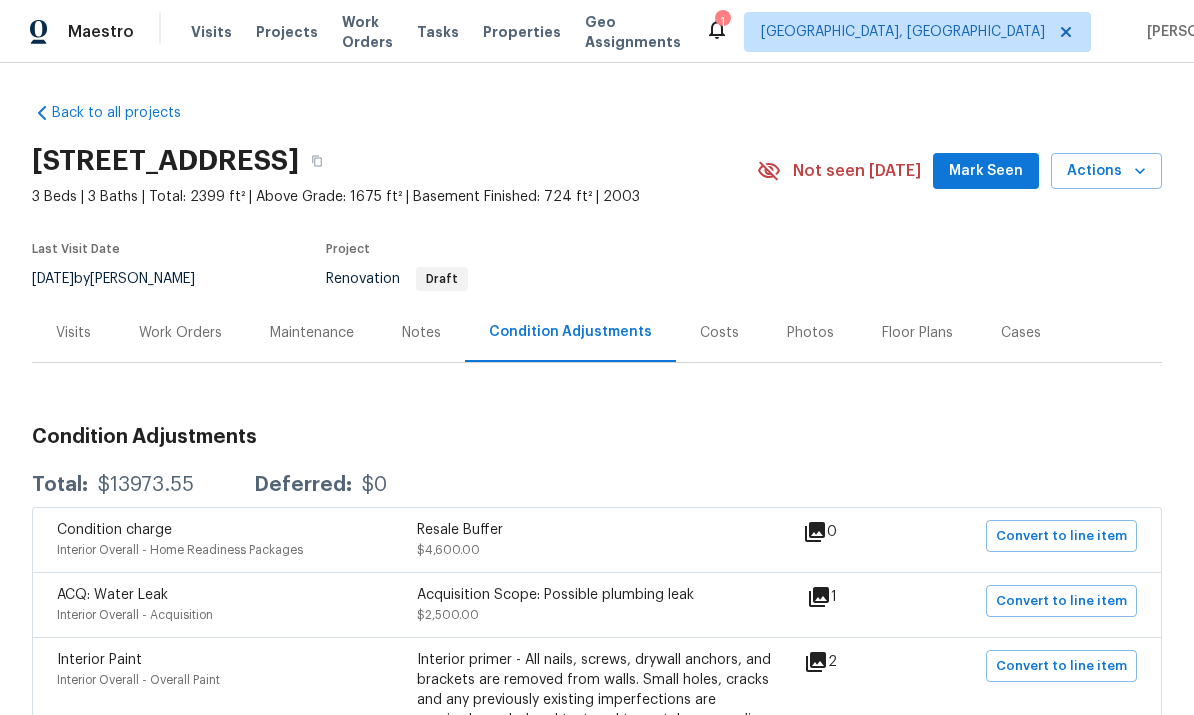 click on "Visits" at bounding box center (73, 333) 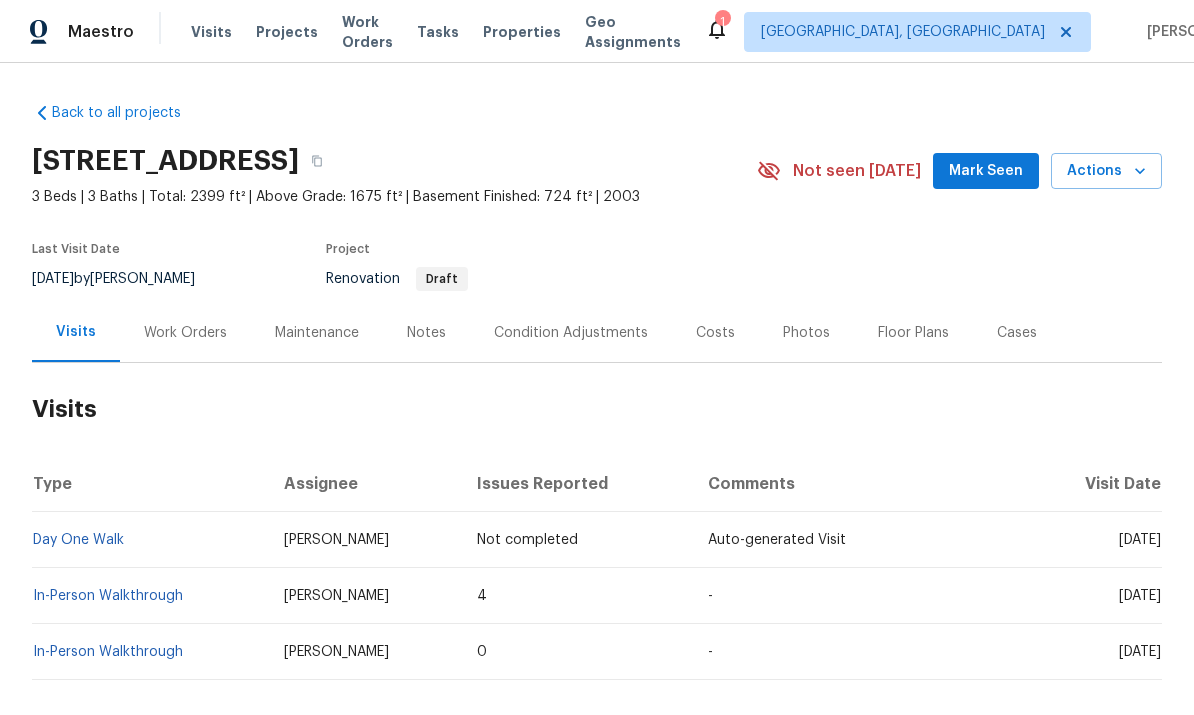 click on "In-Person Walkthrough" at bounding box center (108, 596) 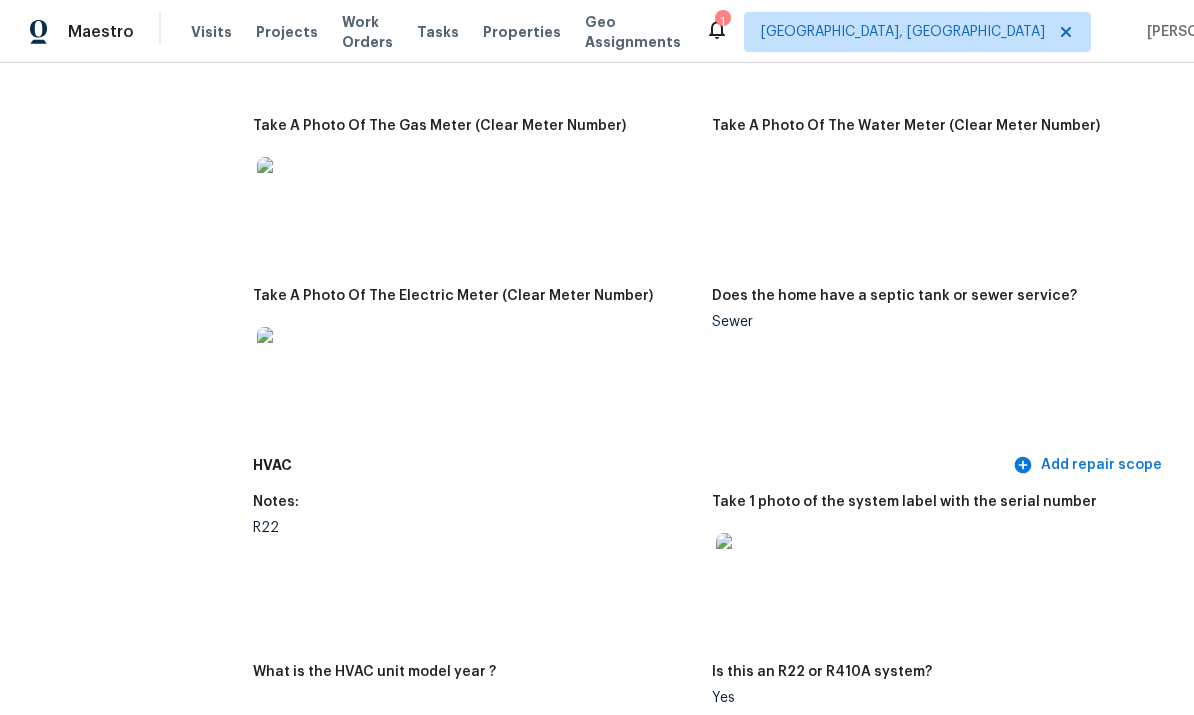 scroll, scrollTop: 1579, scrollLeft: 0, axis: vertical 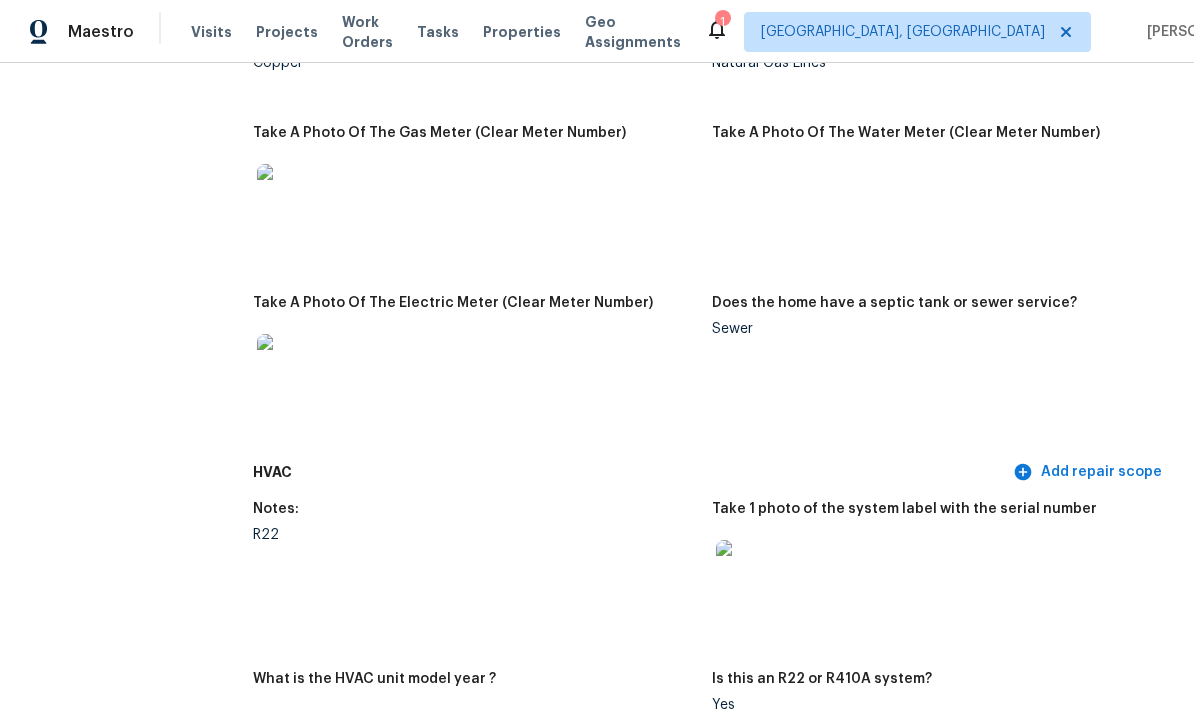 click at bounding box center [933, 572] 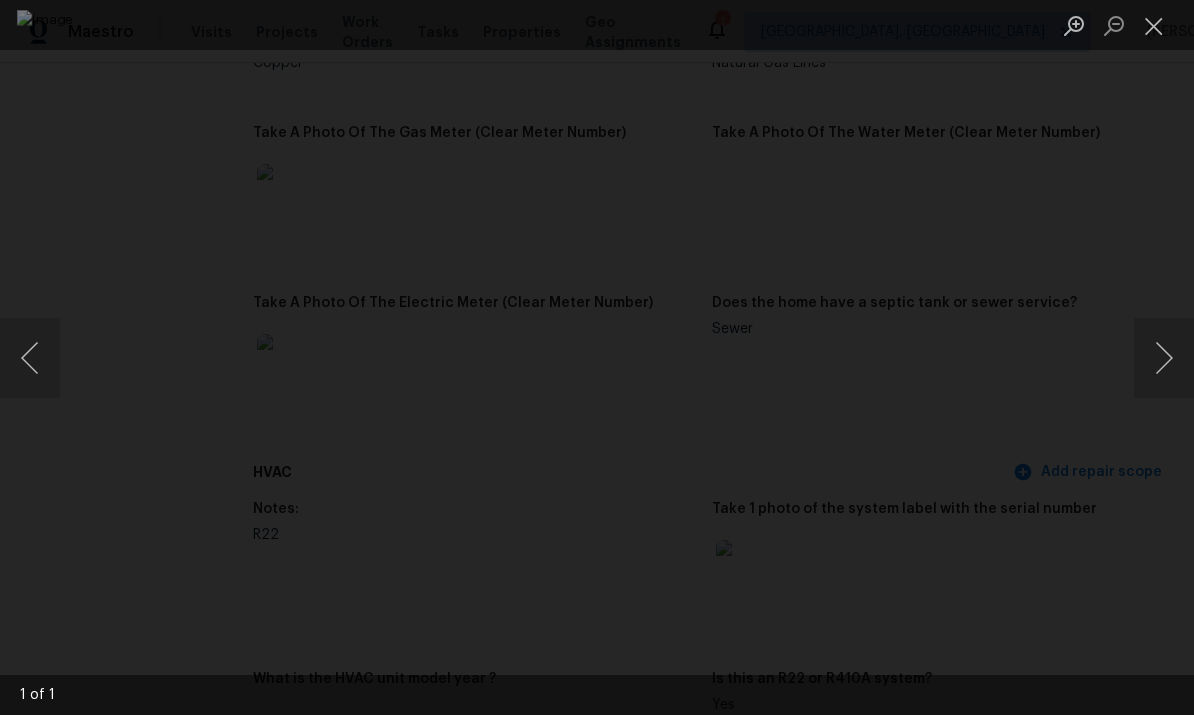 click at bounding box center (1154, 25) 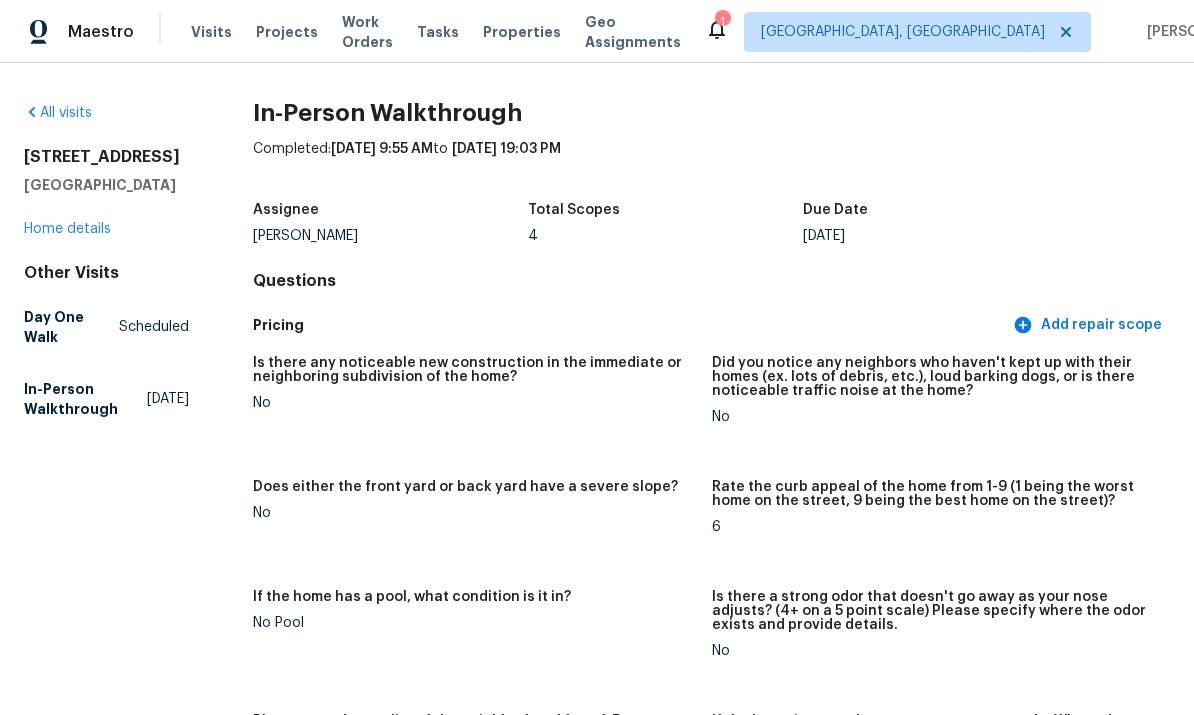 scroll, scrollTop: 0, scrollLeft: 0, axis: both 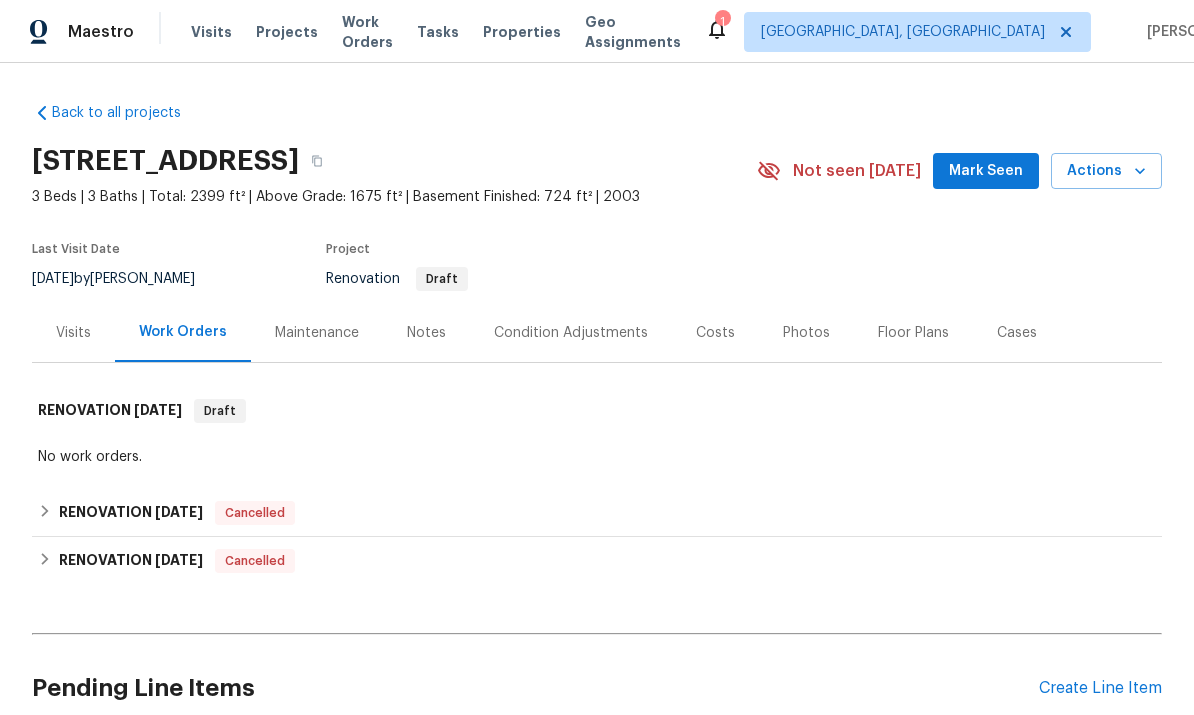 click on "Visits" at bounding box center (73, 332) 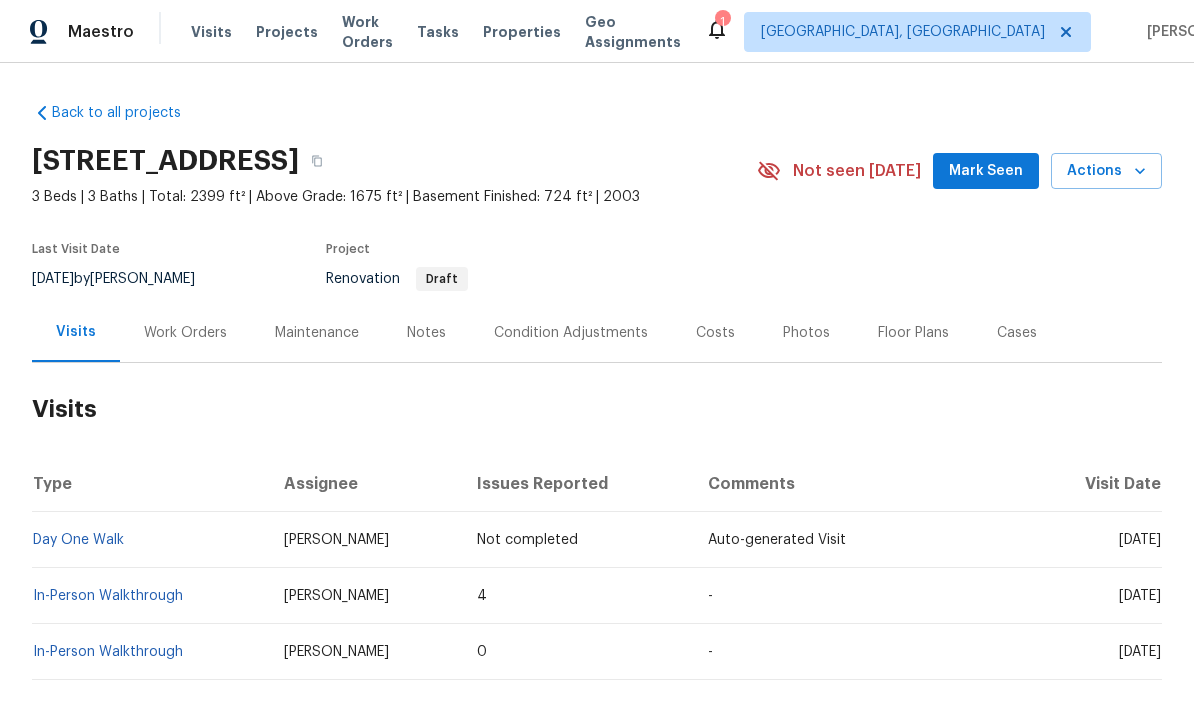 click on "In-Person Walkthrough" at bounding box center (108, 652) 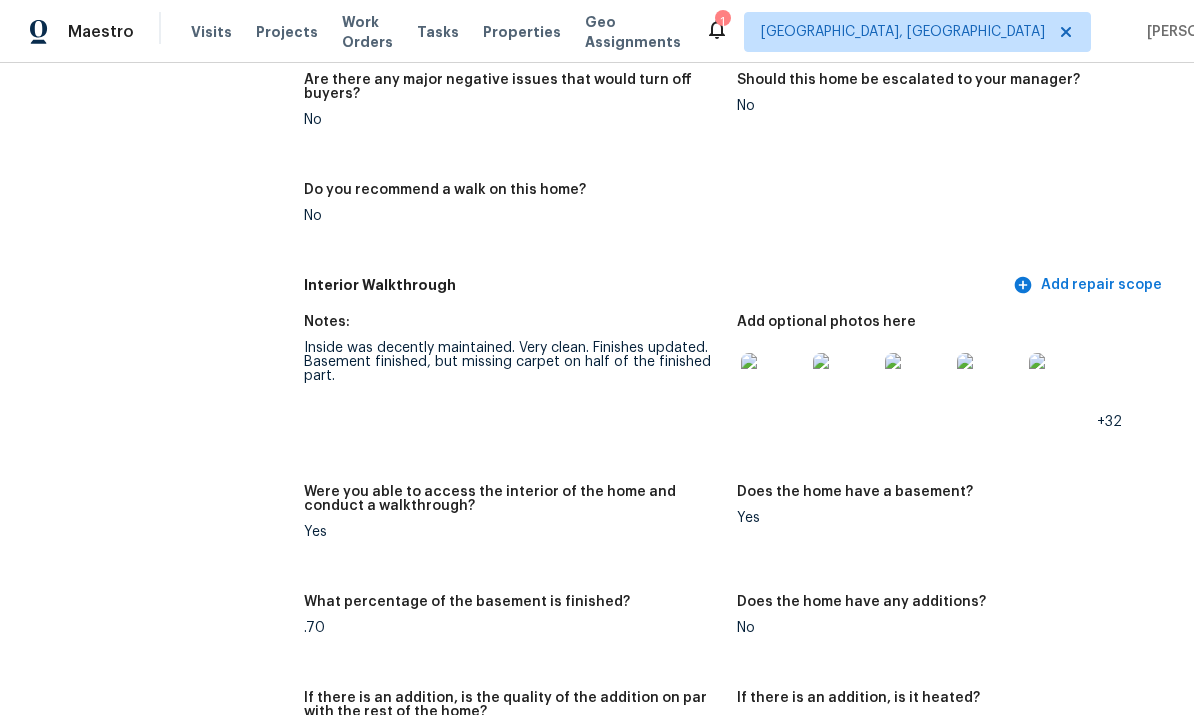 scroll, scrollTop: 2075, scrollLeft: 0, axis: vertical 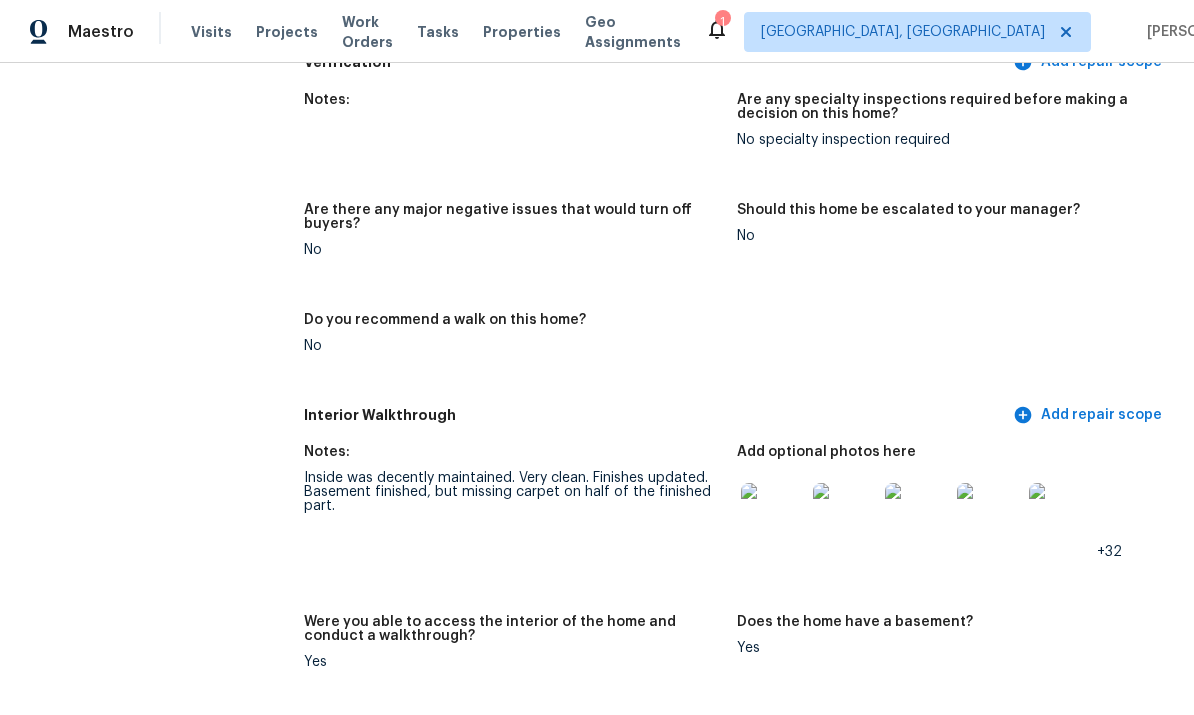 click at bounding box center (845, 515) 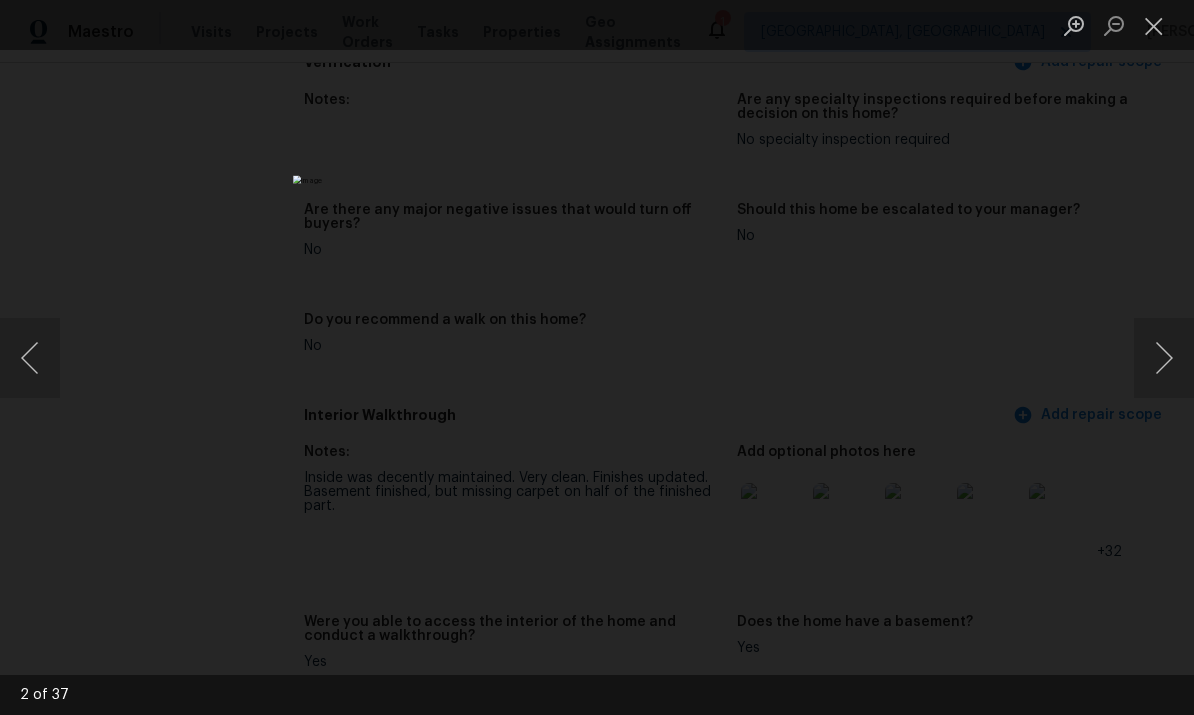 click at bounding box center (1164, 358) 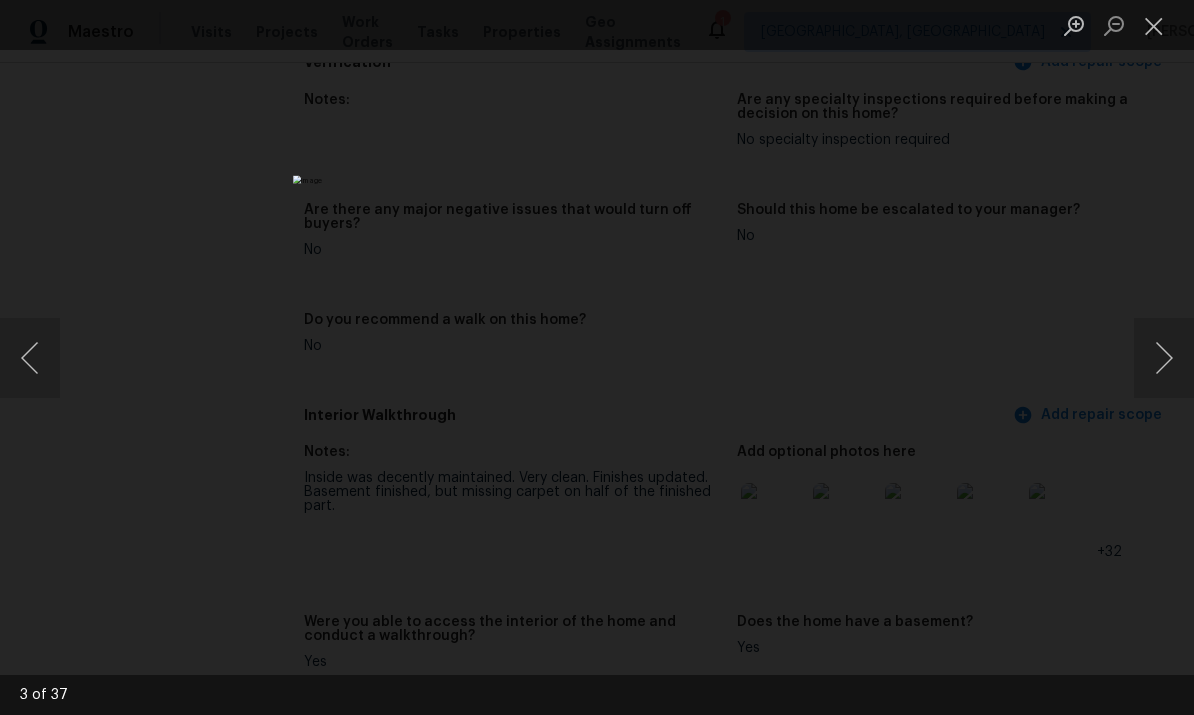 click at bounding box center (1164, 358) 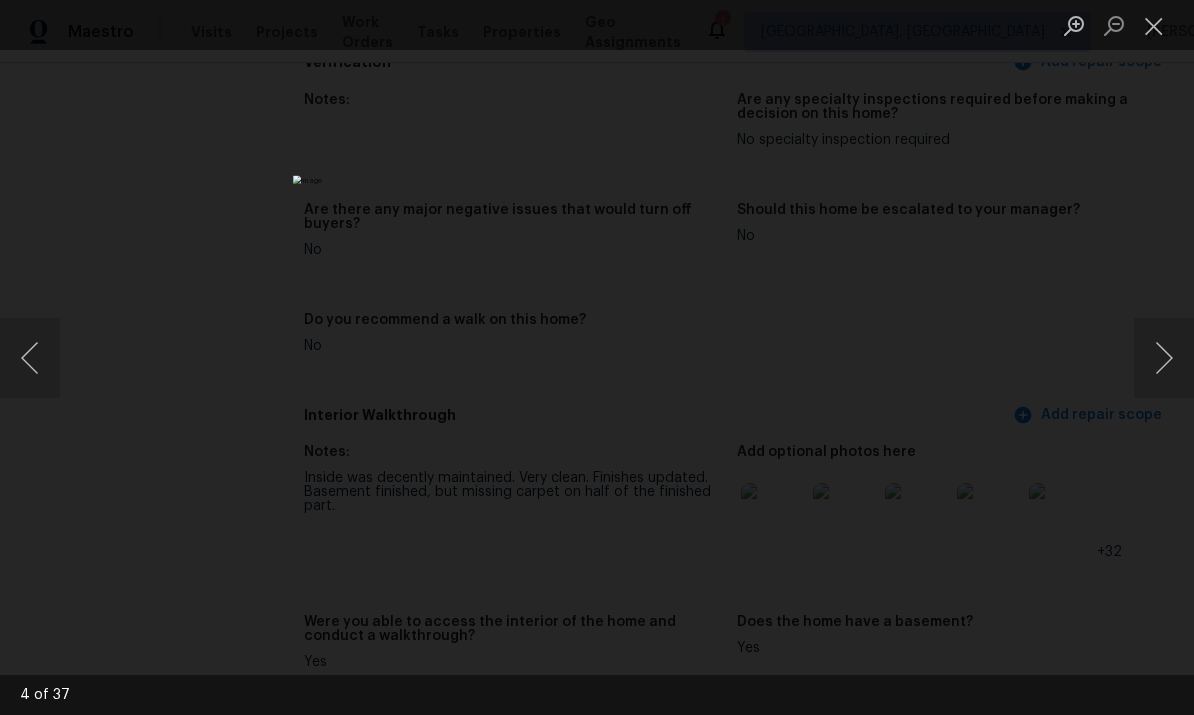 click at bounding box center (1164, 358) 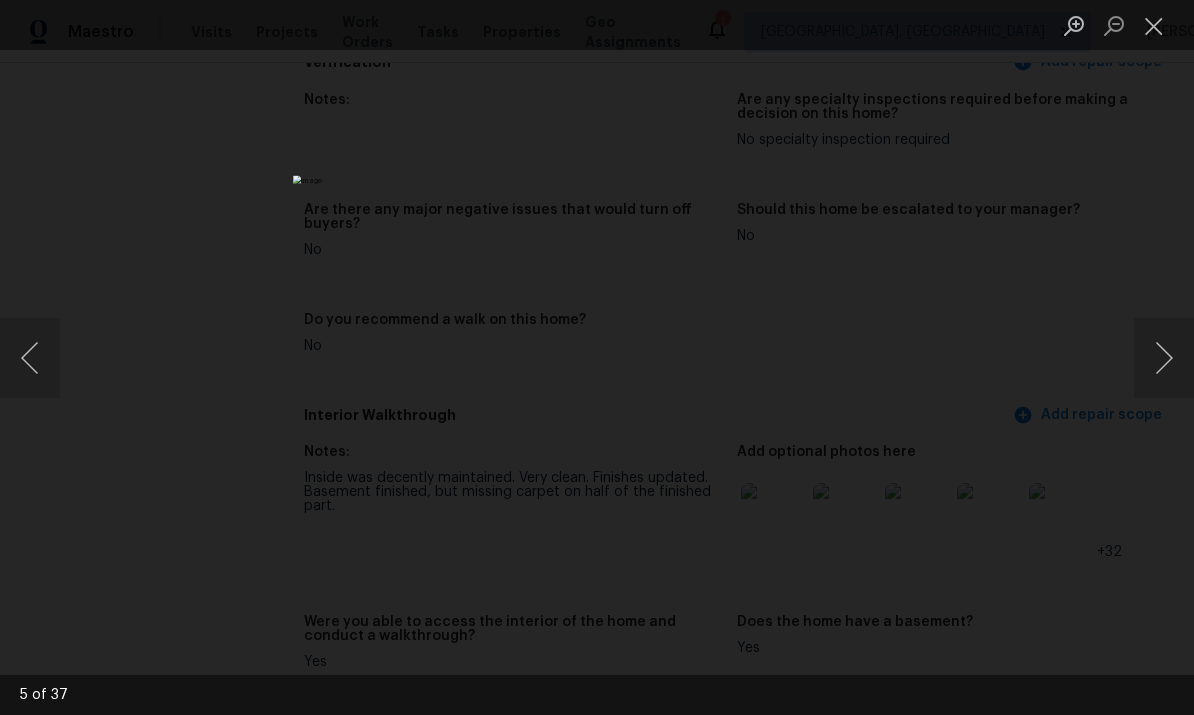click at bounding box center [1154, 25] 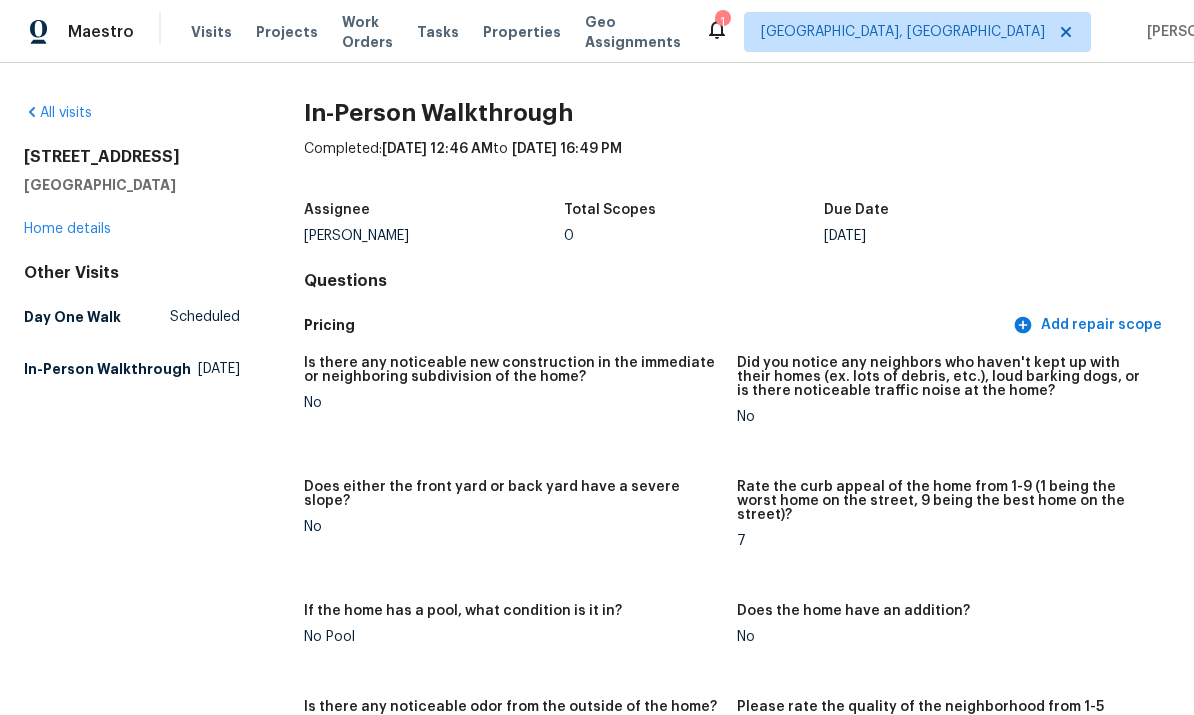 scroll, scrollTop: 0, scrollLeft: 0, axis: both 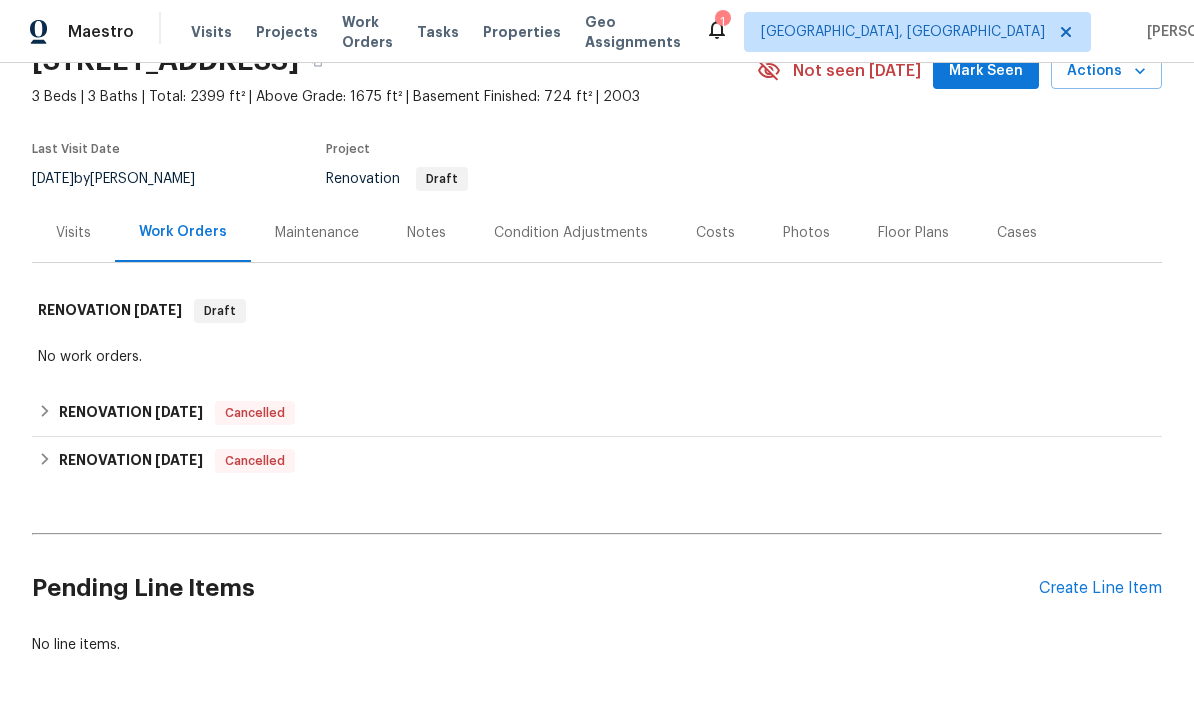 click on "Visits" at bounding box center [73, 232] 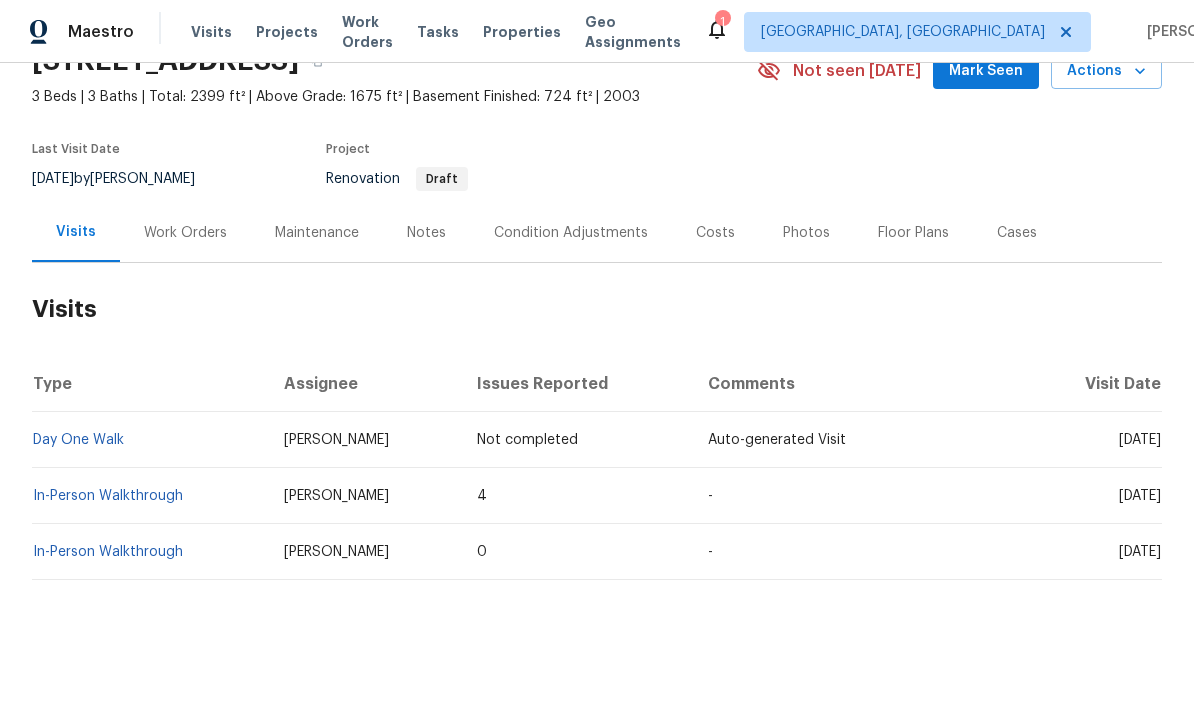 scroll, scrollTop: 26, scrollLeft: 0, axis: vertical 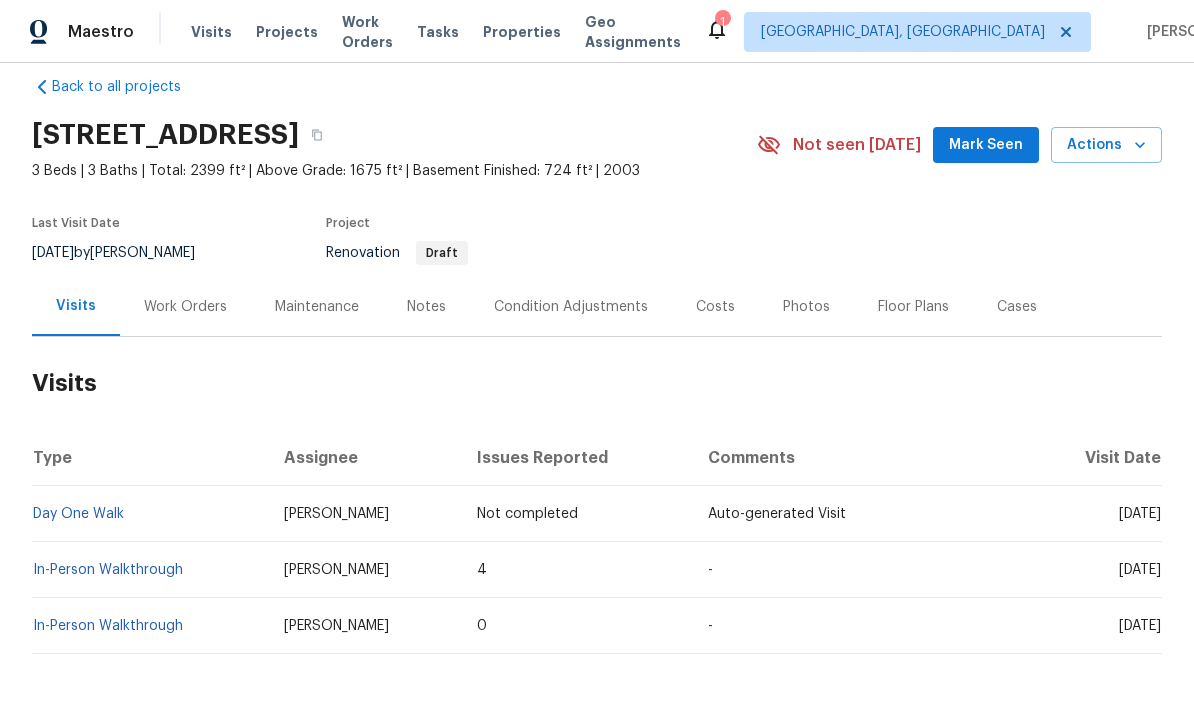 click on "In-Person Walkthrough" at bounding box center (108, 570) 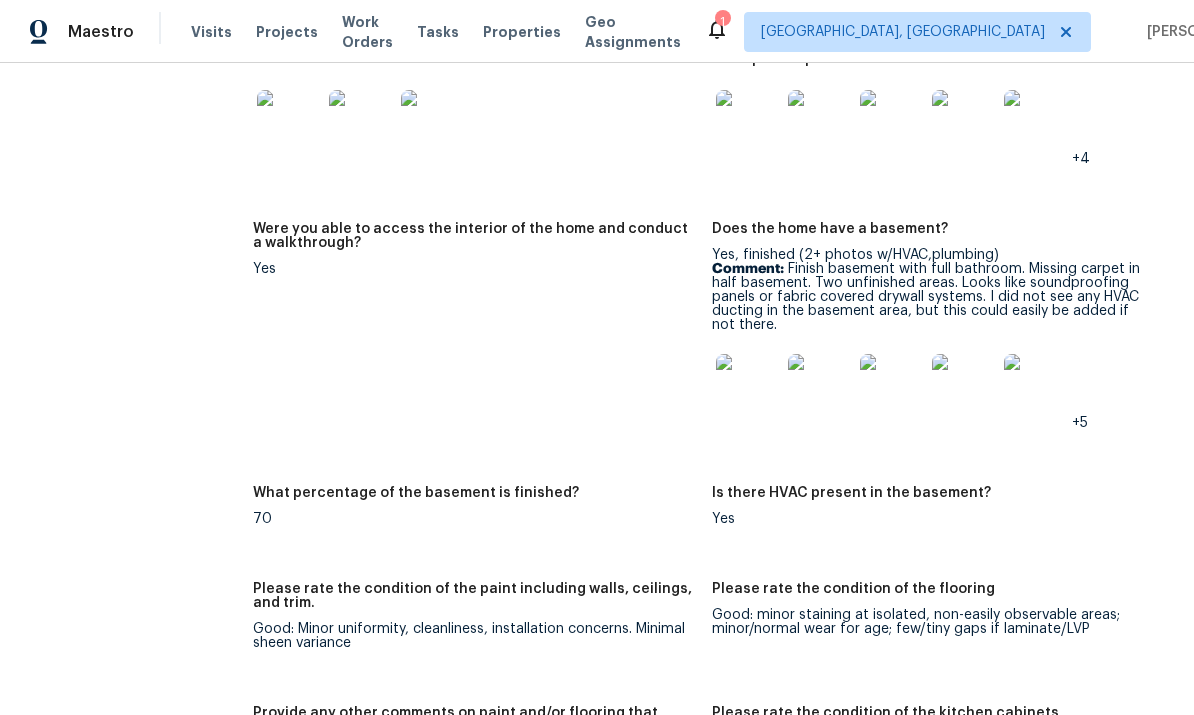 scroll, scrollTop: 2694, scrollLeft: 0, axis: vertical 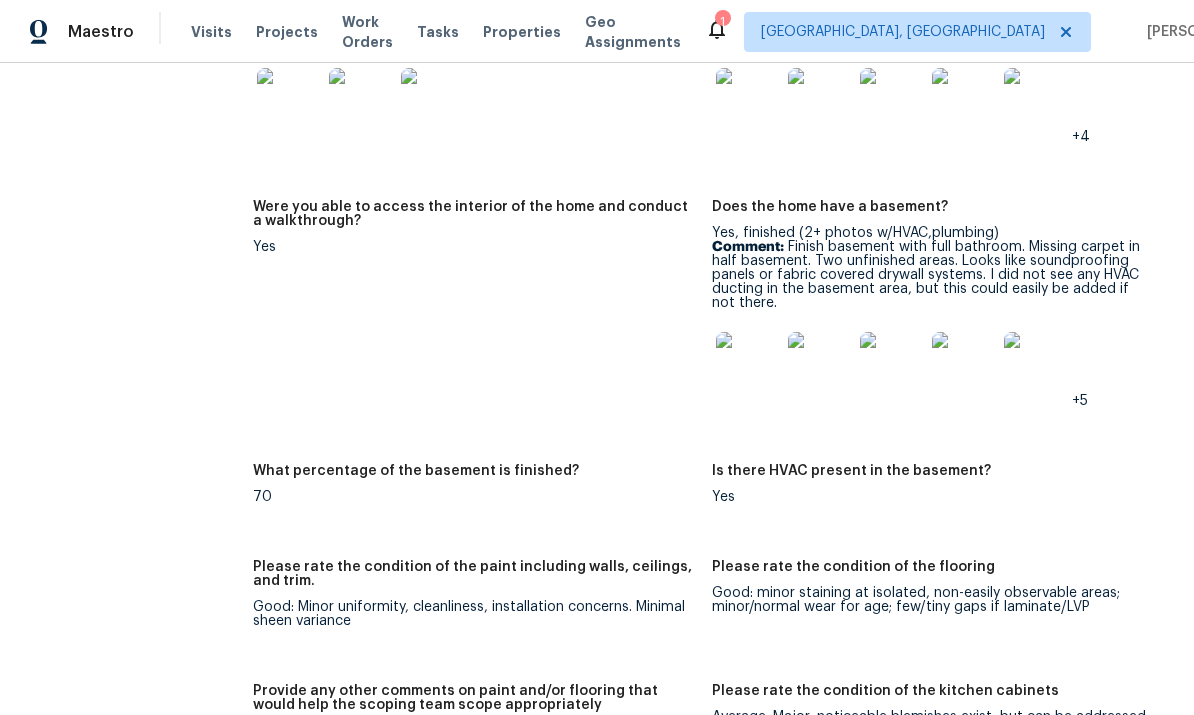 click at bounding box center (820, 364) 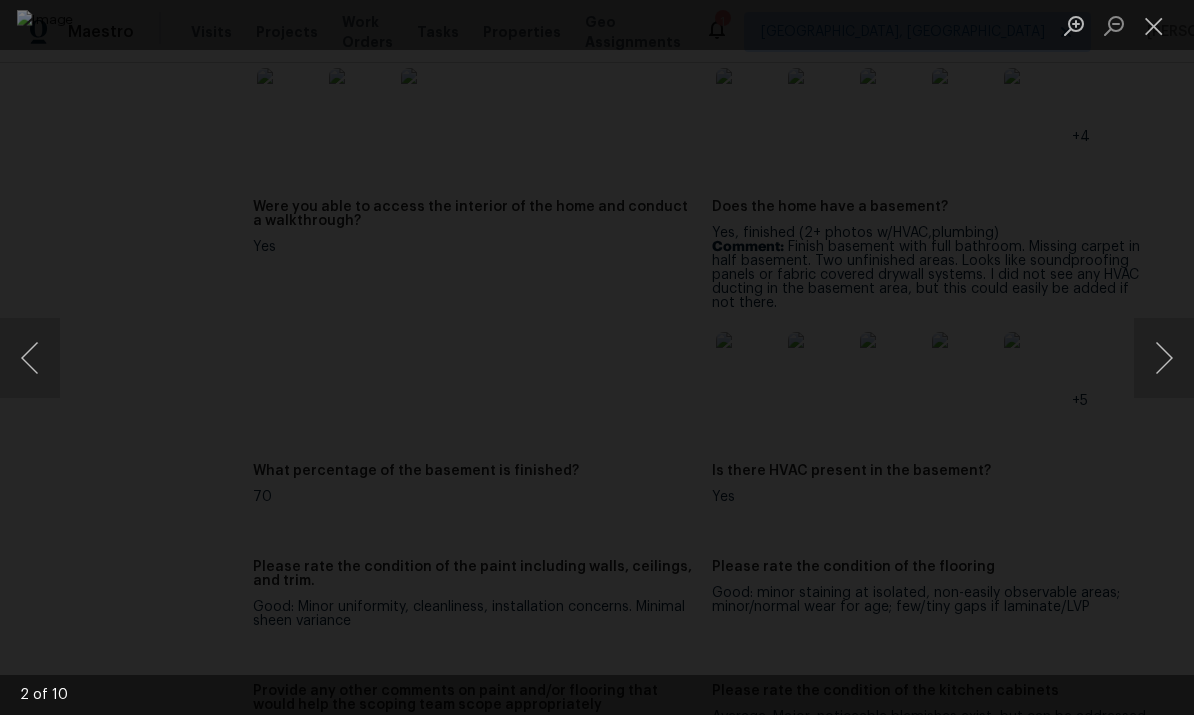 click at bounding box center (1164, 358) 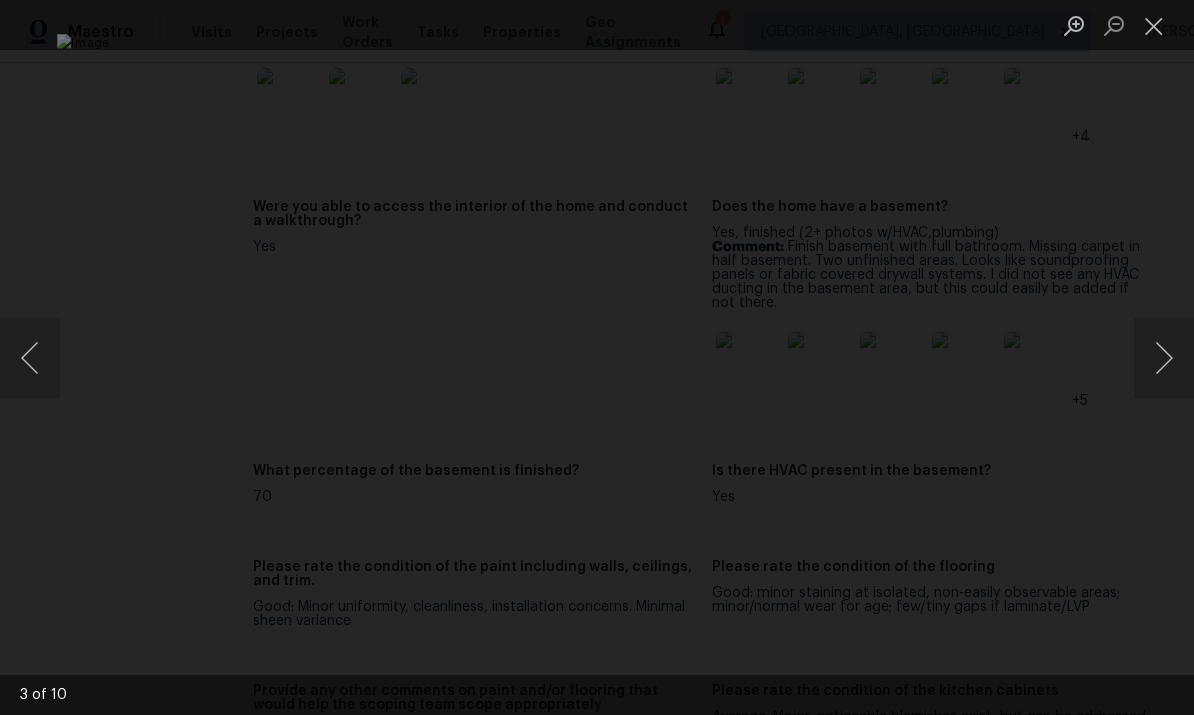 click at bounding box center [1164, 358] 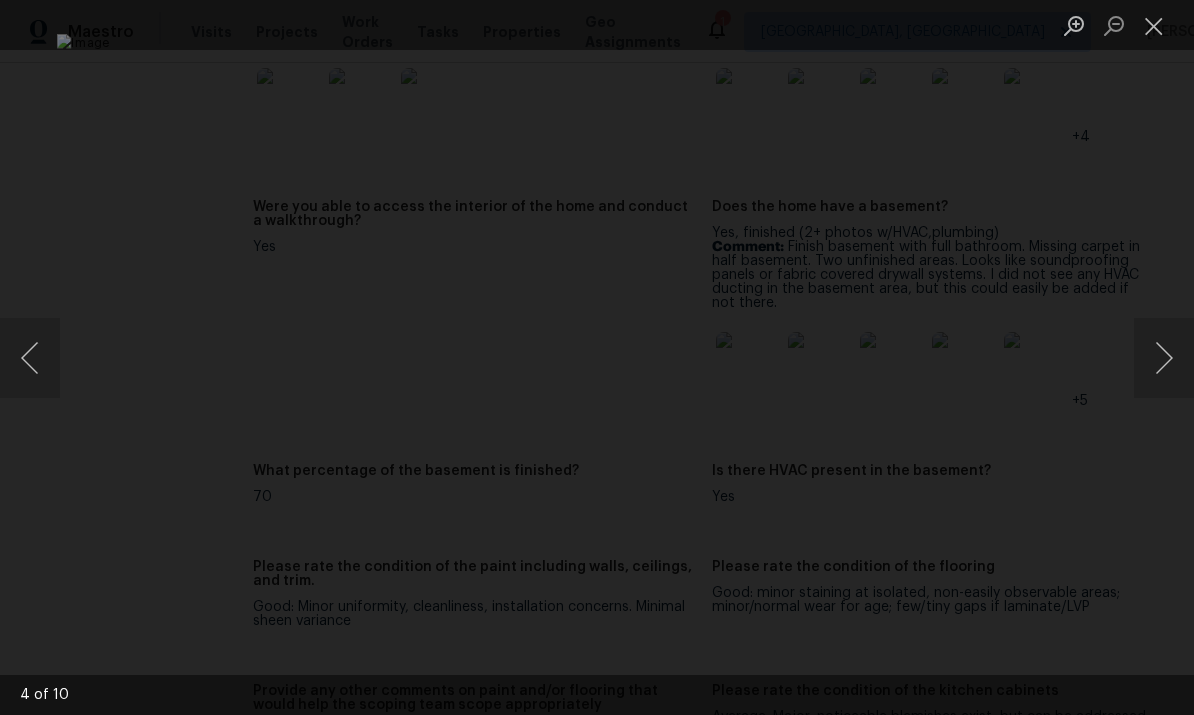 click at bounding box center (1164, 358) 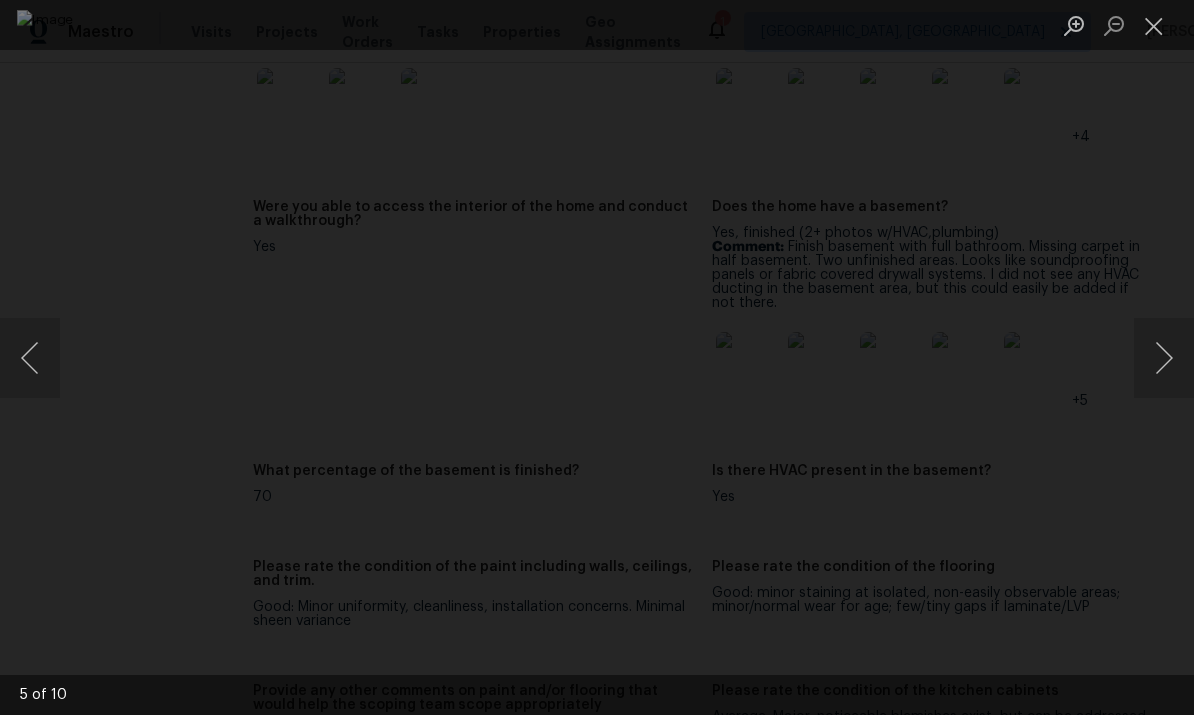 click at bounding box center (1164, 358) 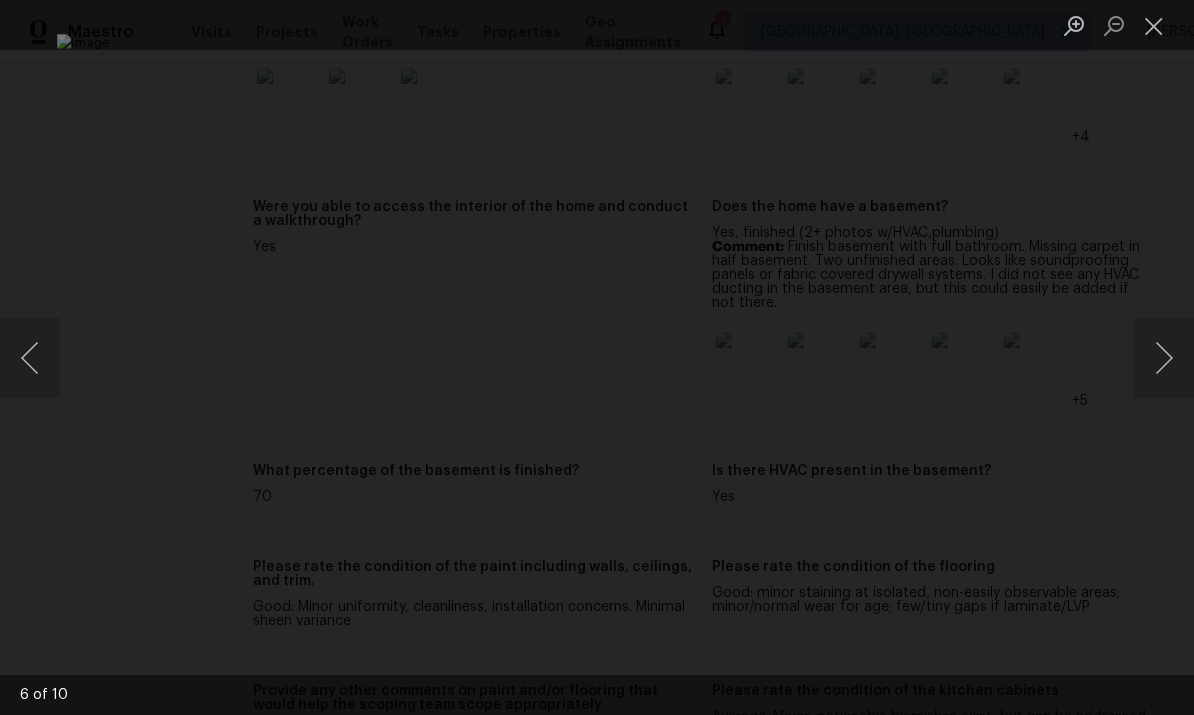 click at bounding box center (1164, 358) 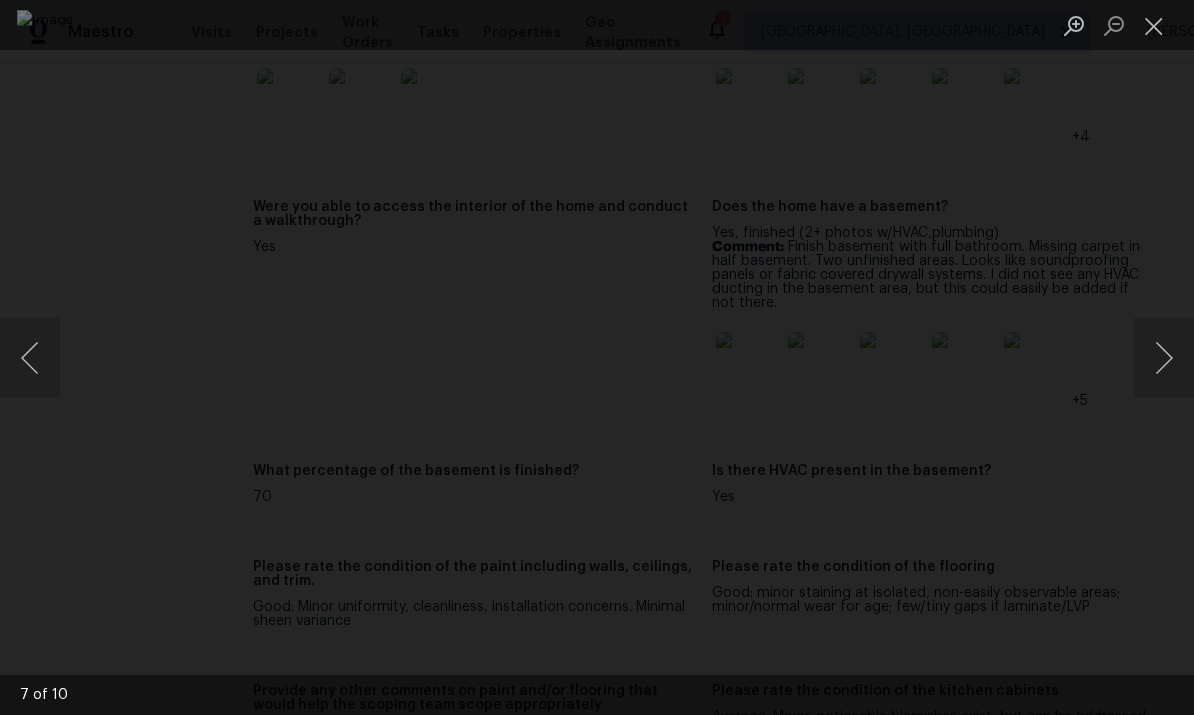 click at bounding box center (1164, 358) 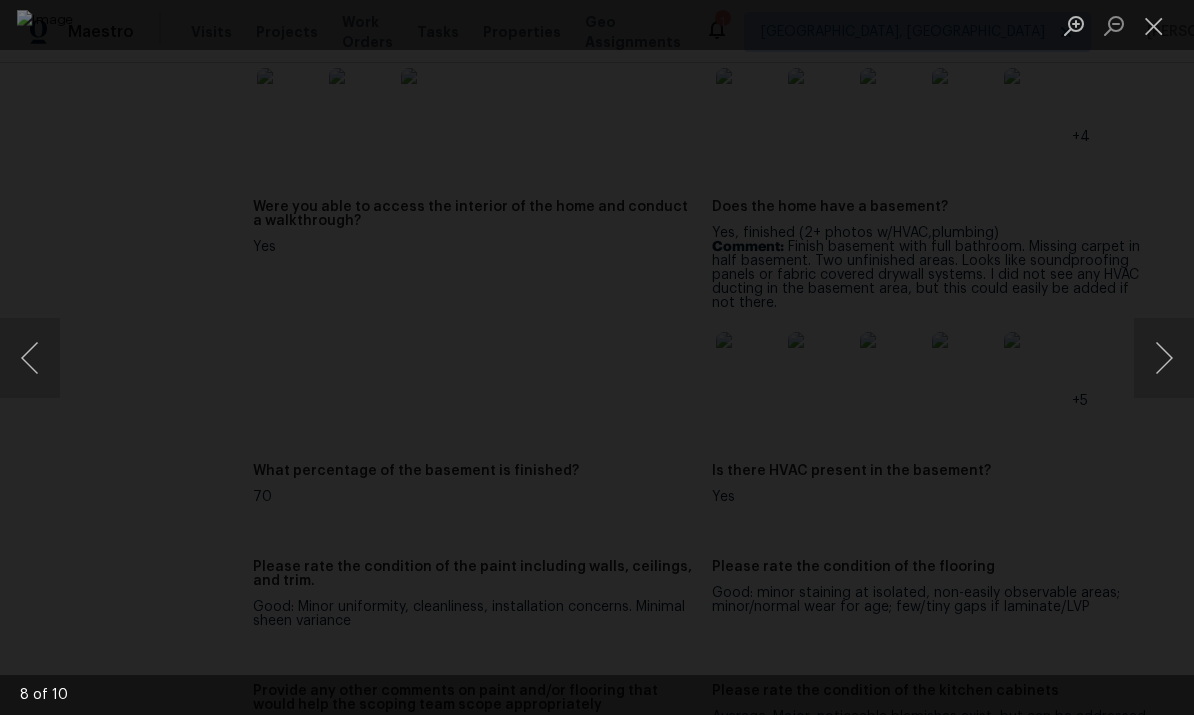 click at bounding box center [1164, 358] 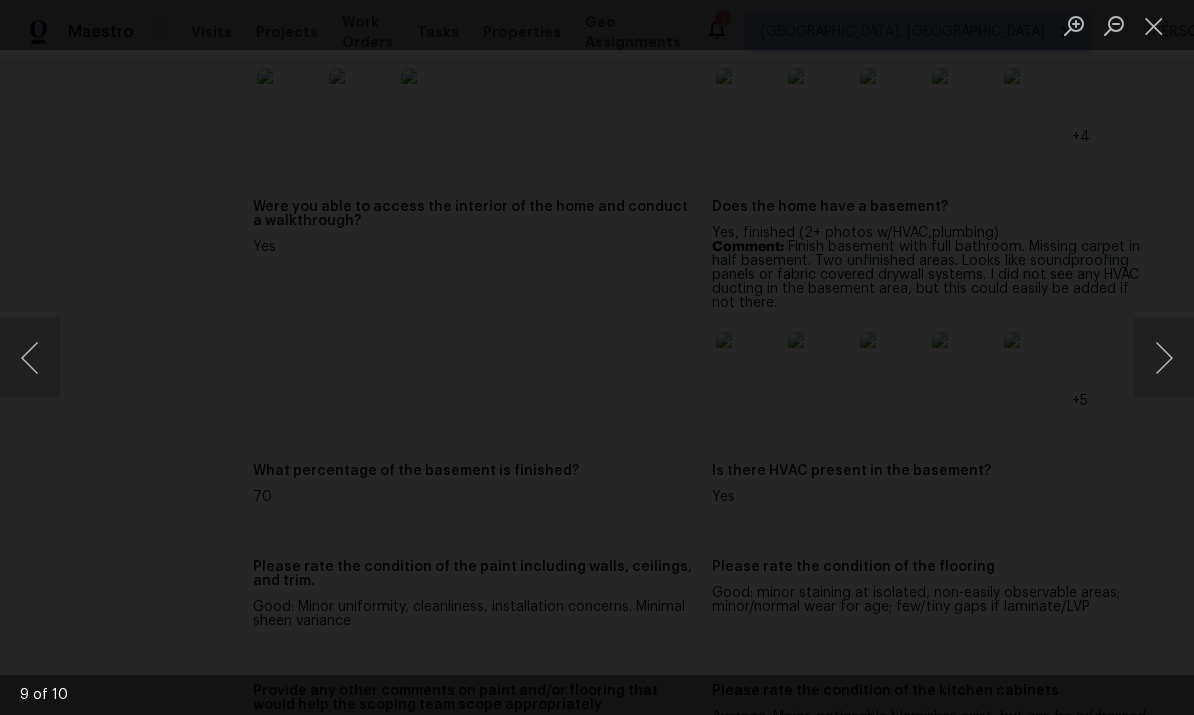 click at bounding box center (1164, 358) 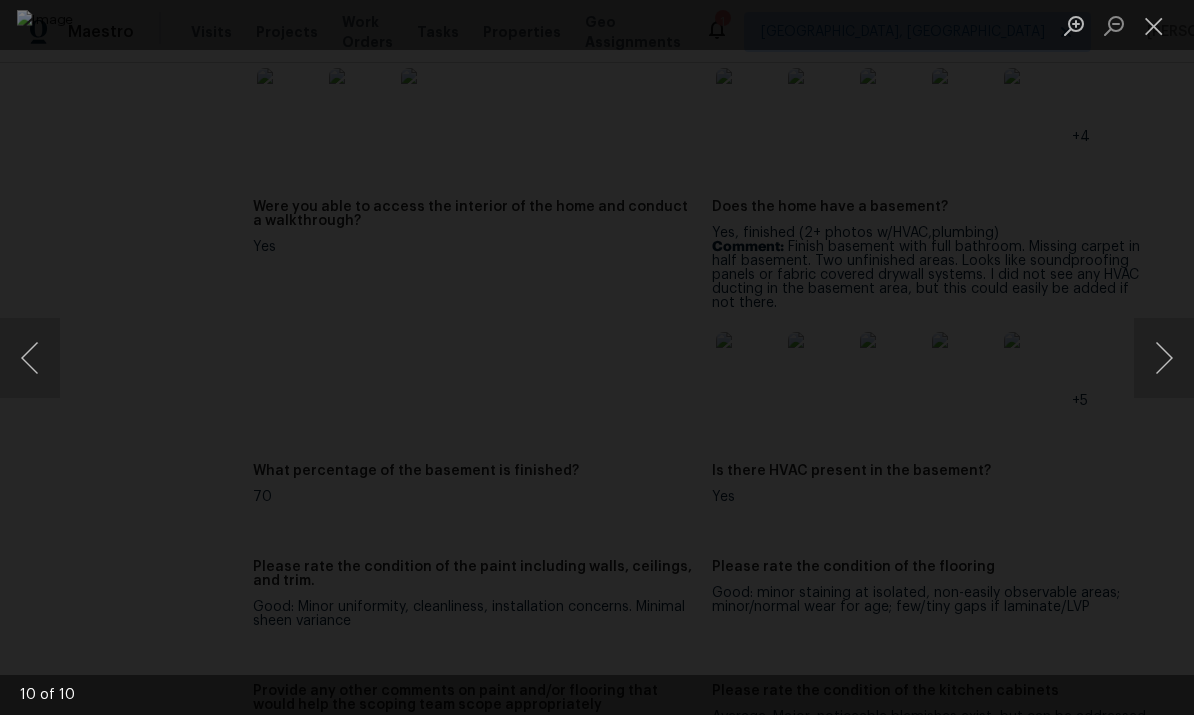 click at bounding box center [1164, 358] 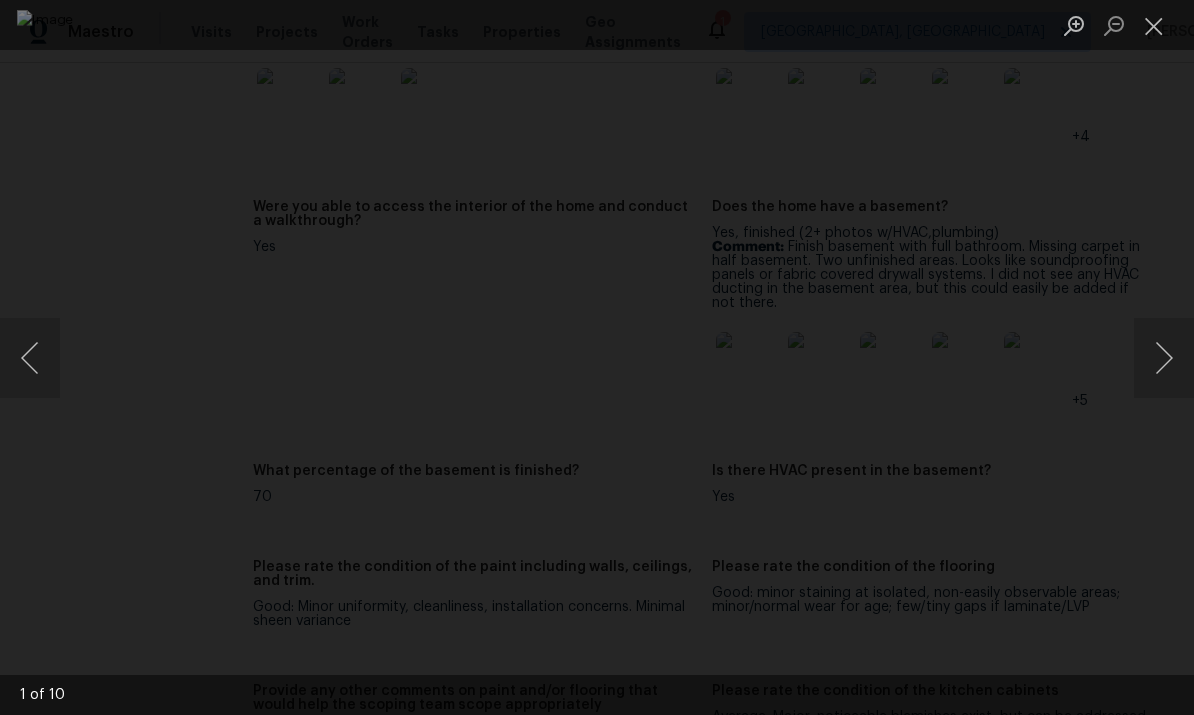 click at bounding box center [1164, 358] 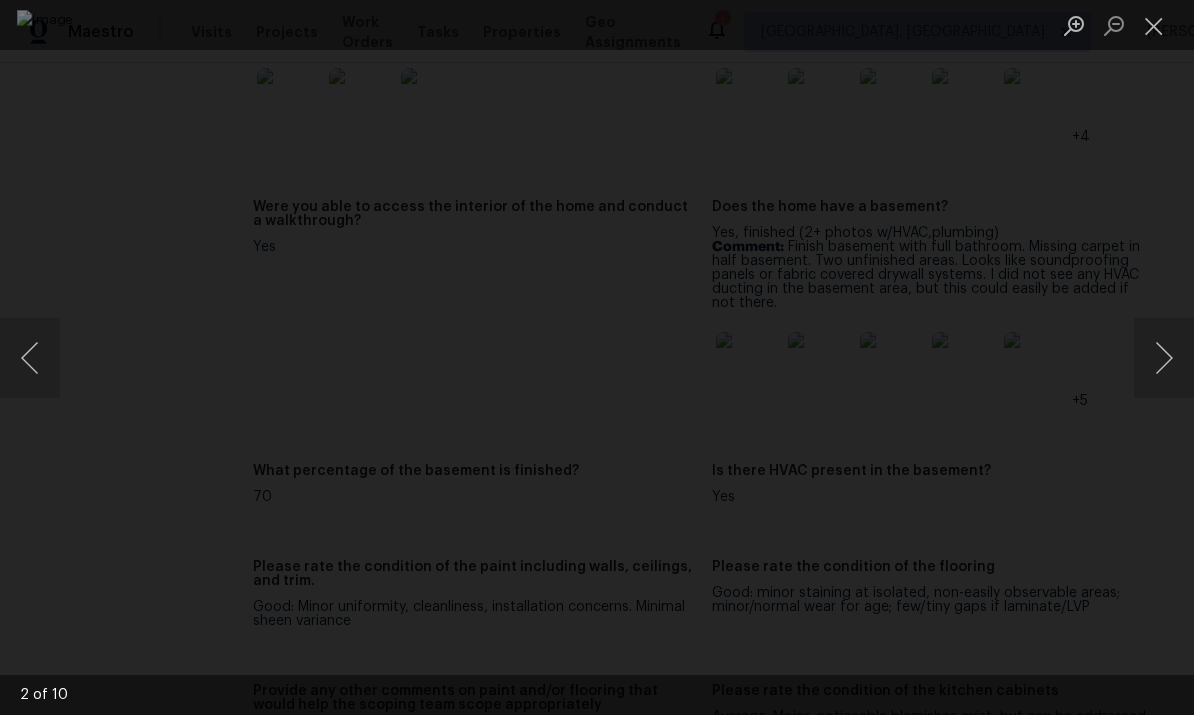 click at bounding box center [1164, 358] 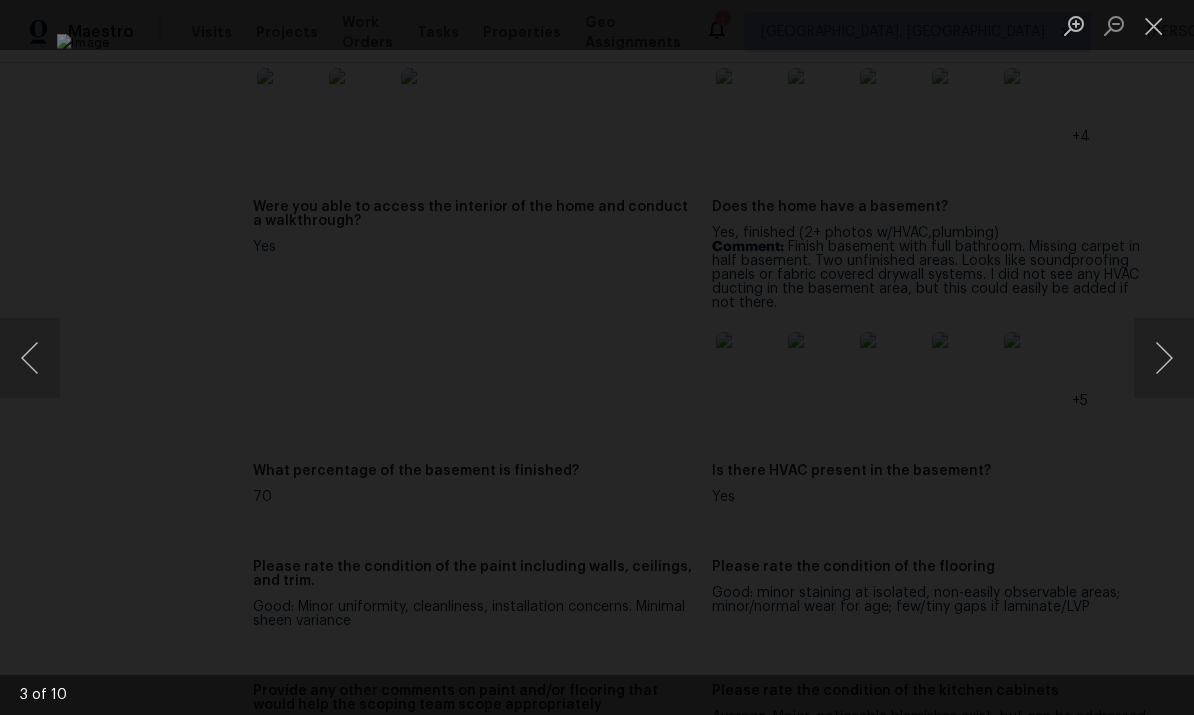 click at bounding box center (1164, 358) 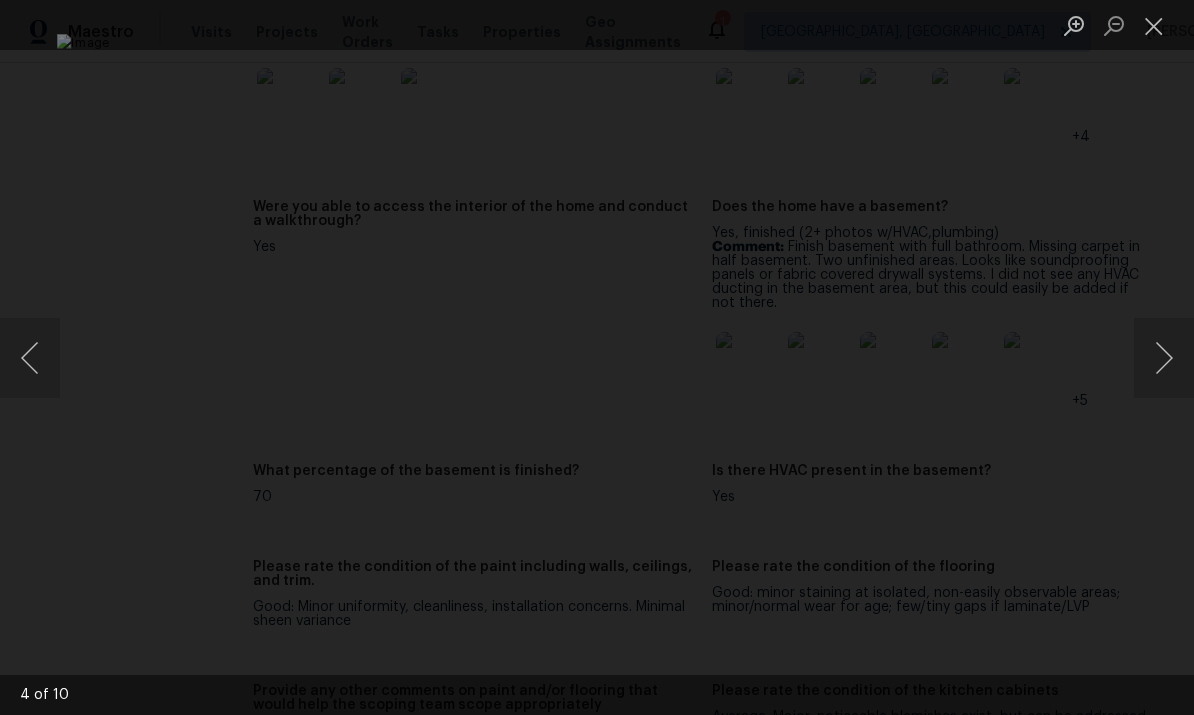 click at bounding box center (1164, 358) 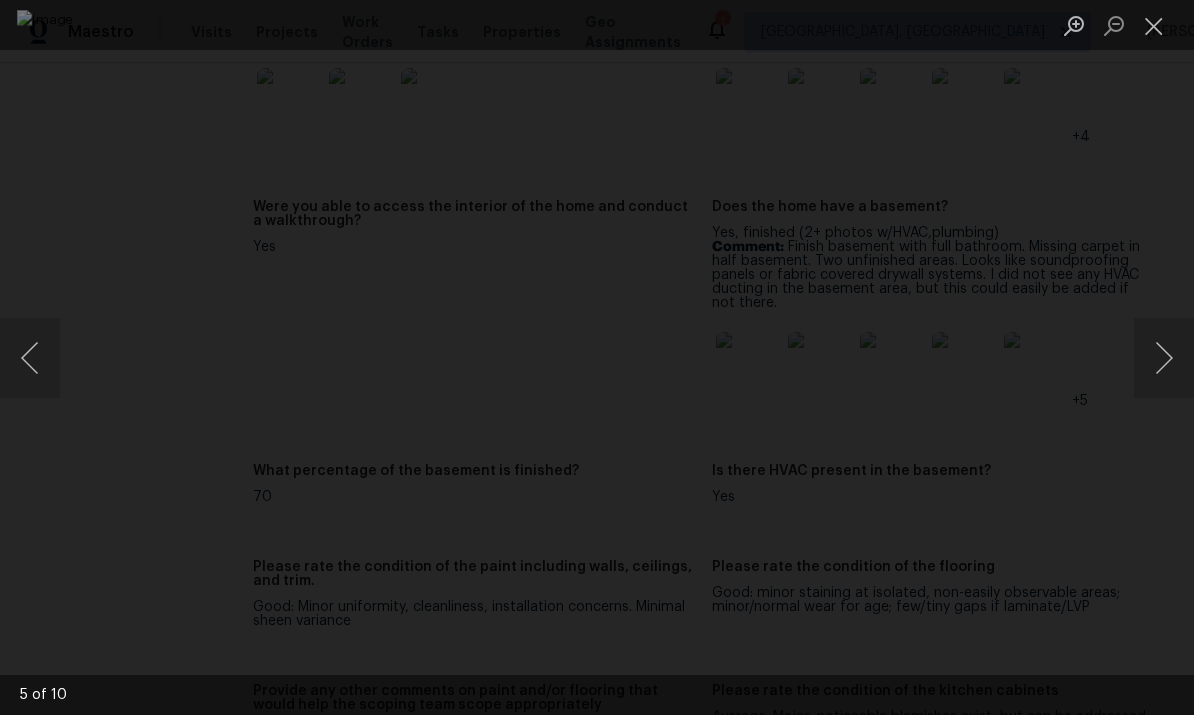 click at bounding box center (30, 358) 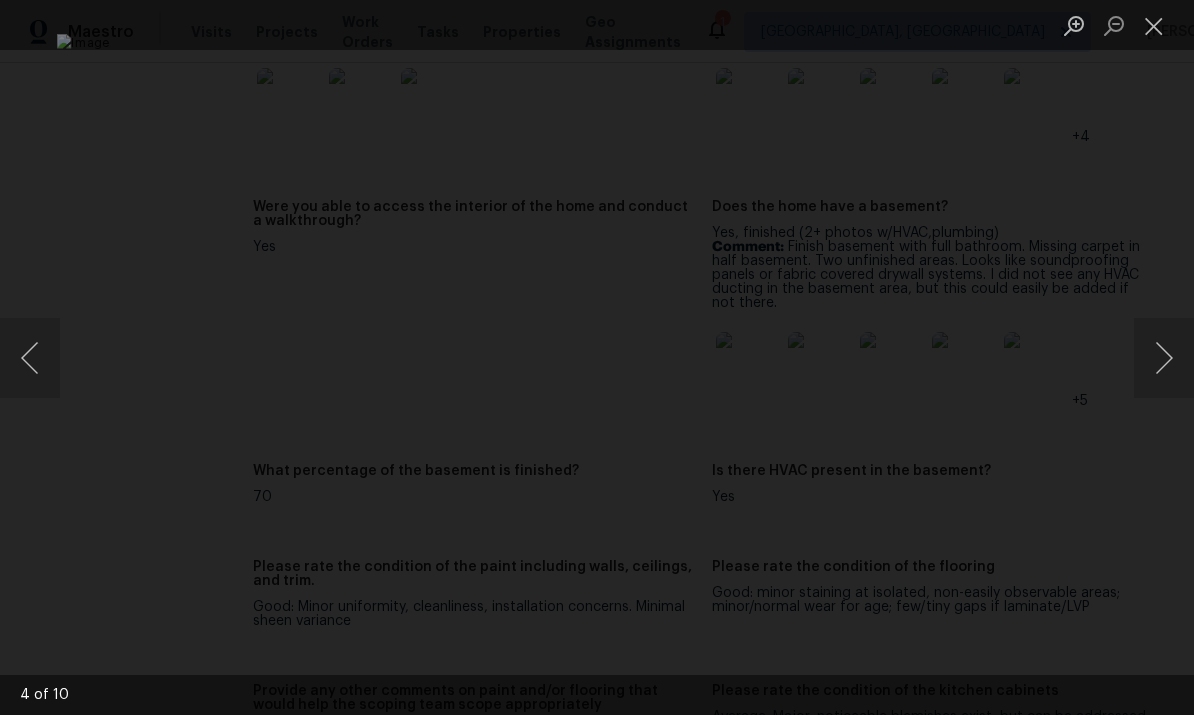 click at bounding box center [1164, 358] 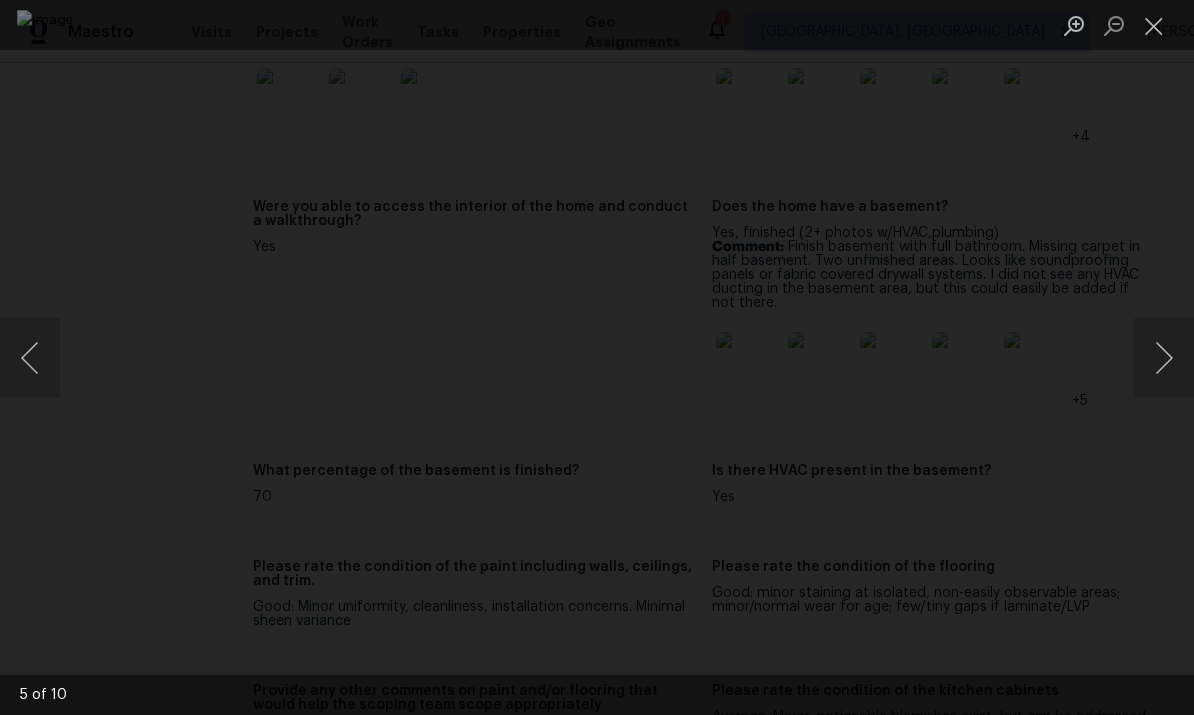 click at bounding box center [30, 358] 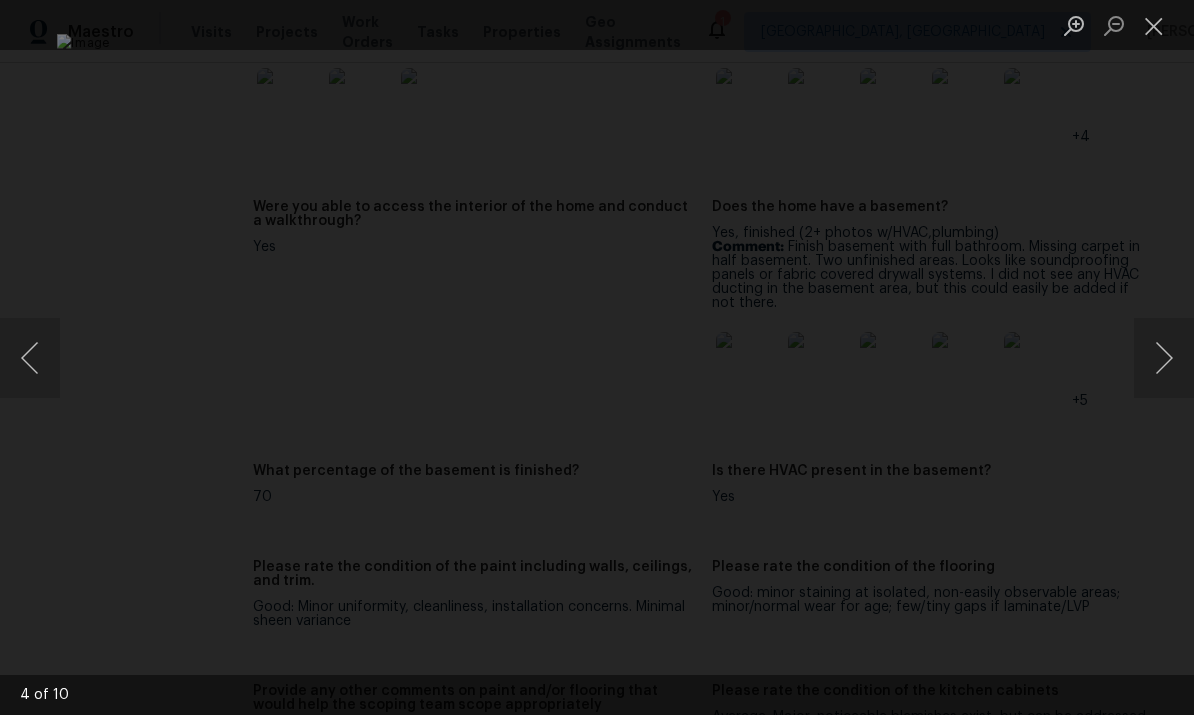 click at bounding box center (30, 358) 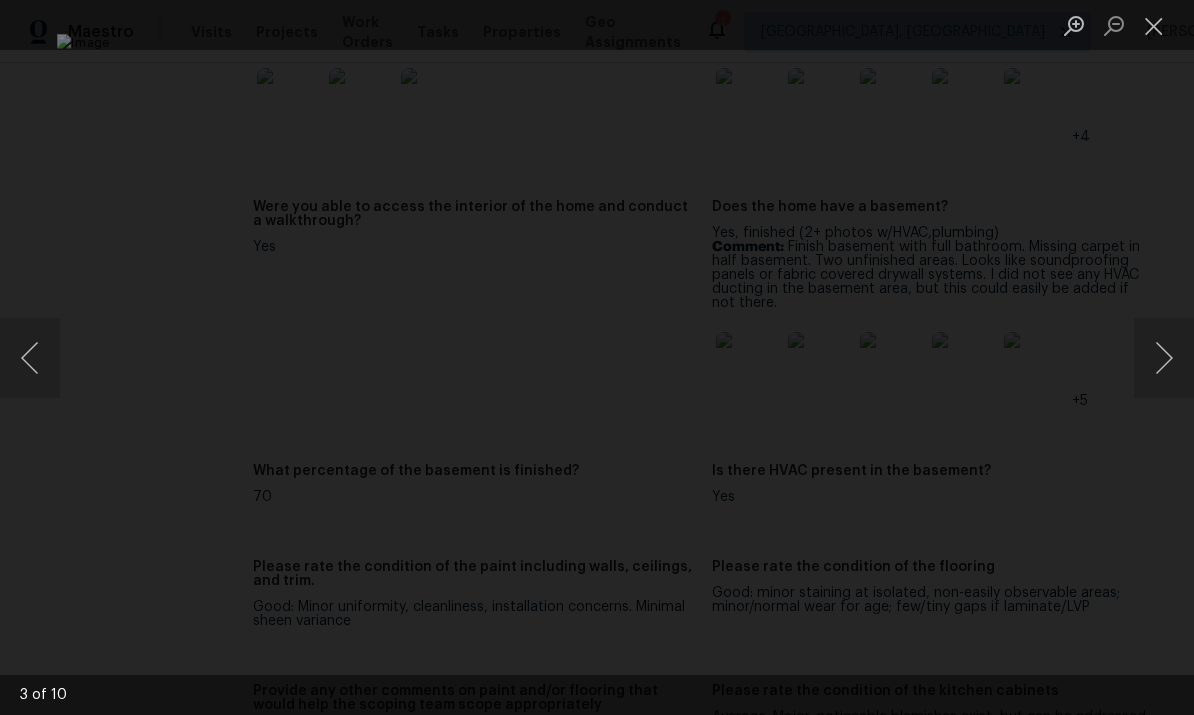 click at bounding box center [30, 358] 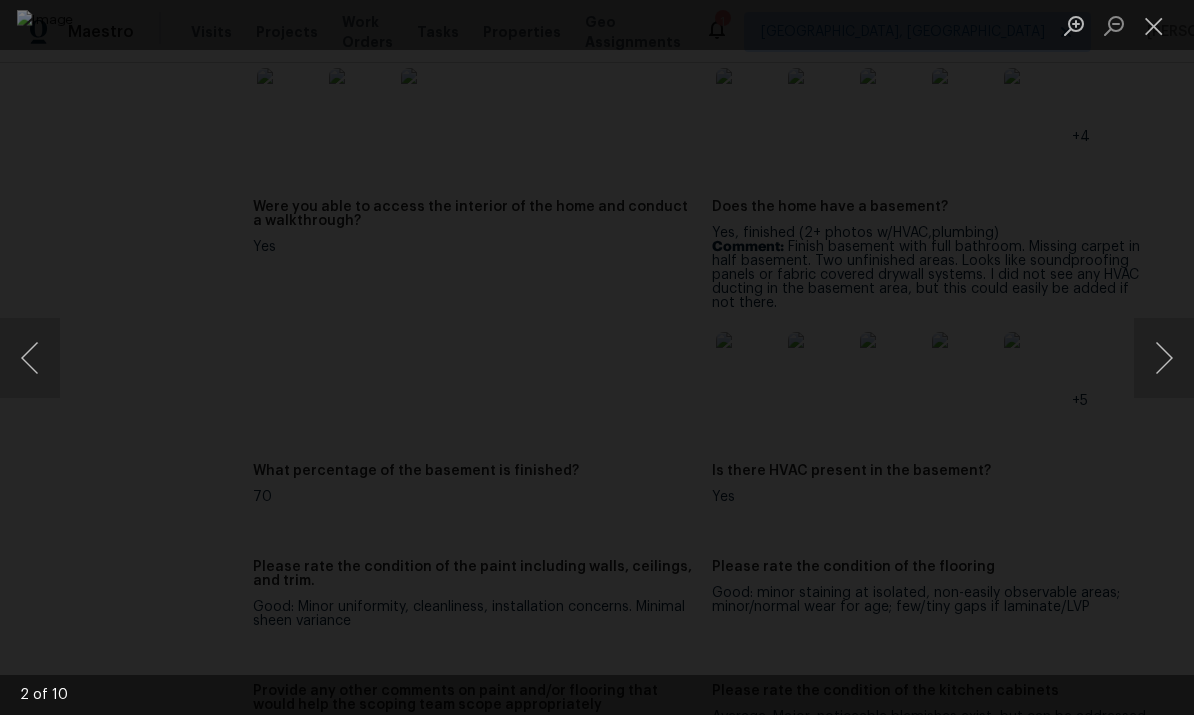 click at bounding box center [30, 358] 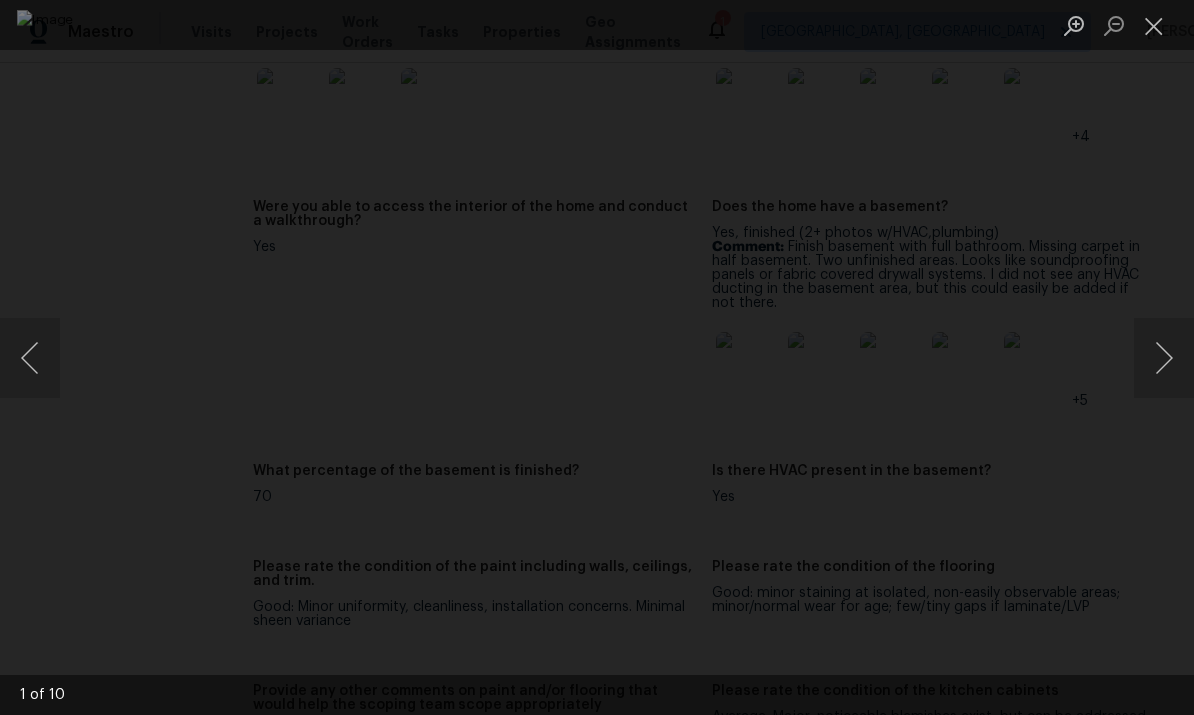 click at bounding box center [1154, 25] 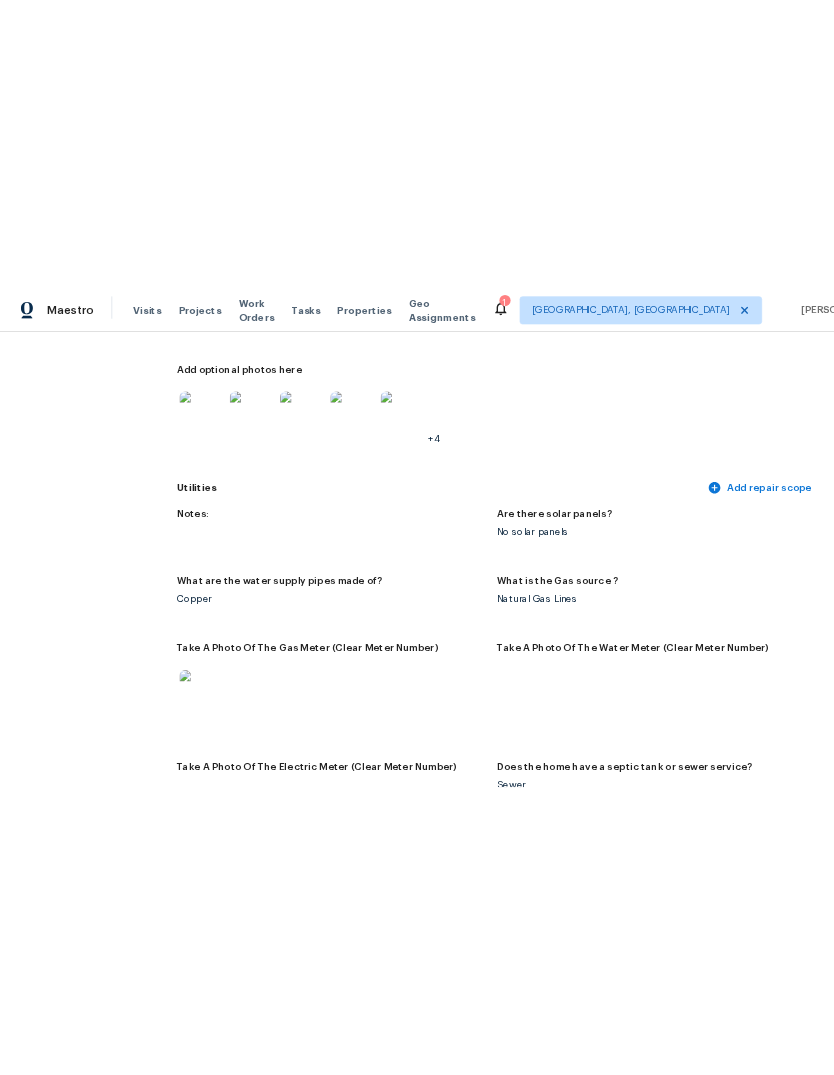 scroll, scrollTop: 1183, scrollLeft: 0, axis: vertical 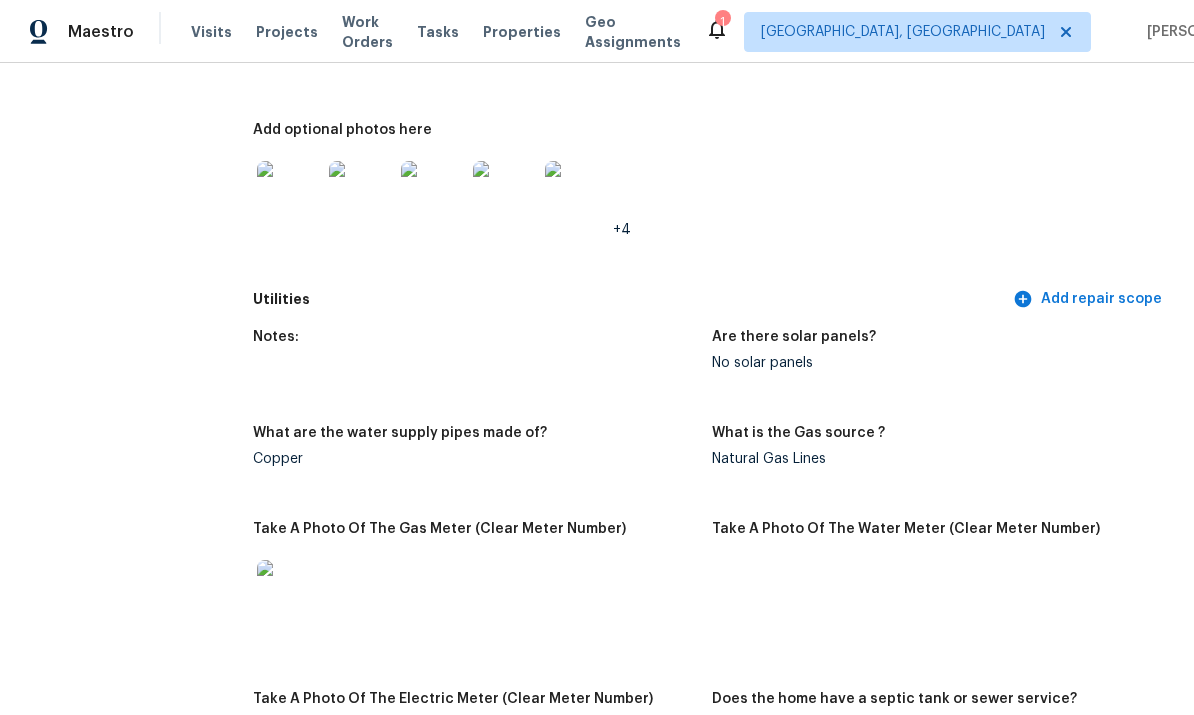 click at bounding box center [577, 193] 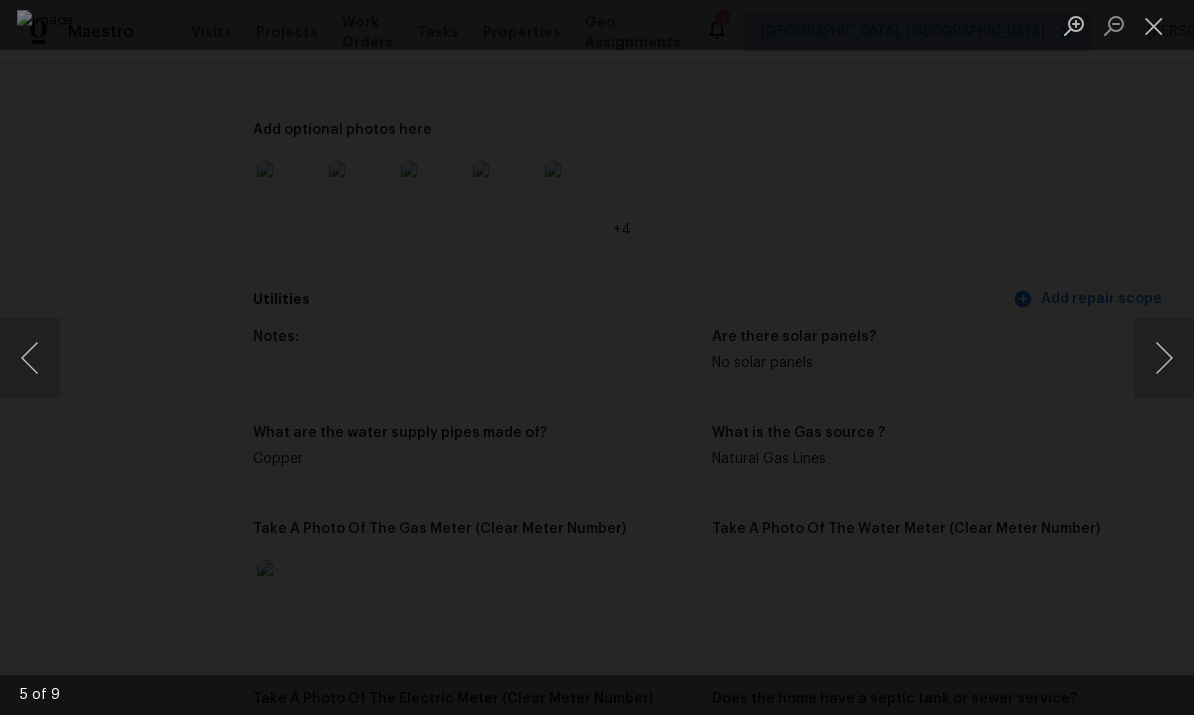 click at bounding box center (1164, 358) 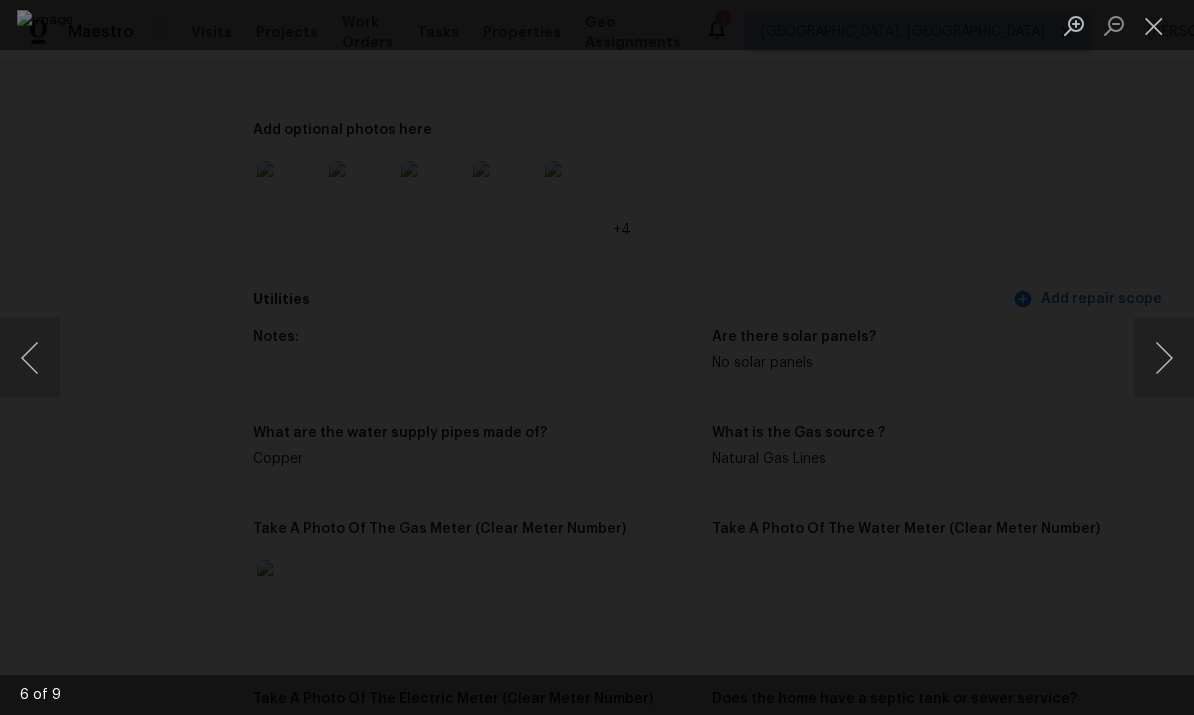 click at bounding box center [1164, 358] 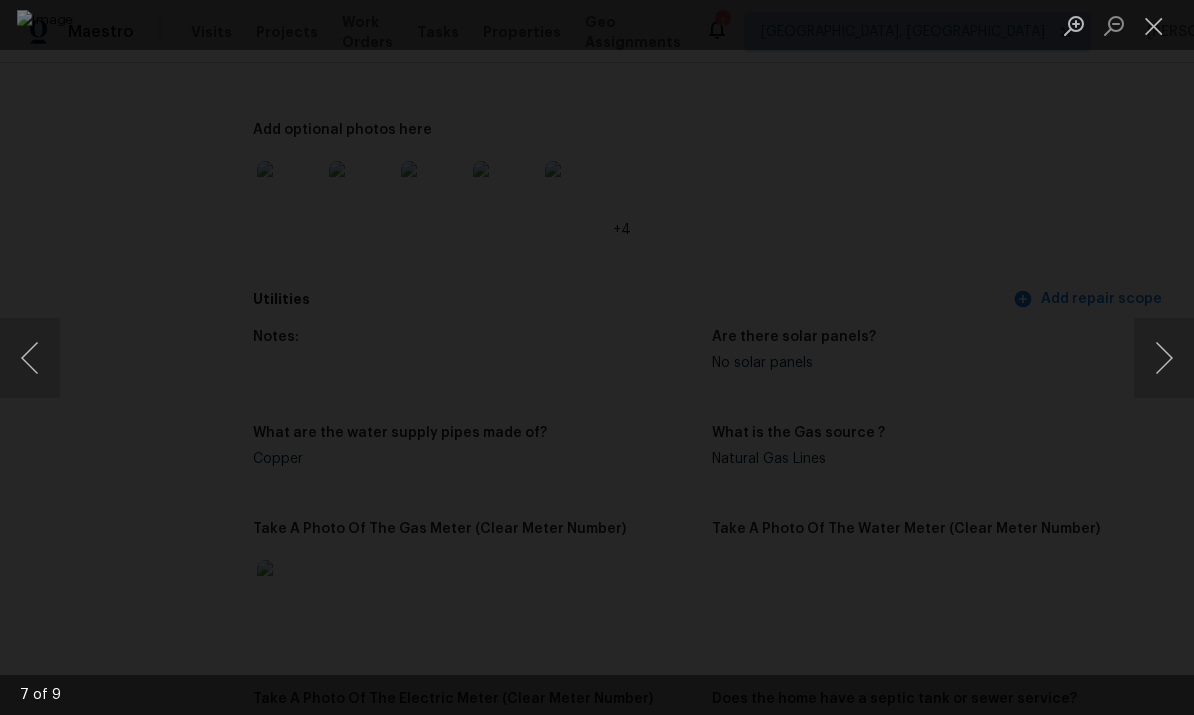 click at bounding box center [1164, 358] 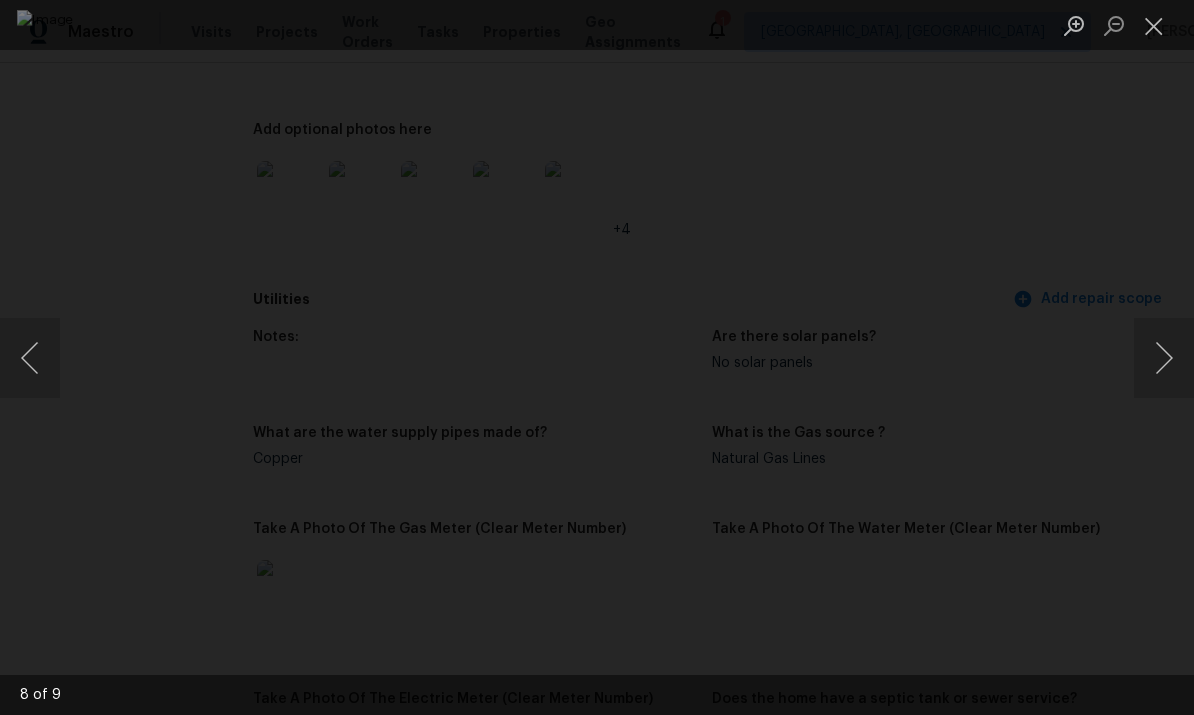 click at bounding box center (1164, 358) 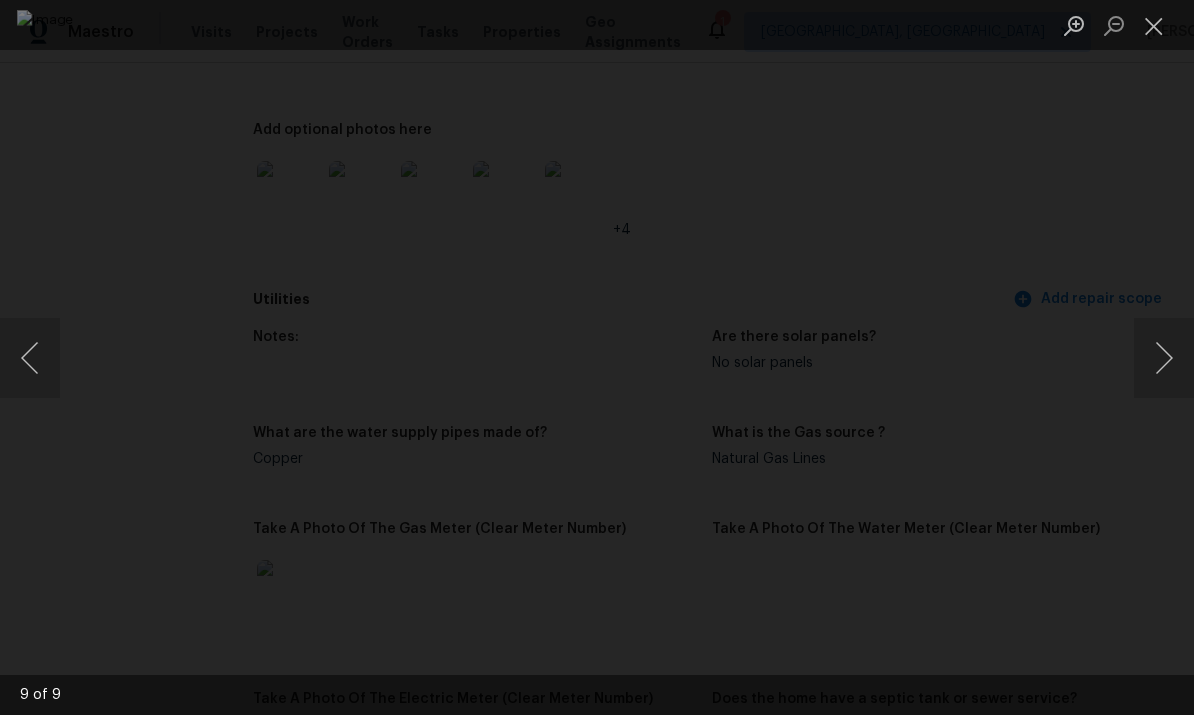 click at bounding box center [1164, 358] 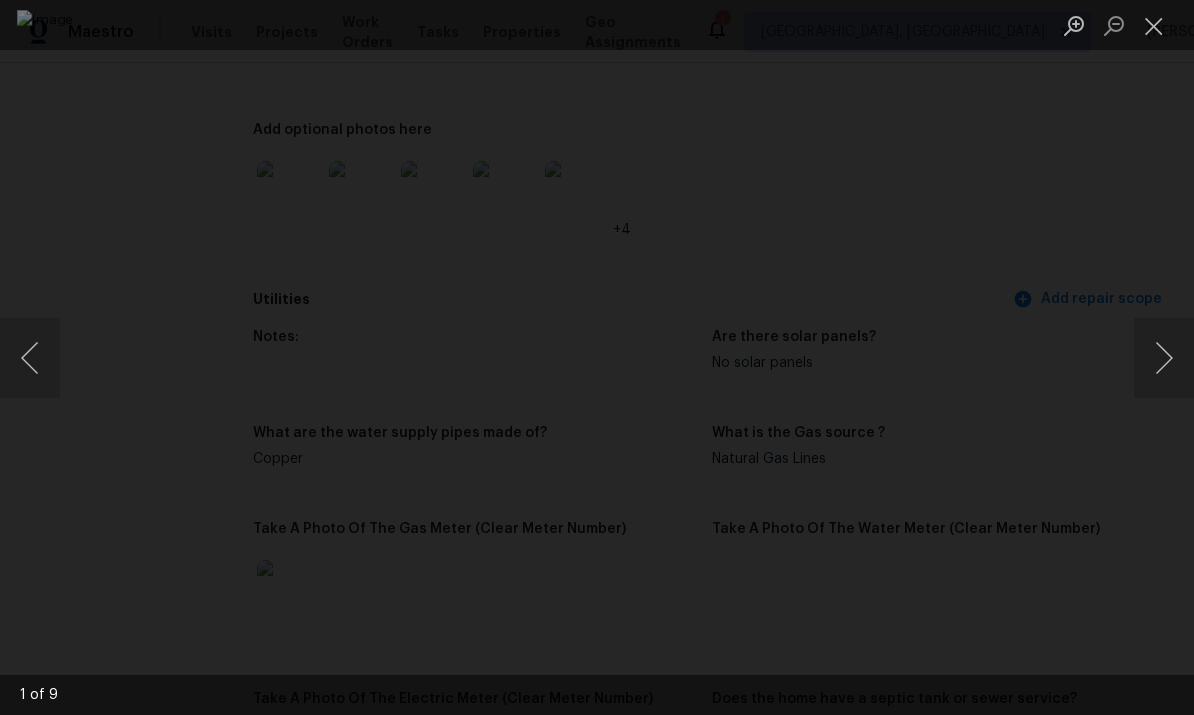 click at bounding box center (1164, 358) 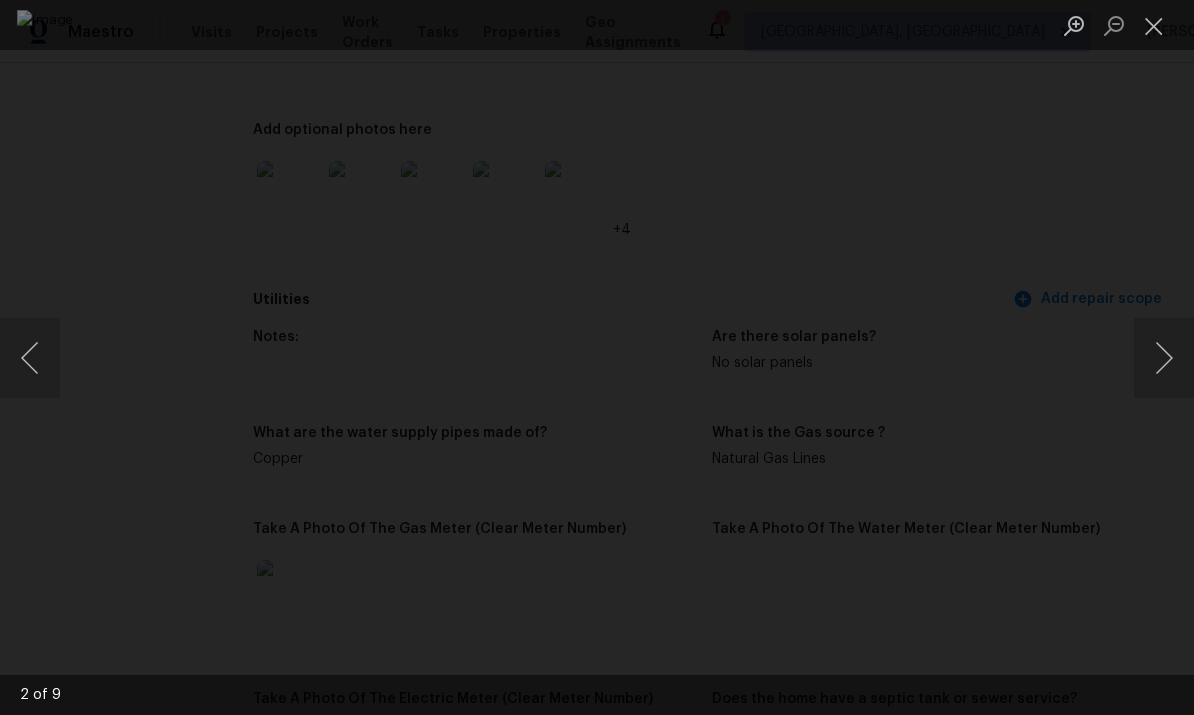 click at bounding box center [1164, 358] 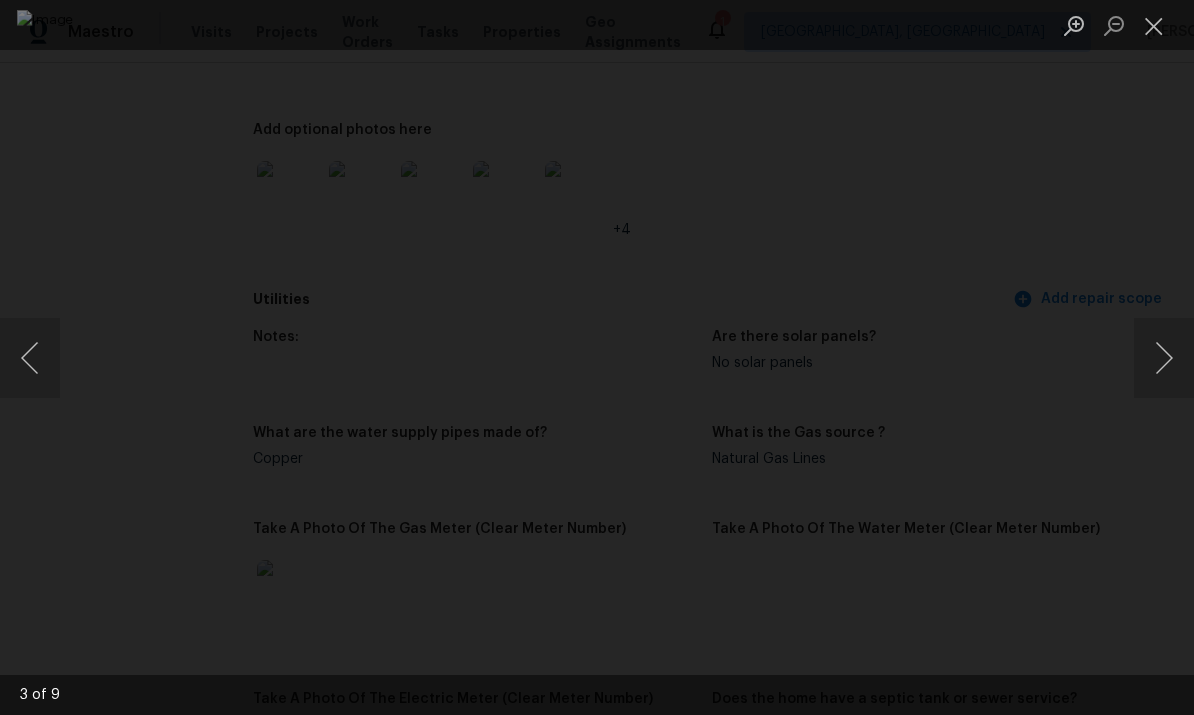 click at bounding box center (30, 358) 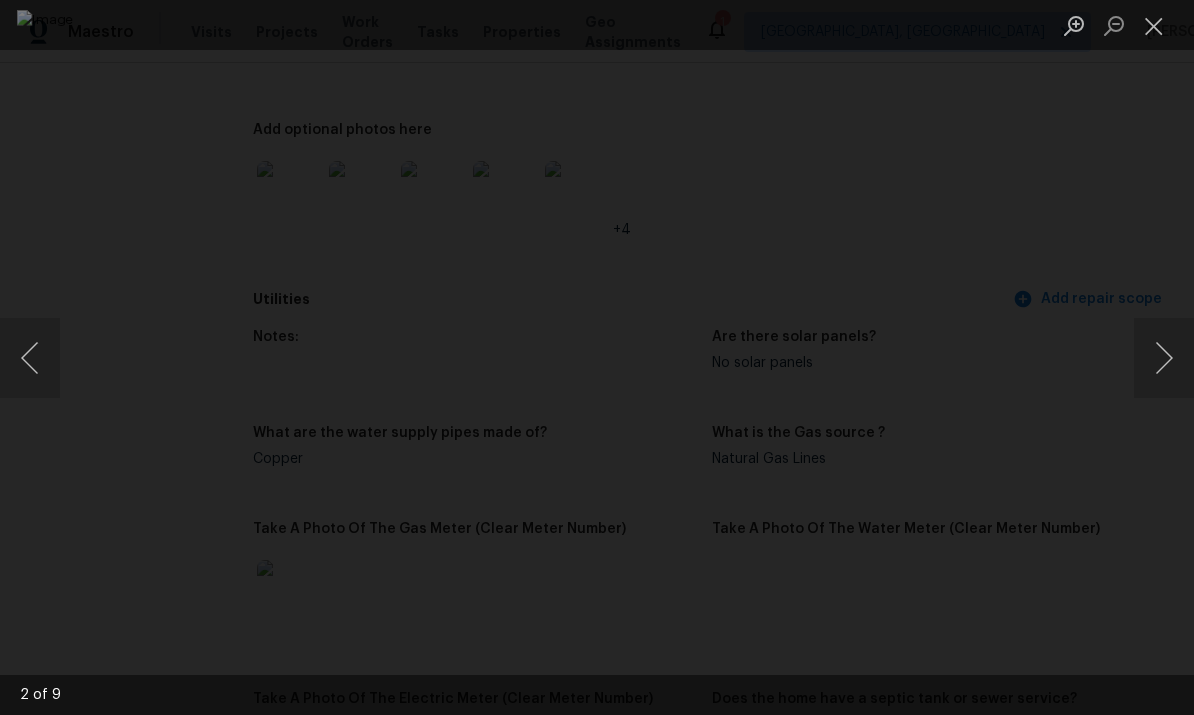 click at bounding box center [1154, 25] 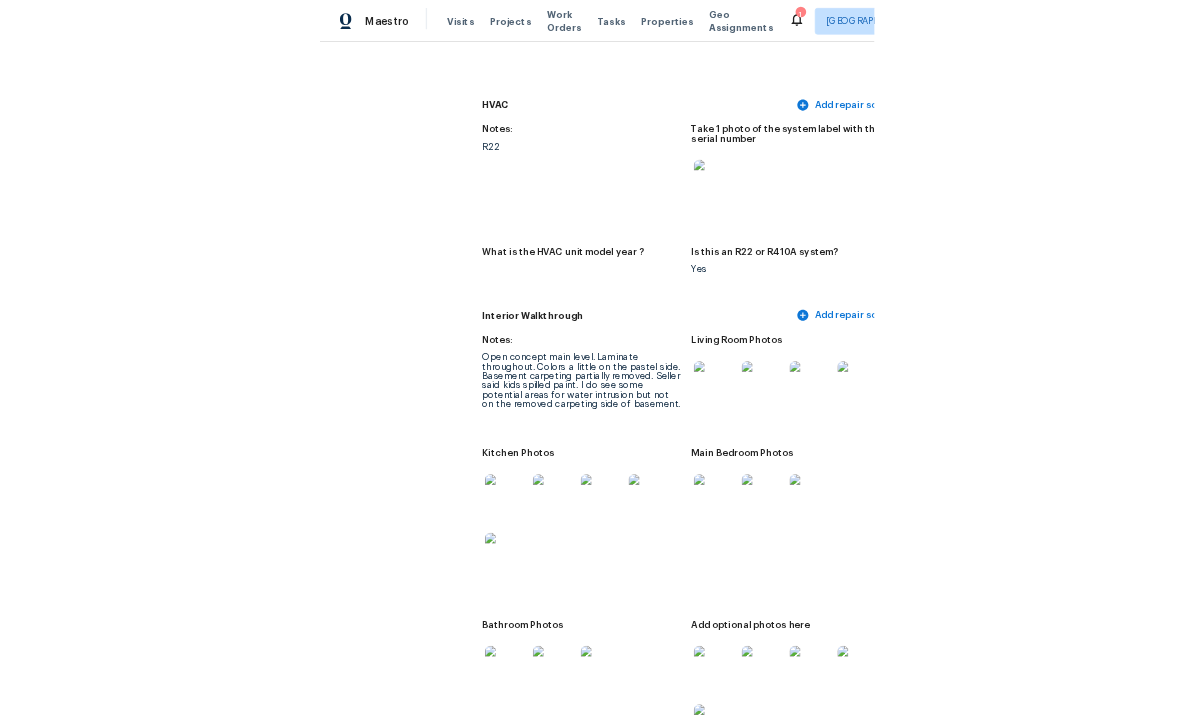 scroll, scrollTop: 2121, scrollLeft: 0, axis: vertical 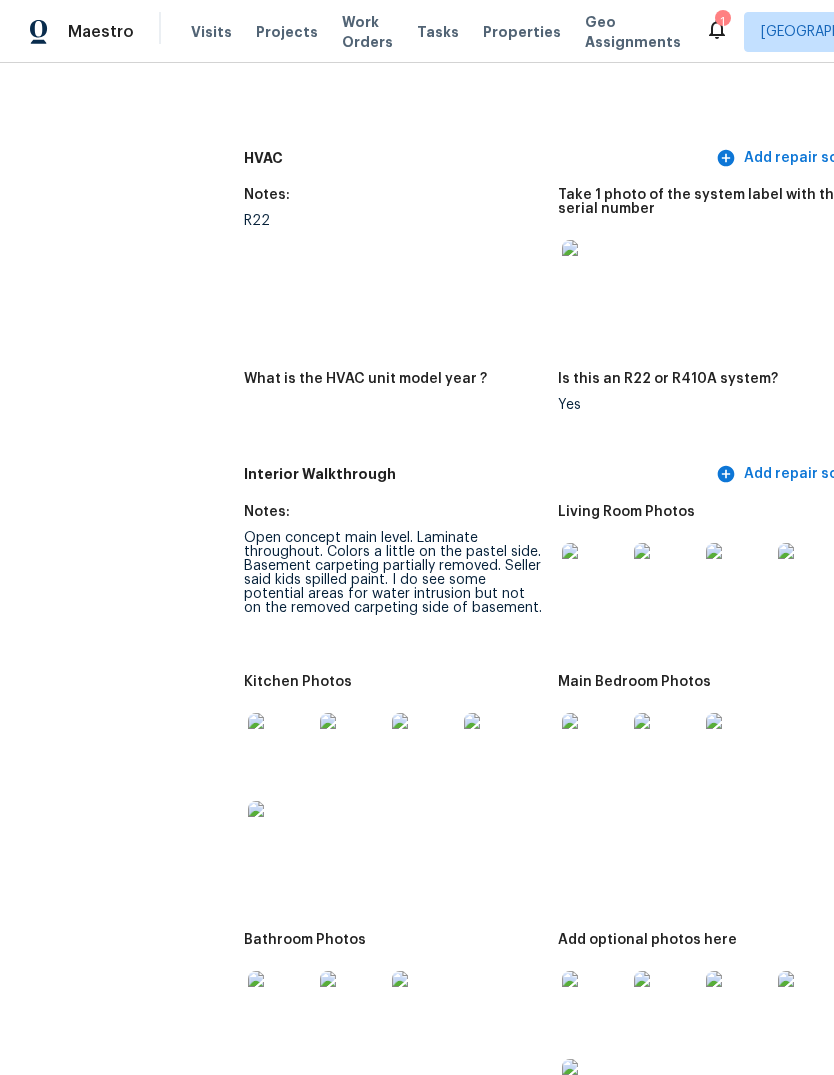 click at bounding box center (594, 575) 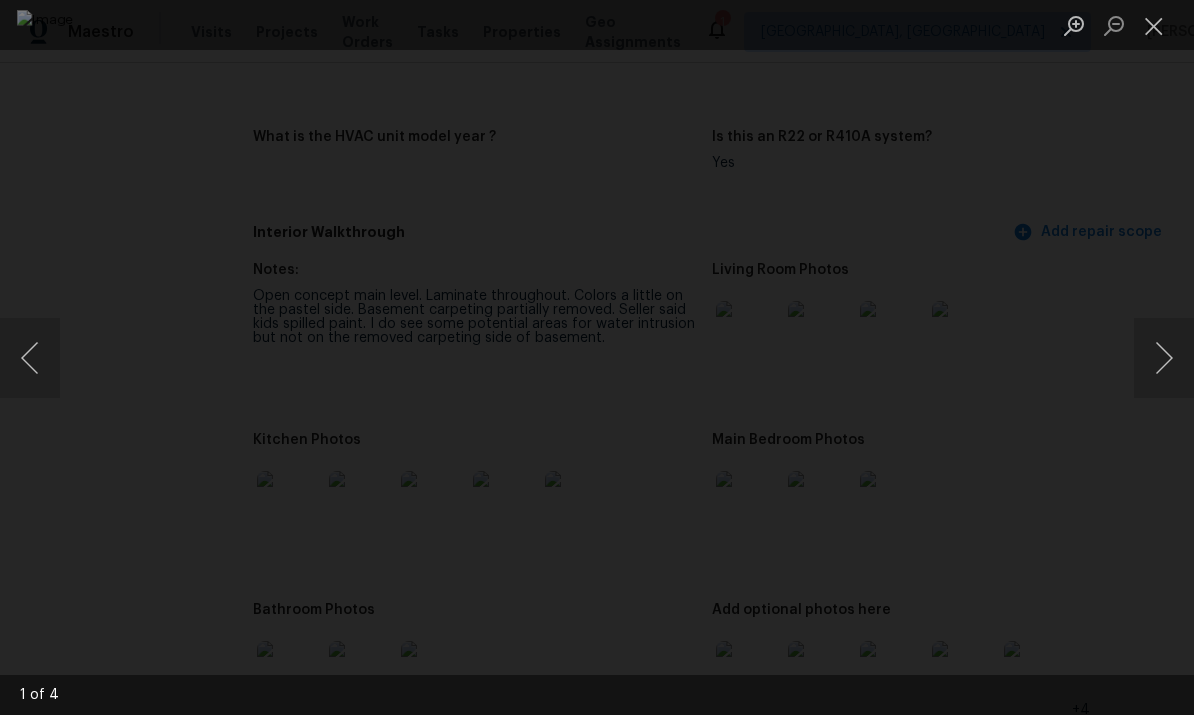 click at bounding box center (1164, 358) 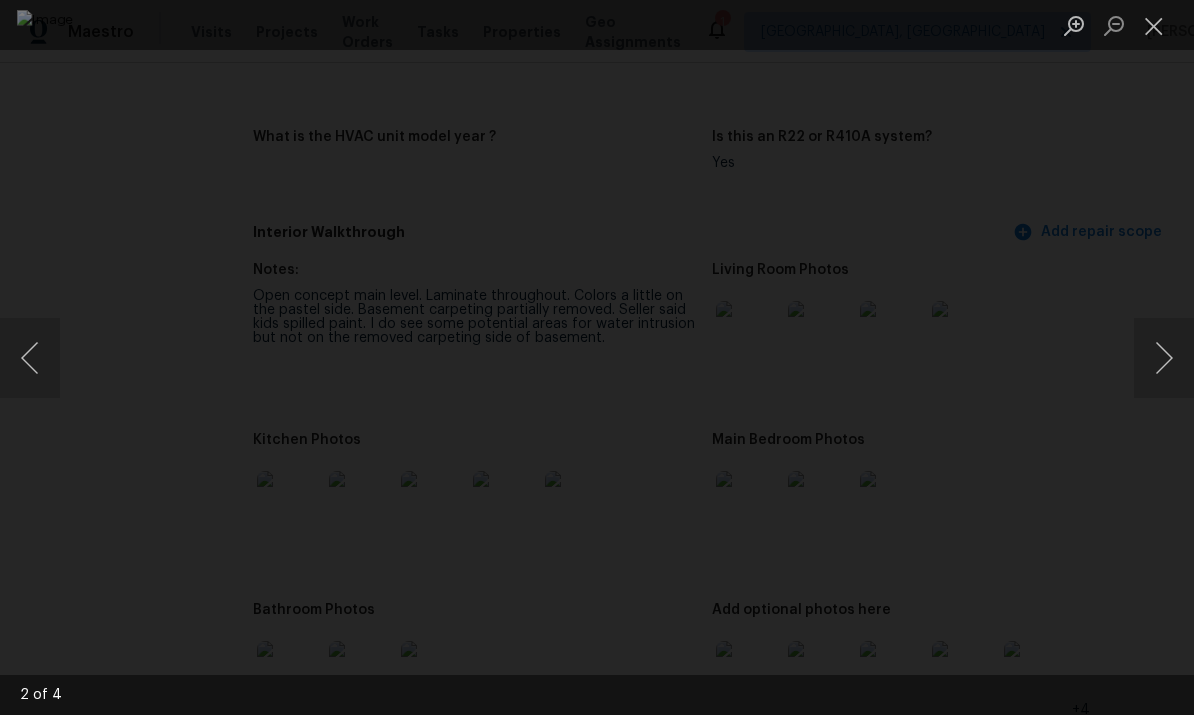 click at bounding box center [1164, 358] 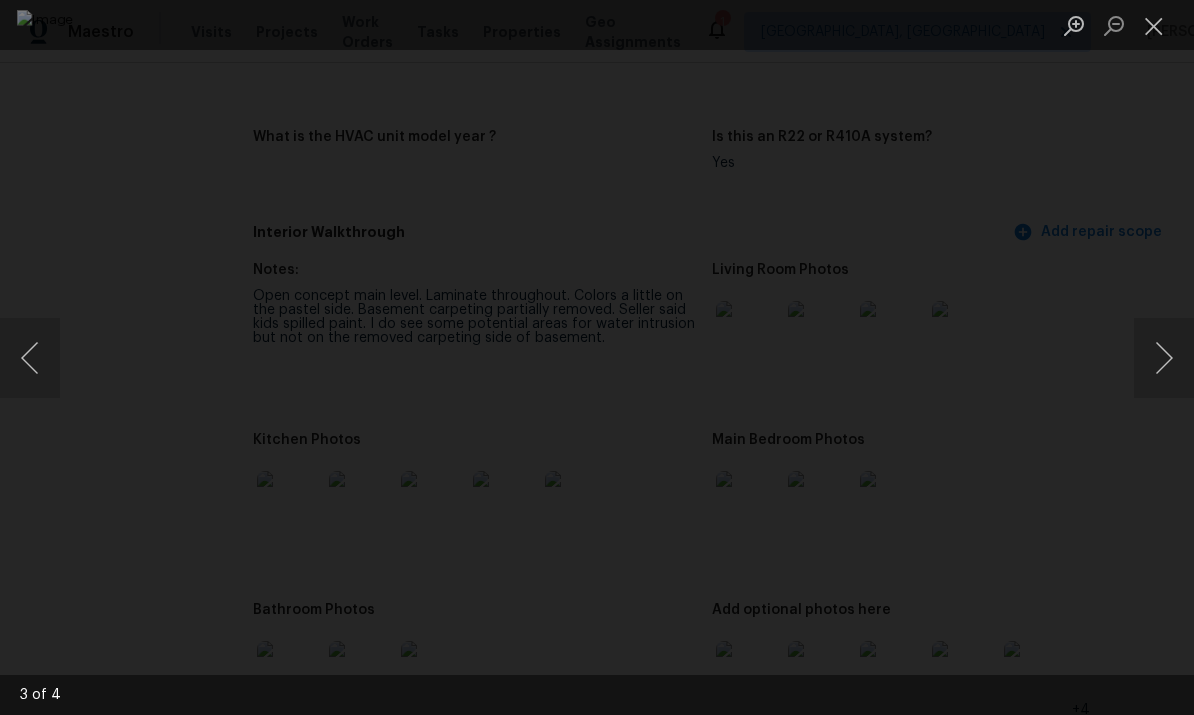click at bounding box center (1164, 358) 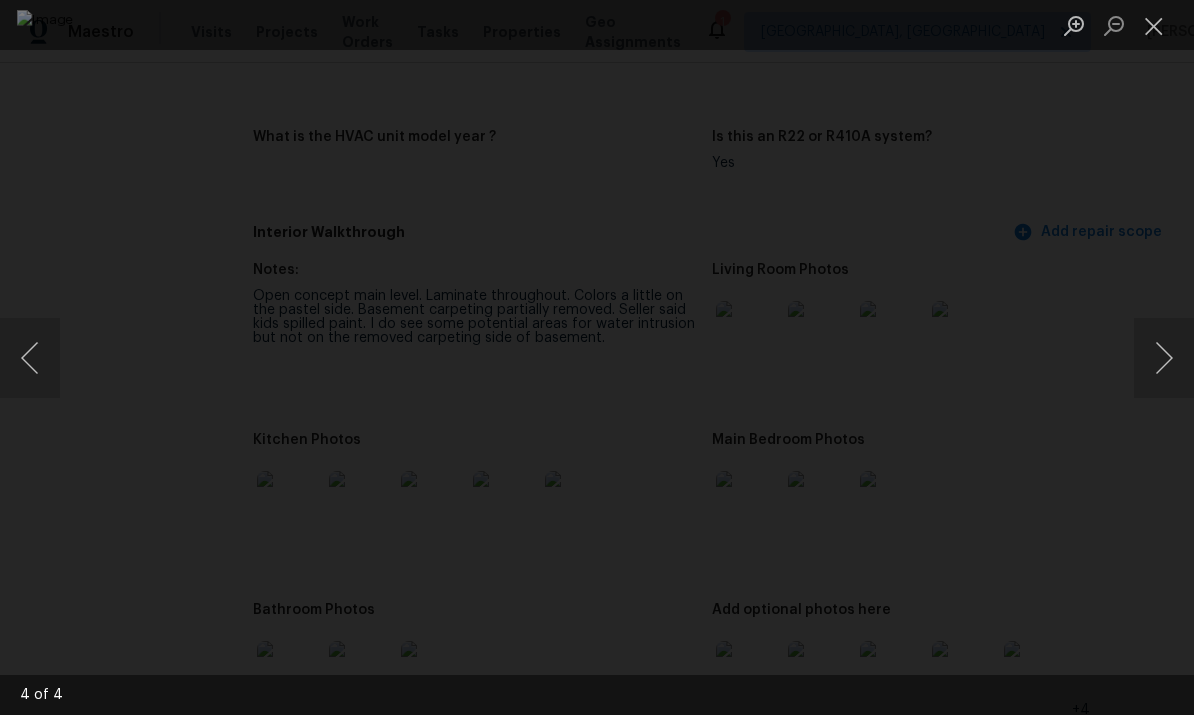 click at bounding box center [1164, 358] 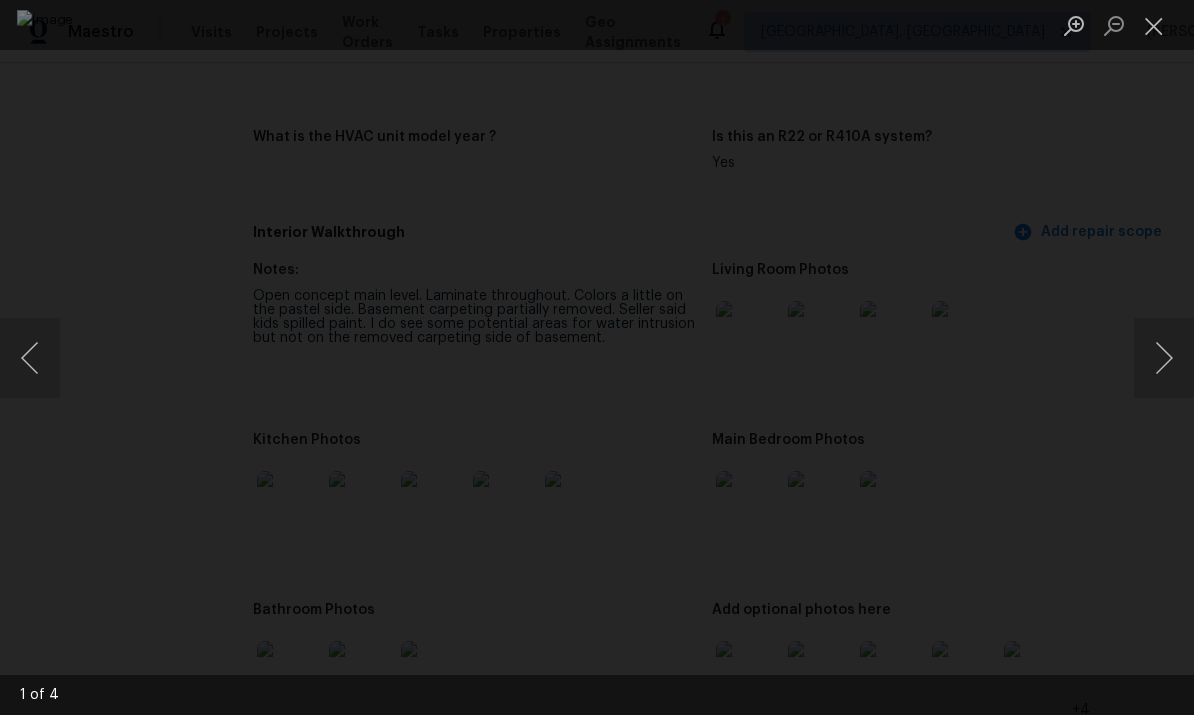 click at bounding box center (1164, 358) 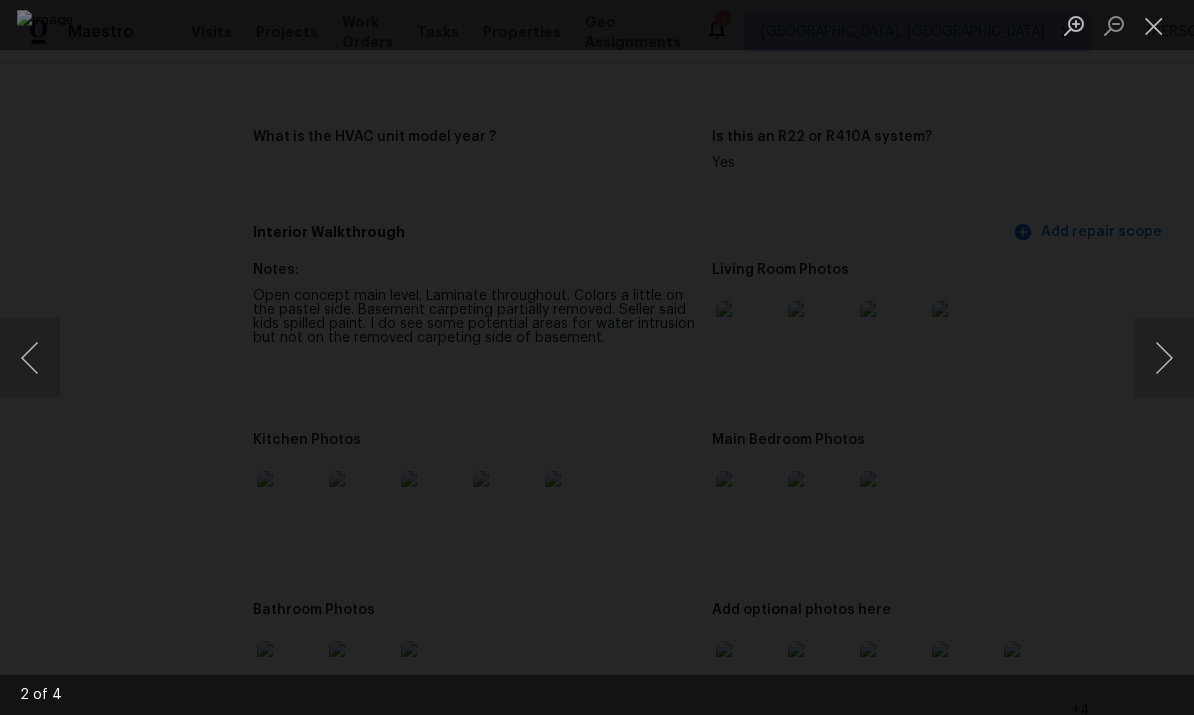 click at bounding box center [1164, 358] 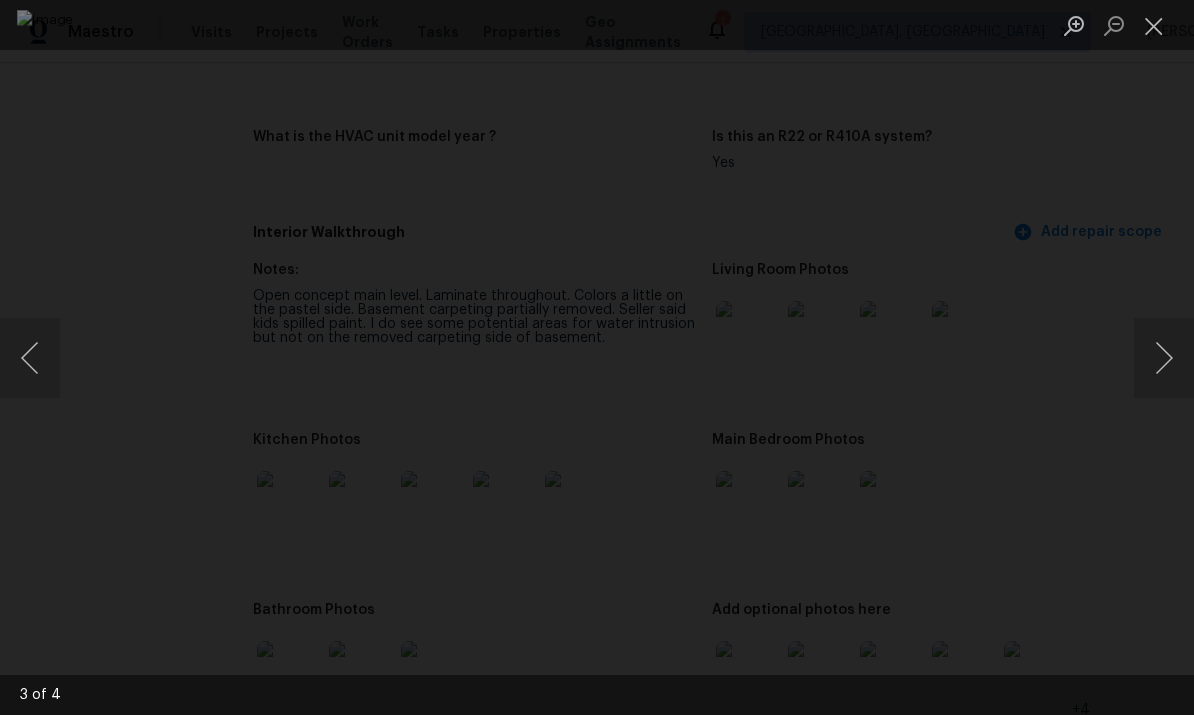 click at bounding box center (1154, 25) 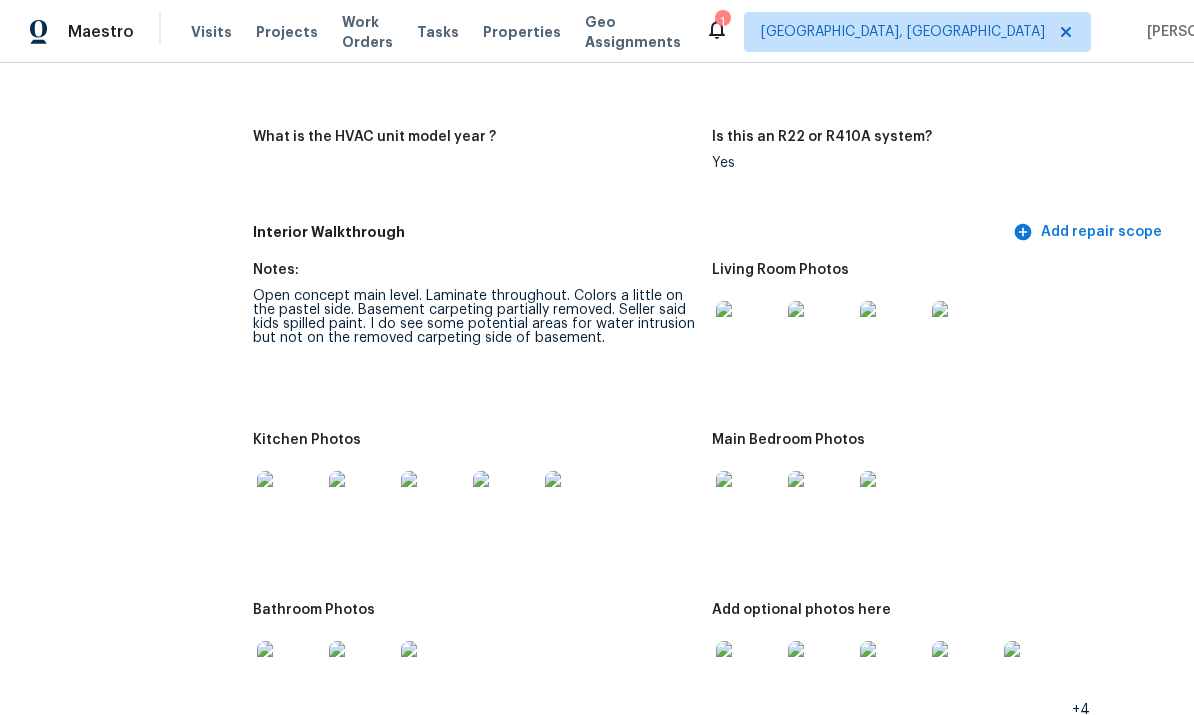 click at bounding box center (289, 503) 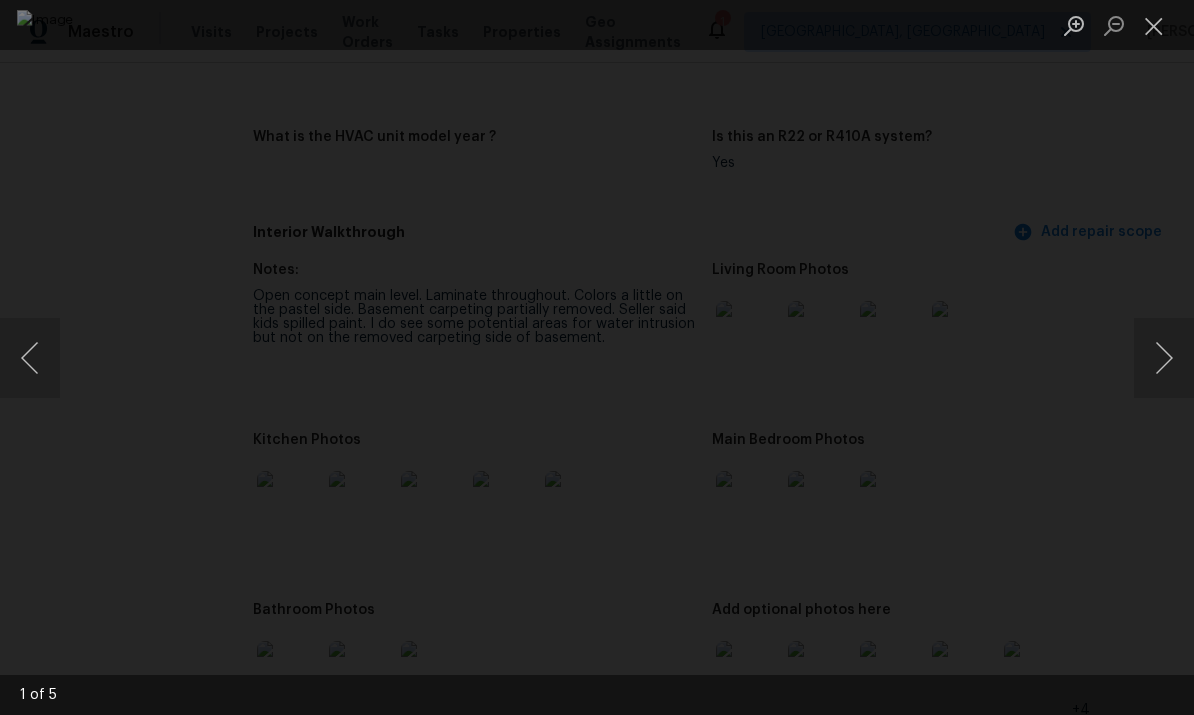 click at bounding box center [1164, 358] 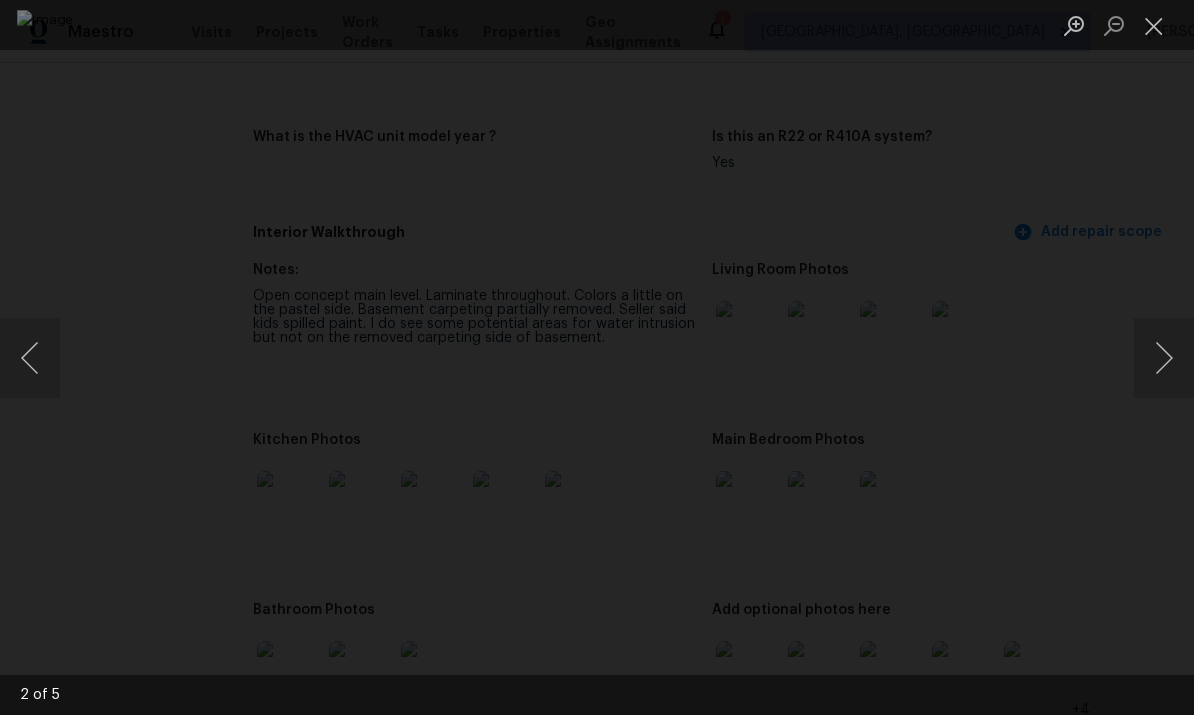 click at bounding box center (1164, 358) 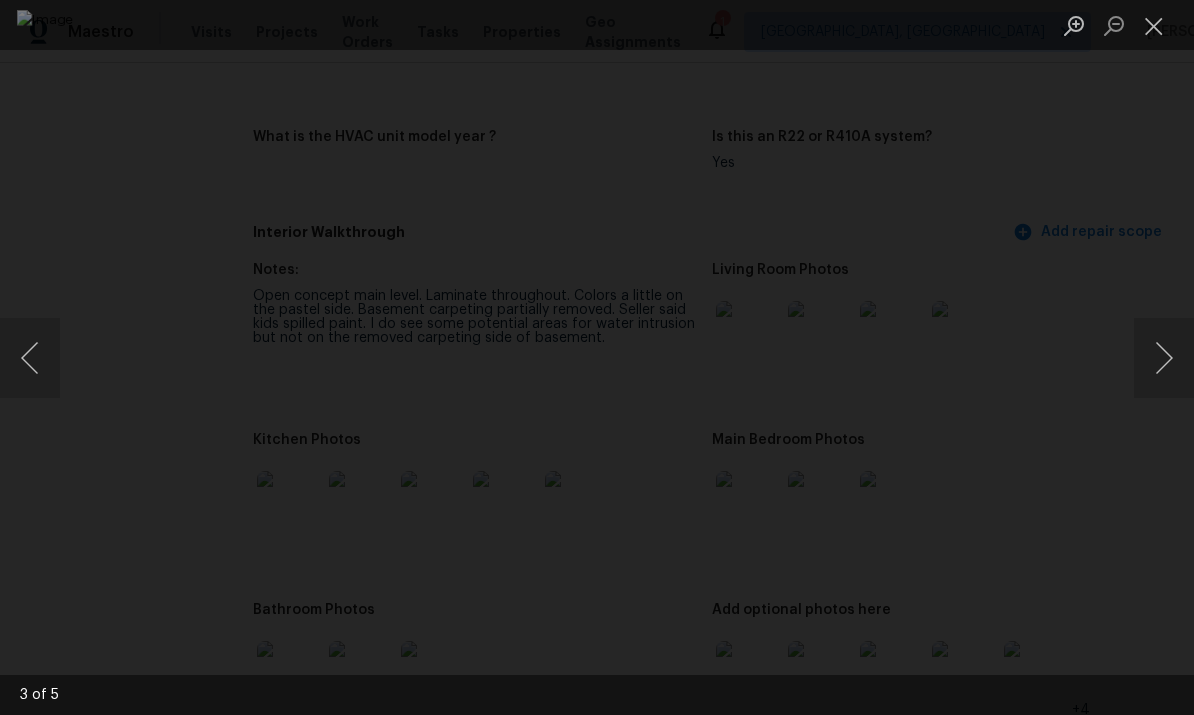 click at bounding box center [1164, 358] 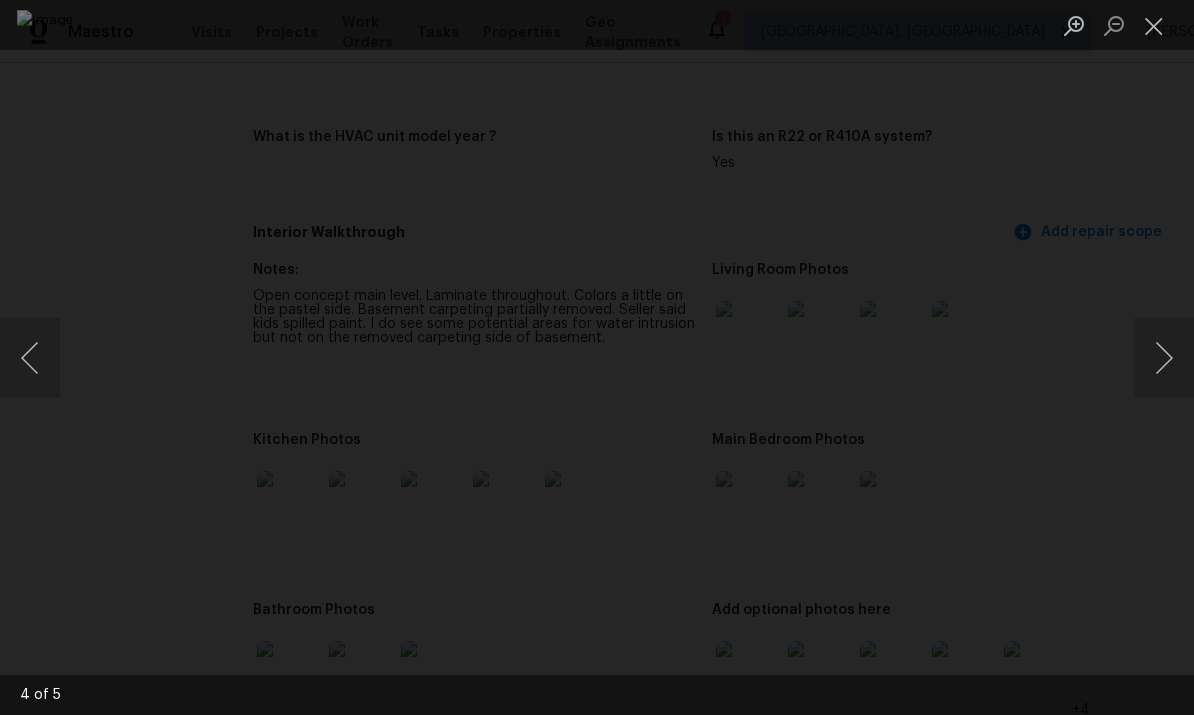 click at bounding box center (1154, 25) 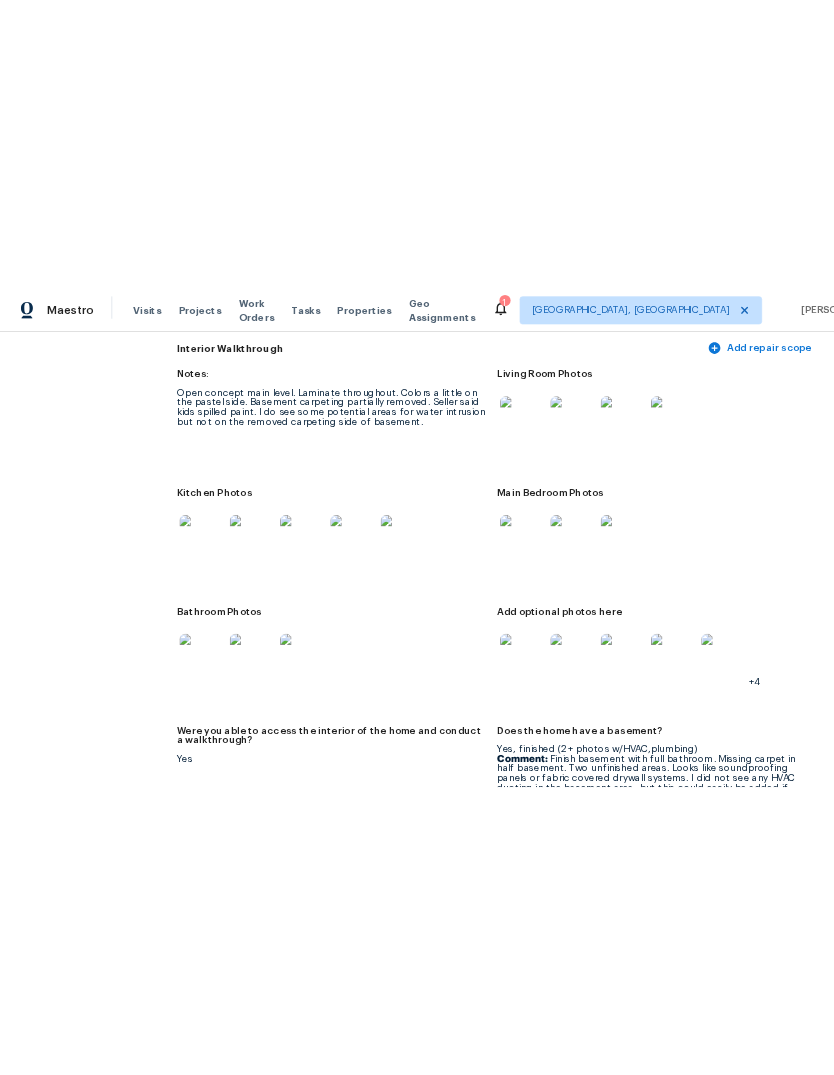 scroll, scrollTop: 2284, scrollLeft: 0, axis: vertical 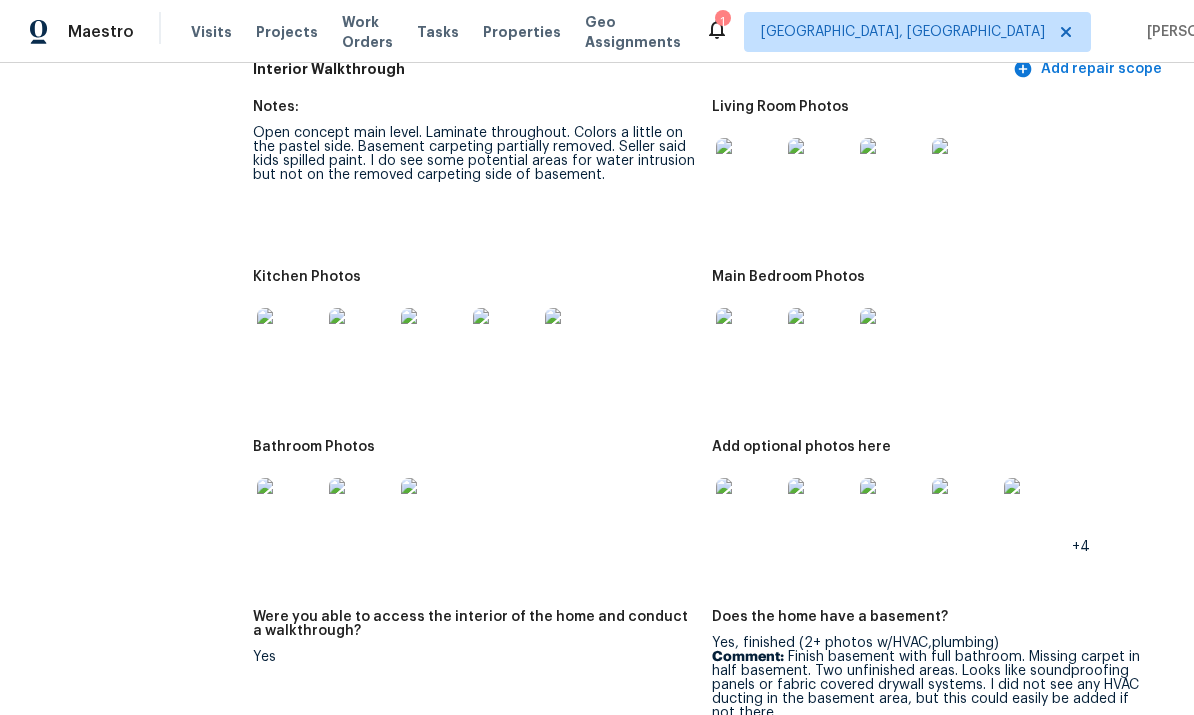 click at bounding box center [748, 510] 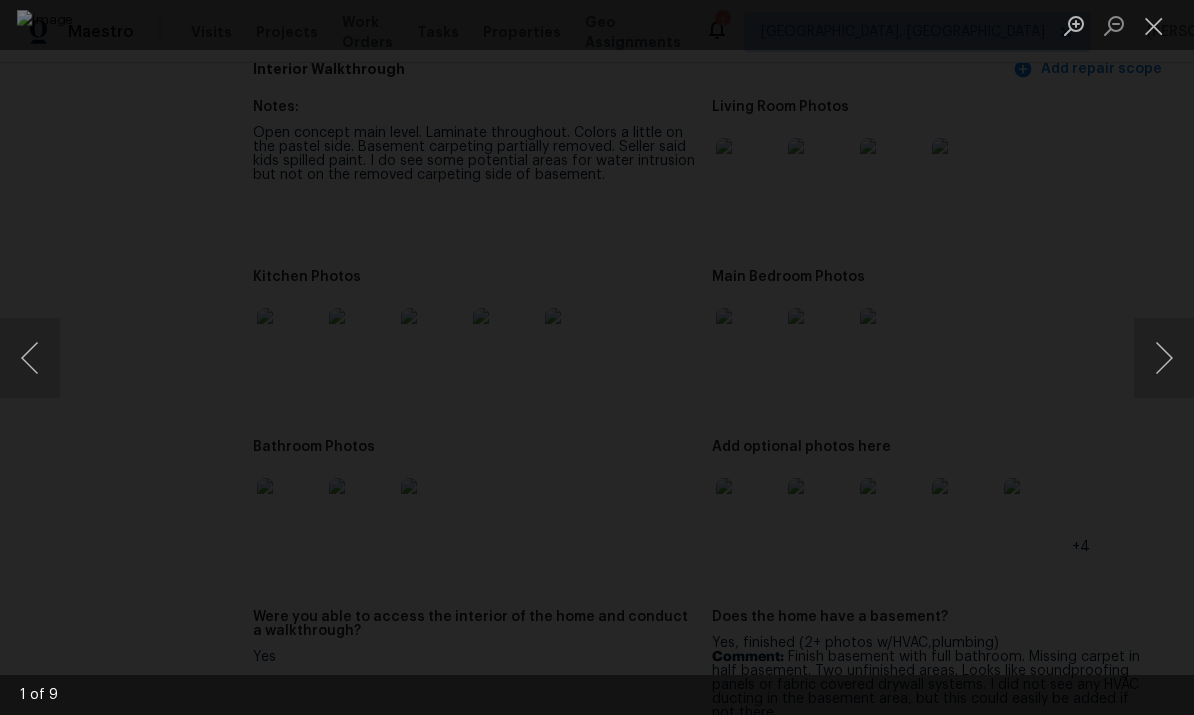 click at bounding box center (1164, 358) 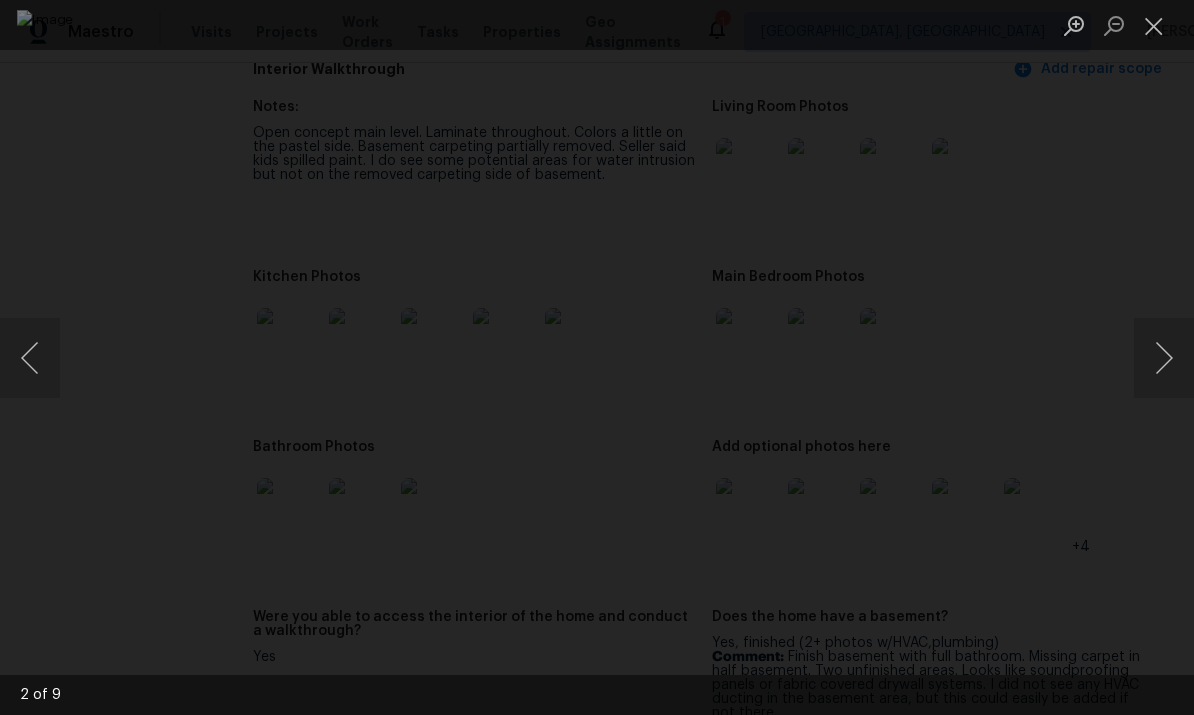 click at bounding box center (1164, 358) 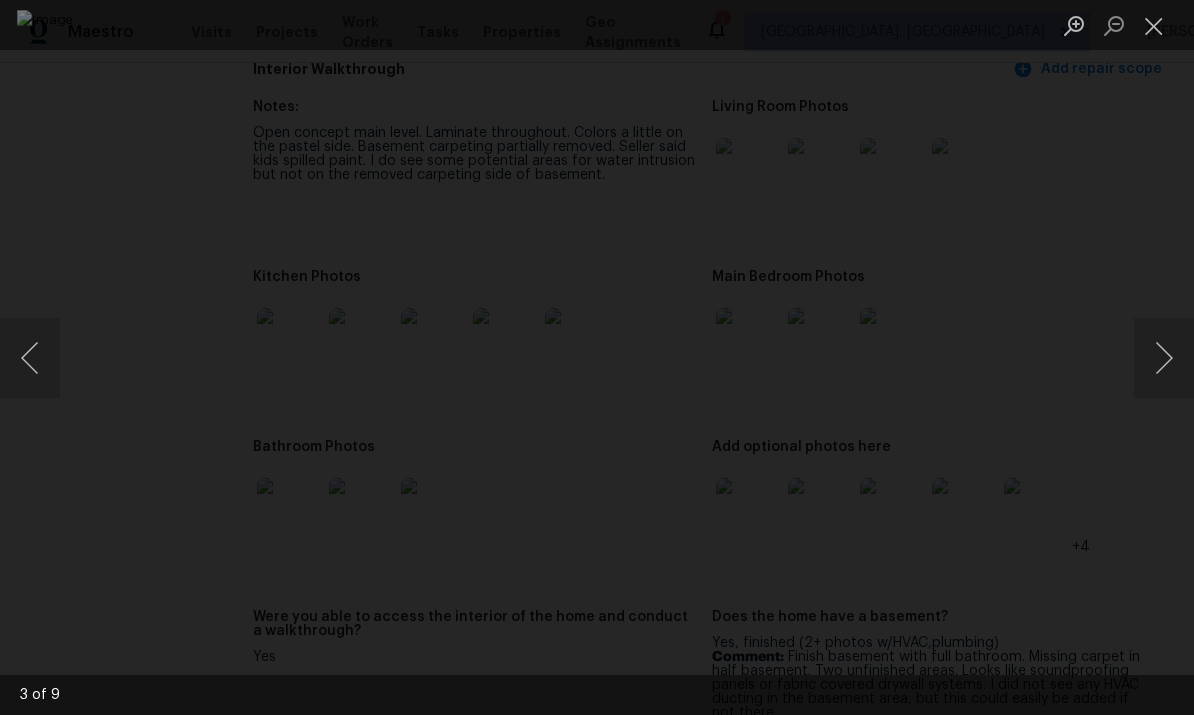 click at bounding box center [1164, 358] 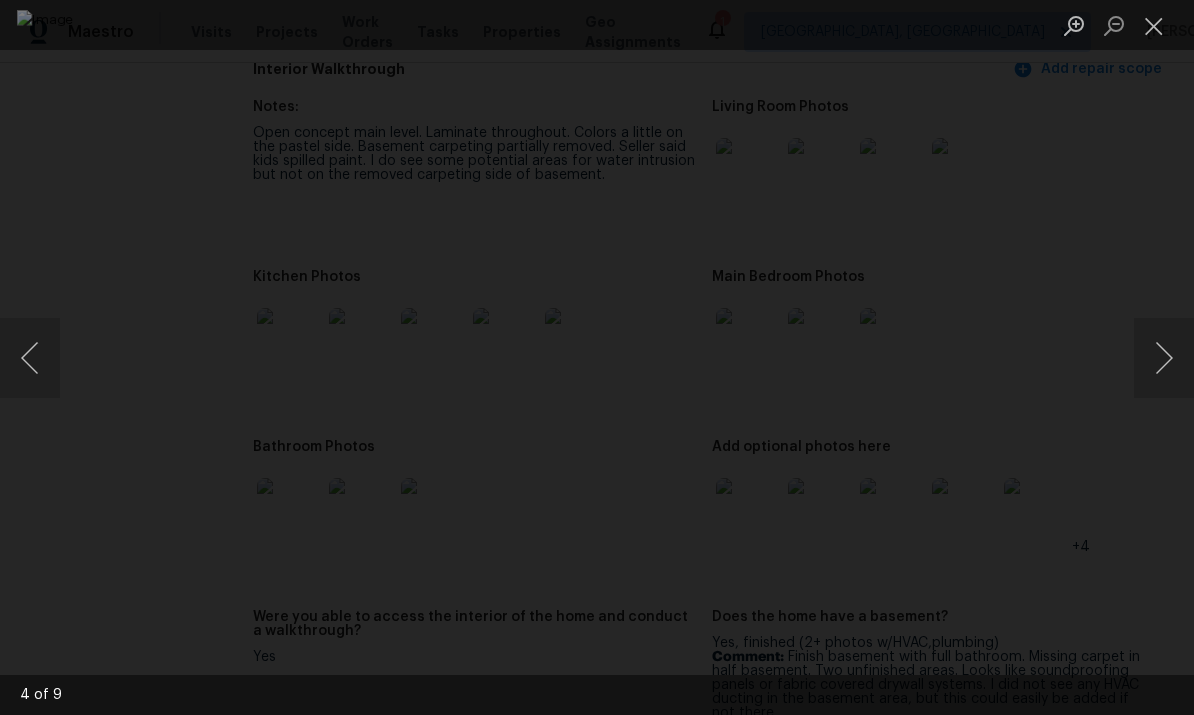click at bounding box center (1164, 358) 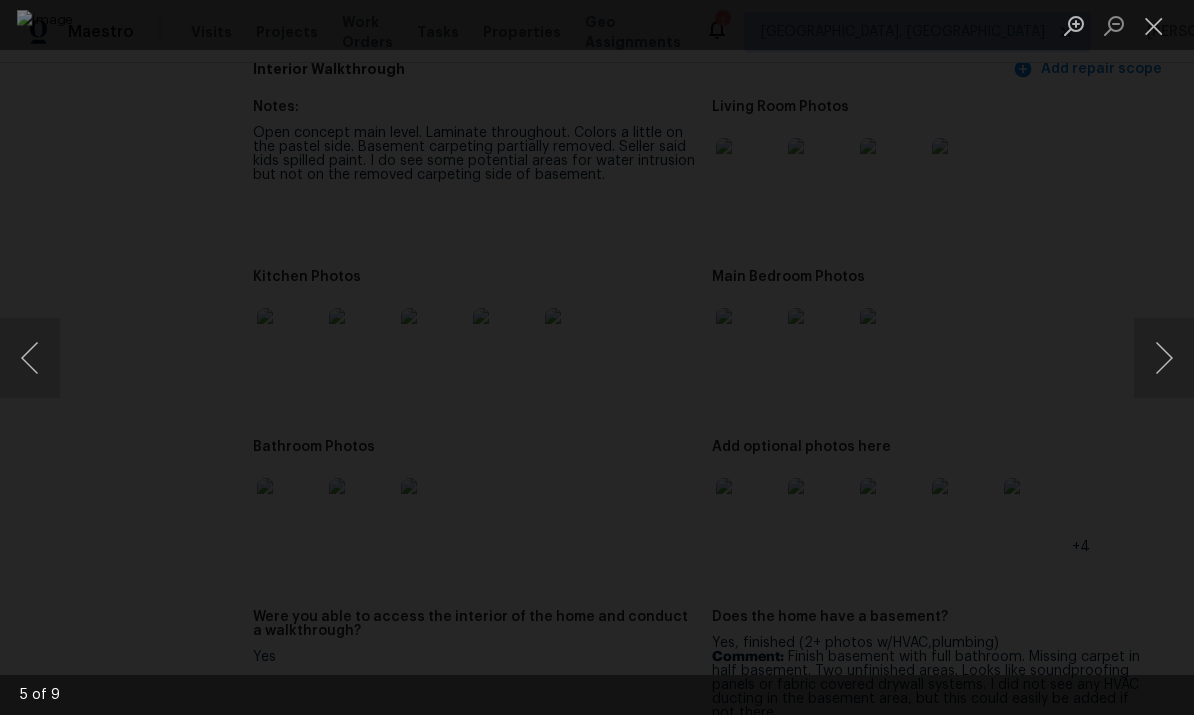 click at bounding box center [1164, 358] 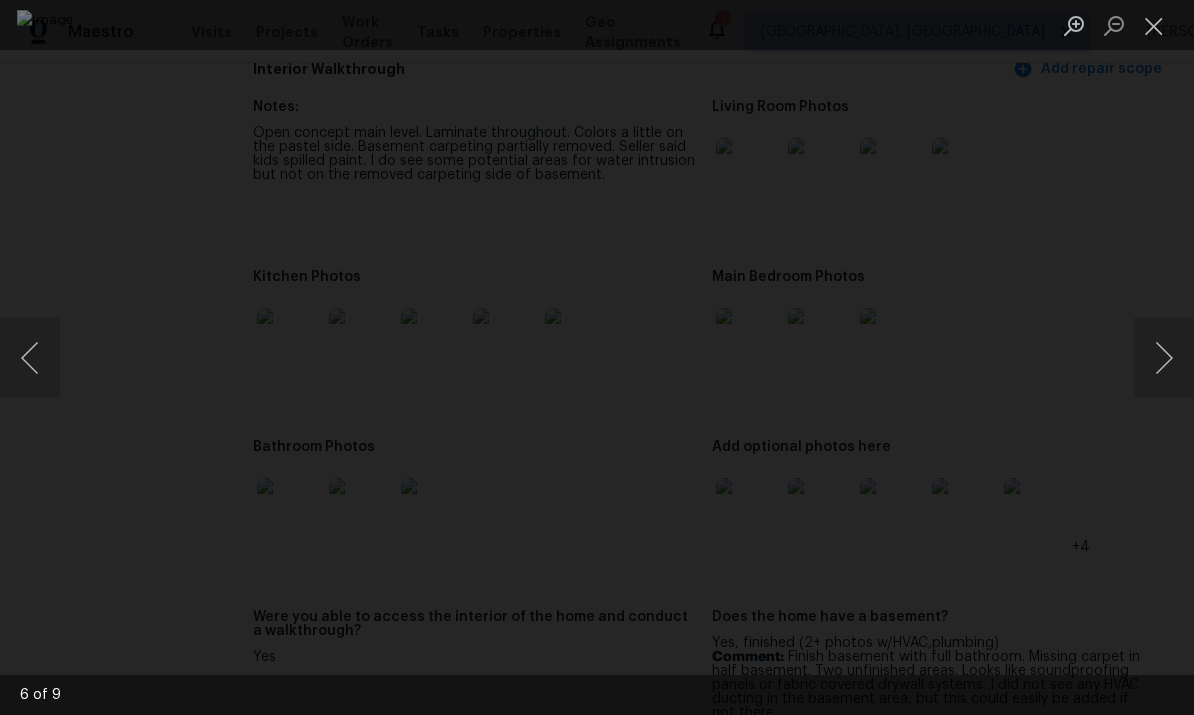 click at bounding box center (1164, 358) 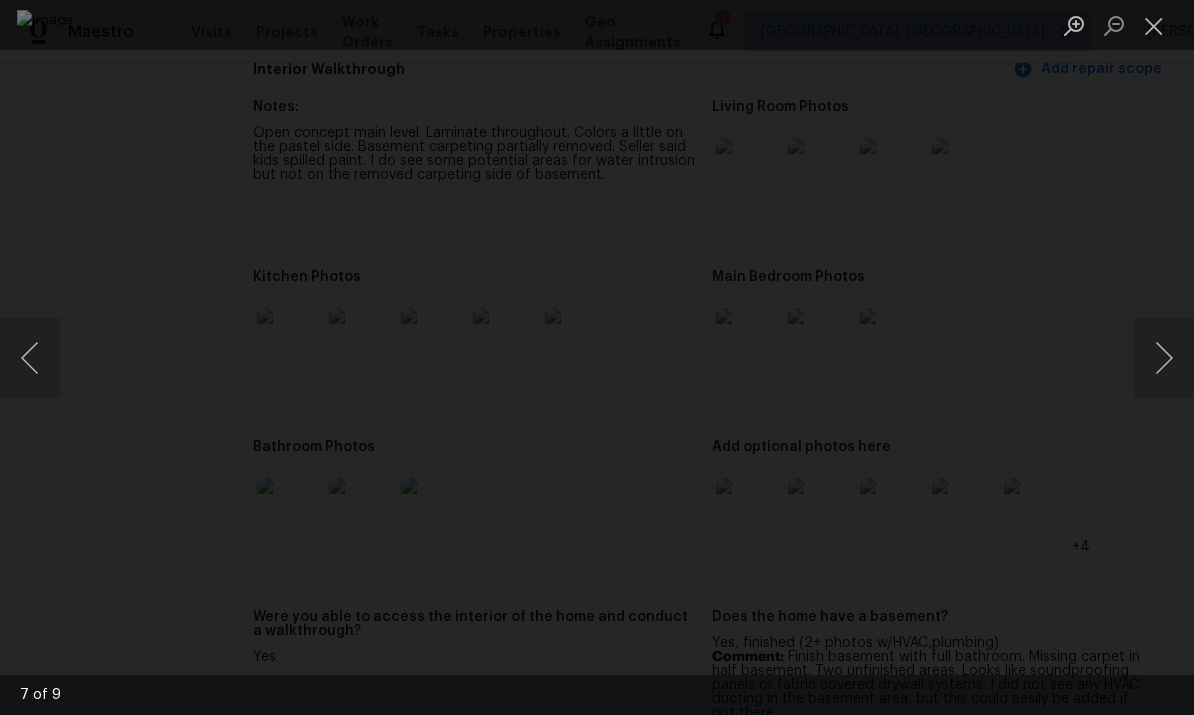 click at bounding box center [1164, 358] 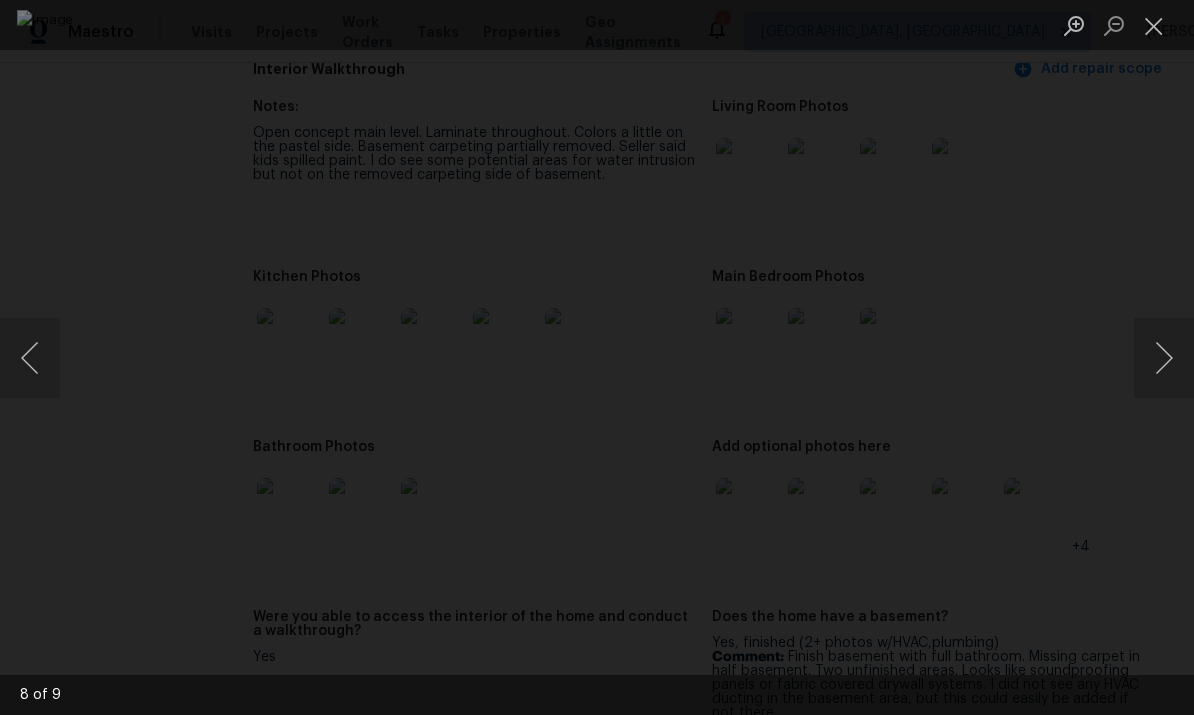click at bounding box center [1164, 358] 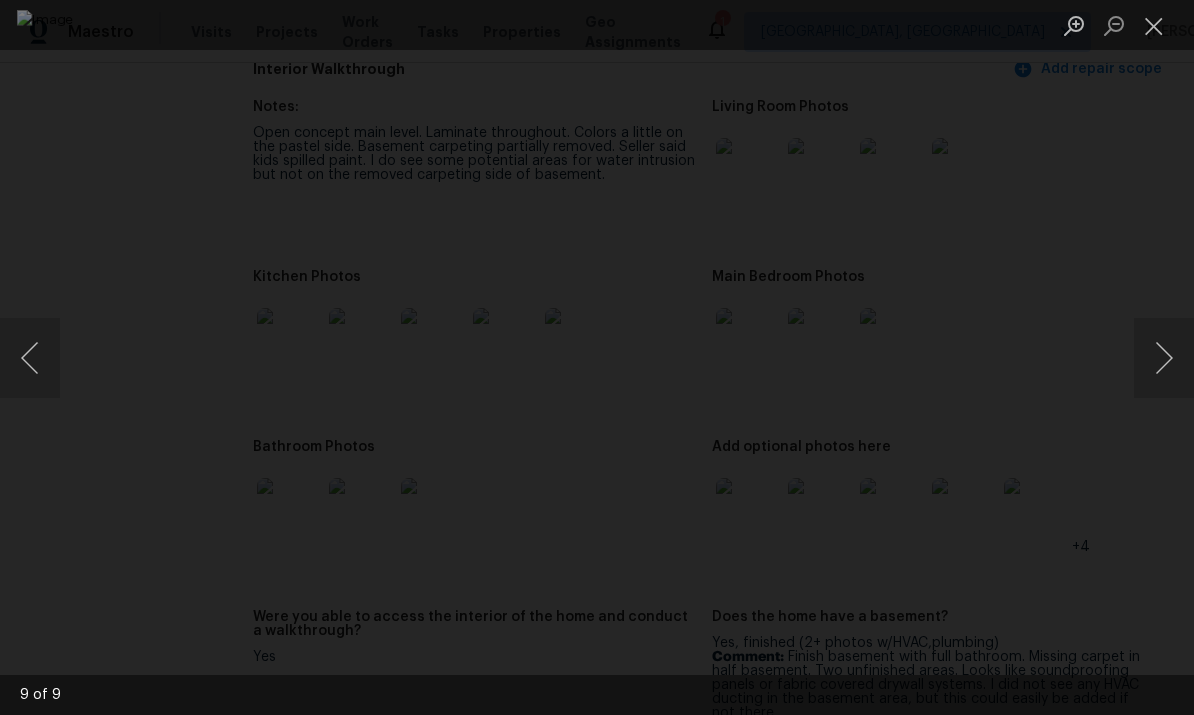 click at bounding box center (1154, 25) 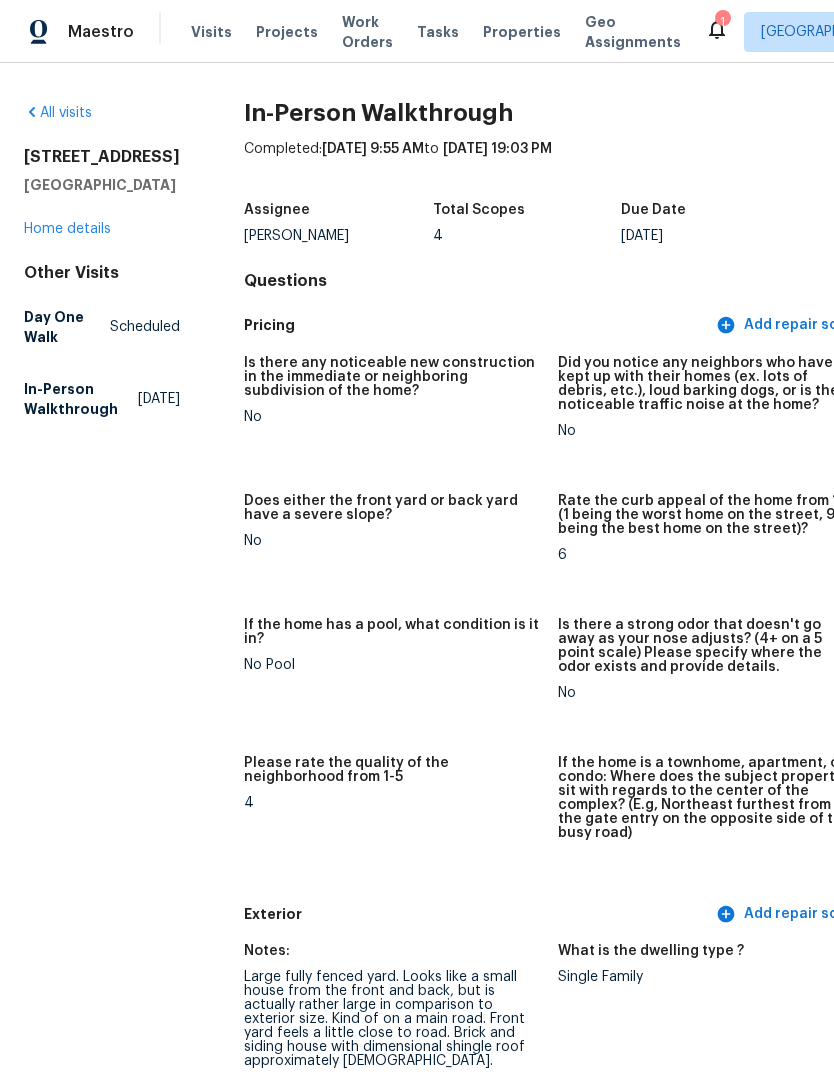 scroll, scrollTop: 0, scrollLeft: 0, axis: both 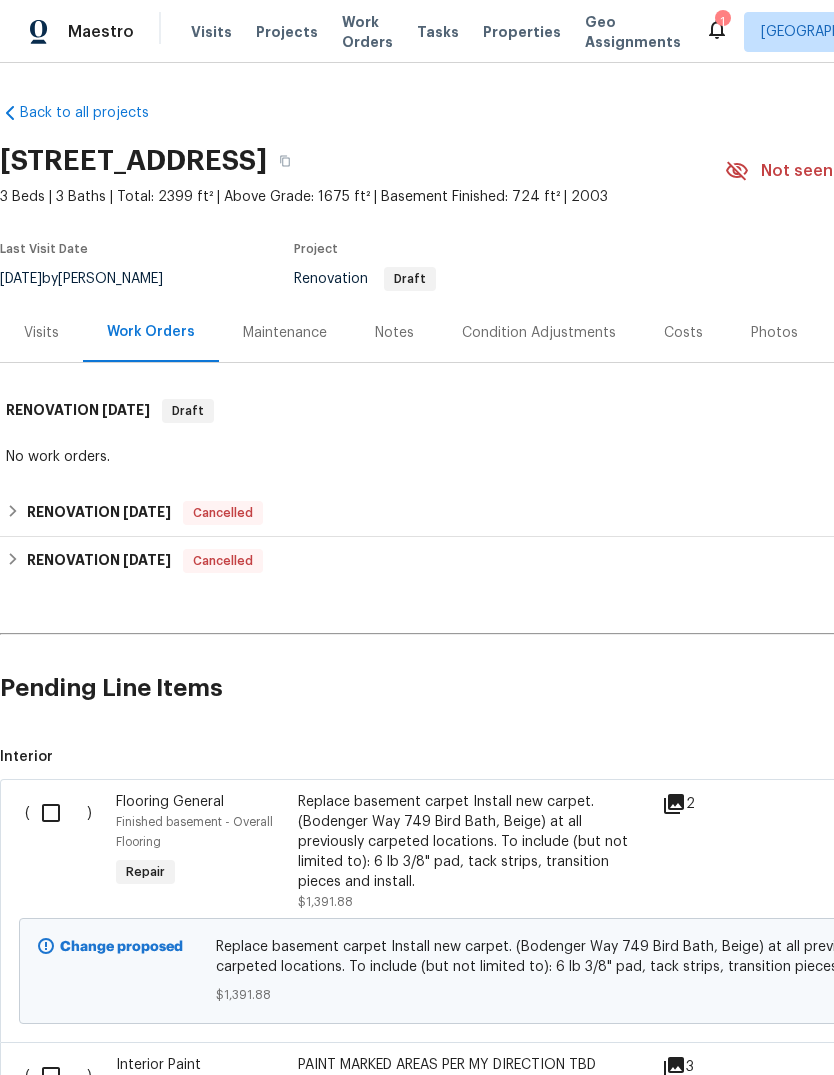 click on "Condition Adjustments" at bounding box center [539, 333] 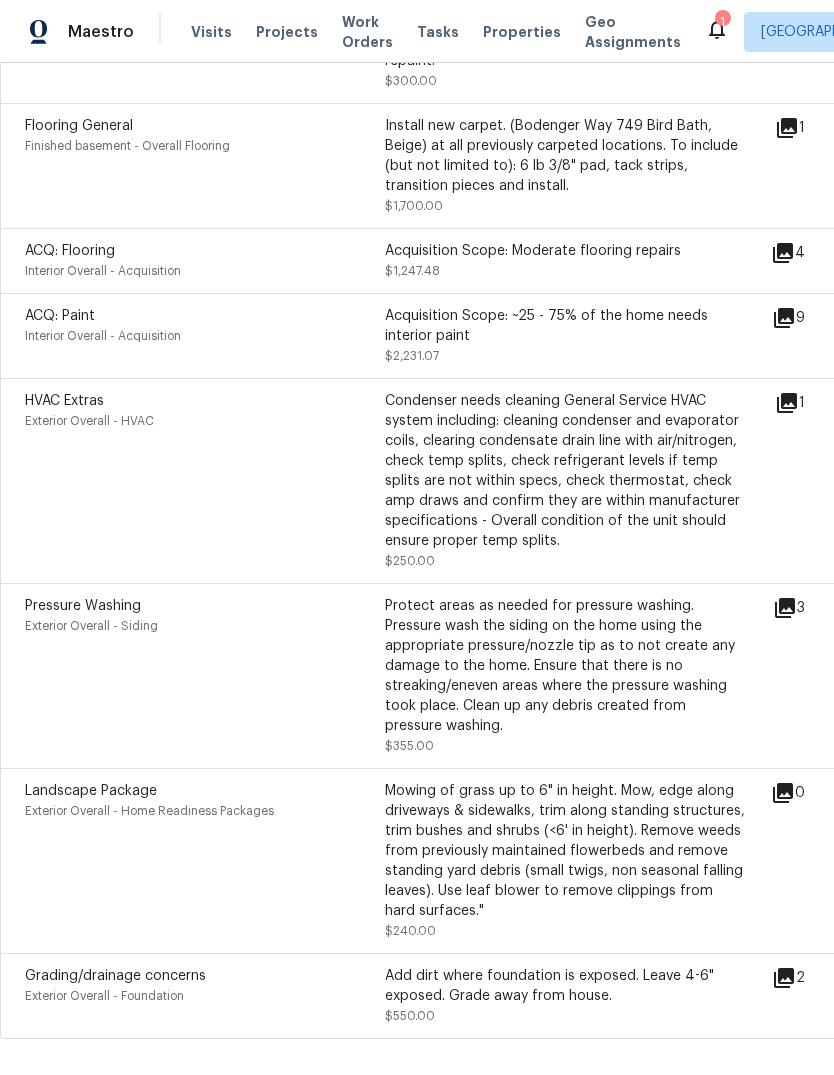 scroll, scrollTop: 738, scrollLeft: 0, axis: vertical 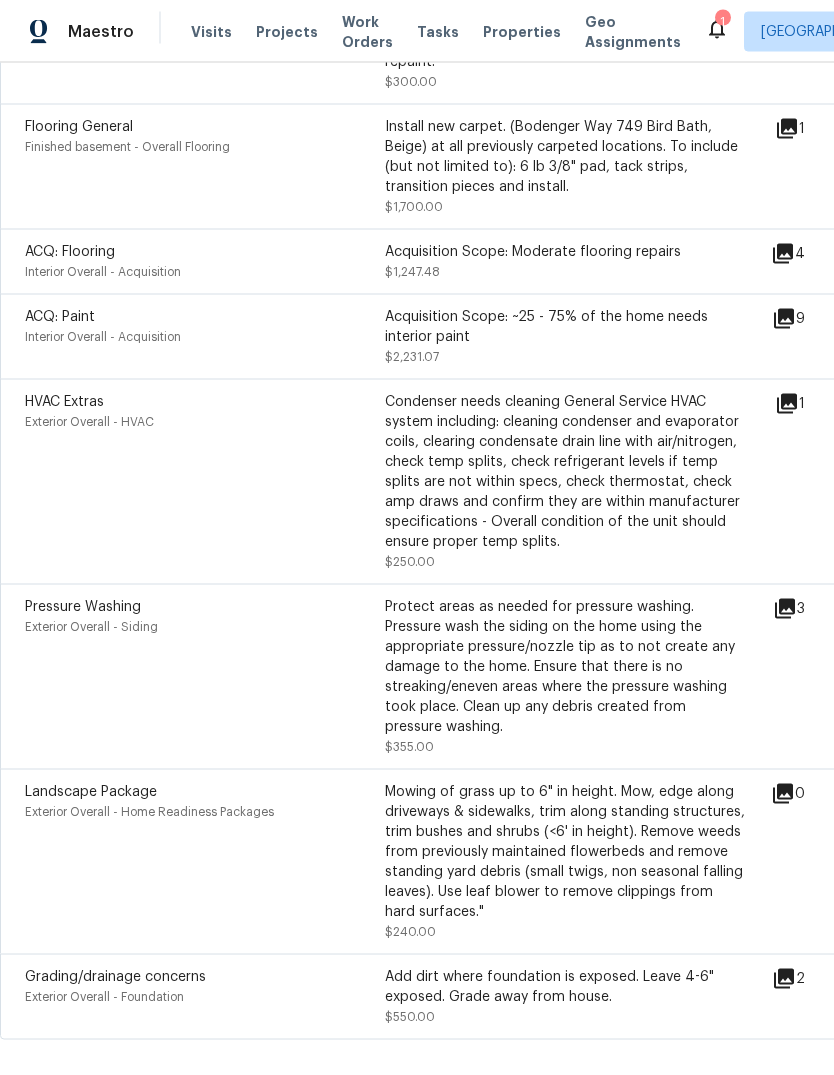 click 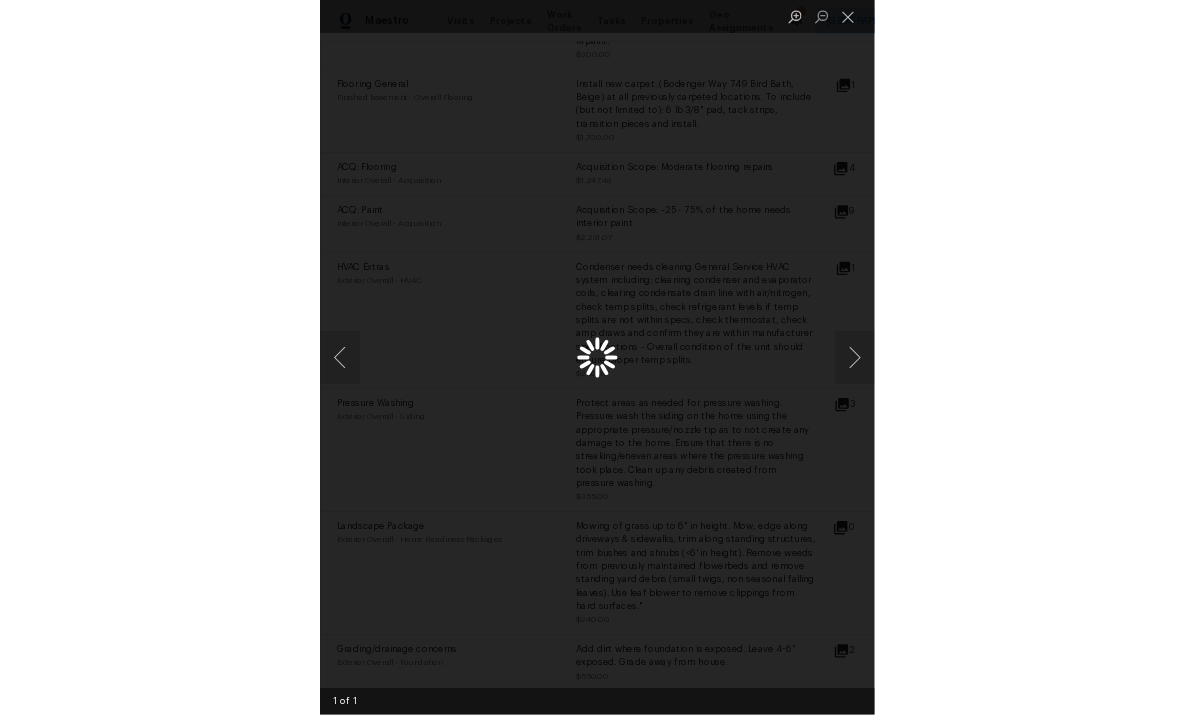 scroll, scrollTop: 26, scrollLeft: 0, axis: vertical 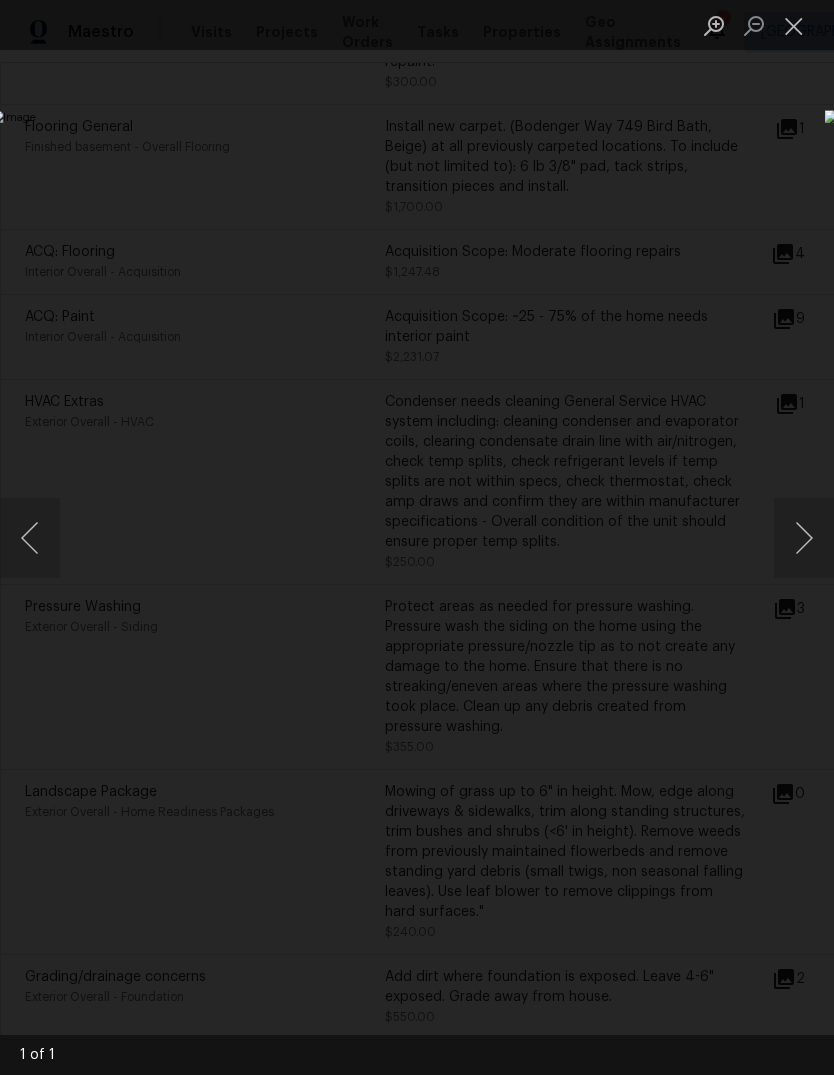 click at bounding box center (794, 25) 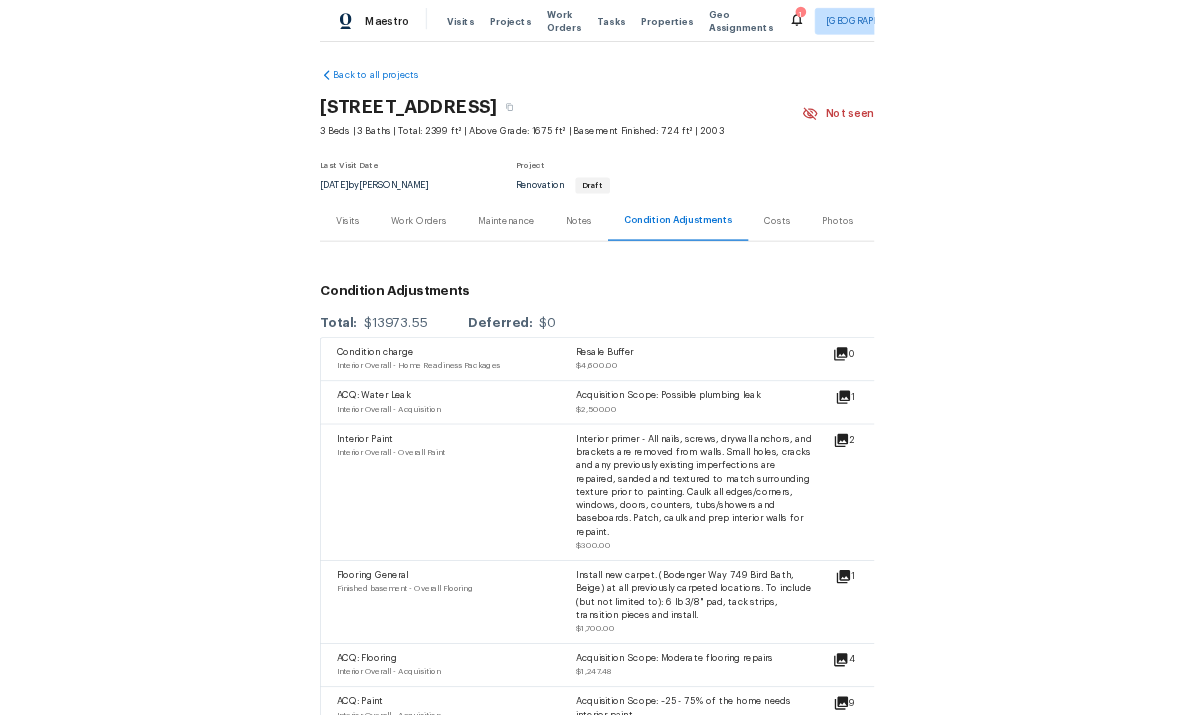 scroll, scrollTop: 0, scrollLeft: 0, axis: both 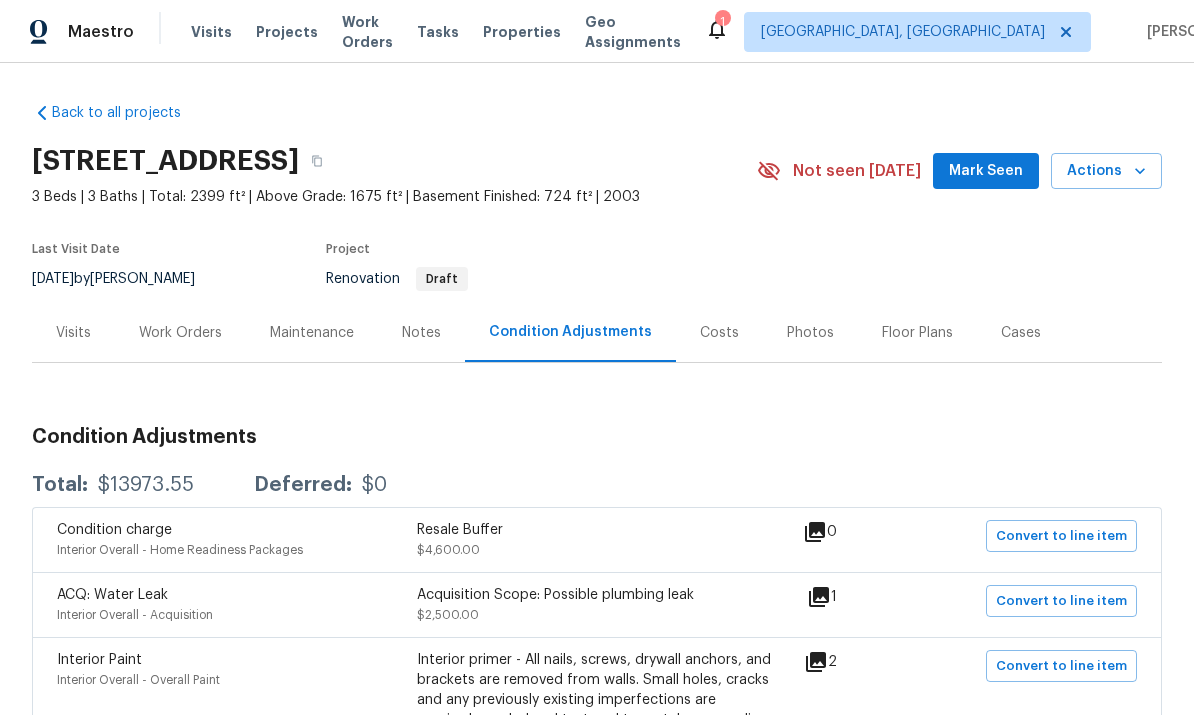 click on "Visits" at bounding box center (73, 332) 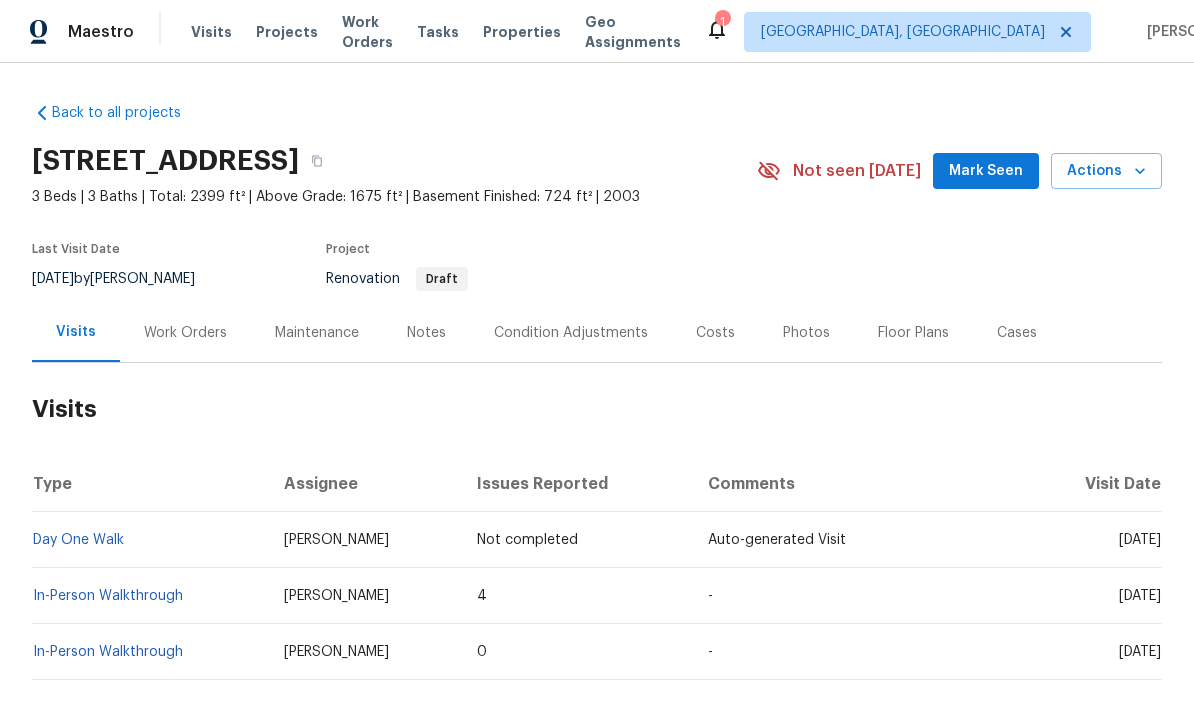 click on "In-Person Walkthrough" at bounding box center [108, 596] 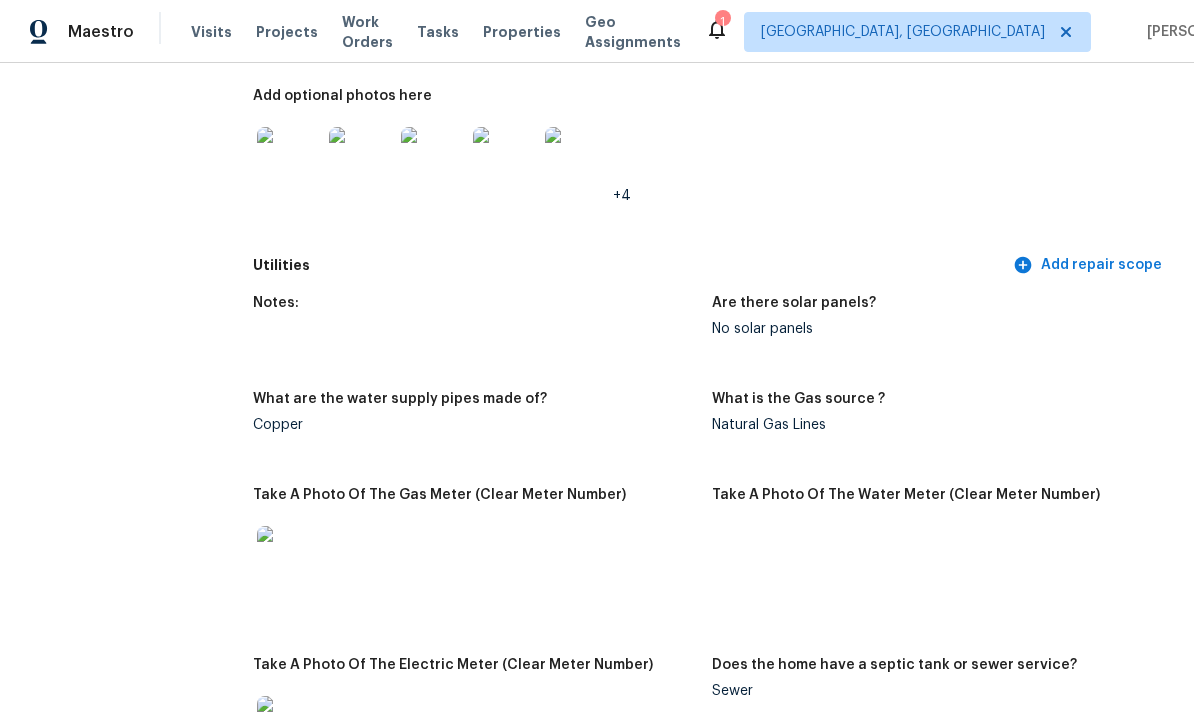 scroll, scrollTop: 1213, scrollLeft: 0, axis: vertical 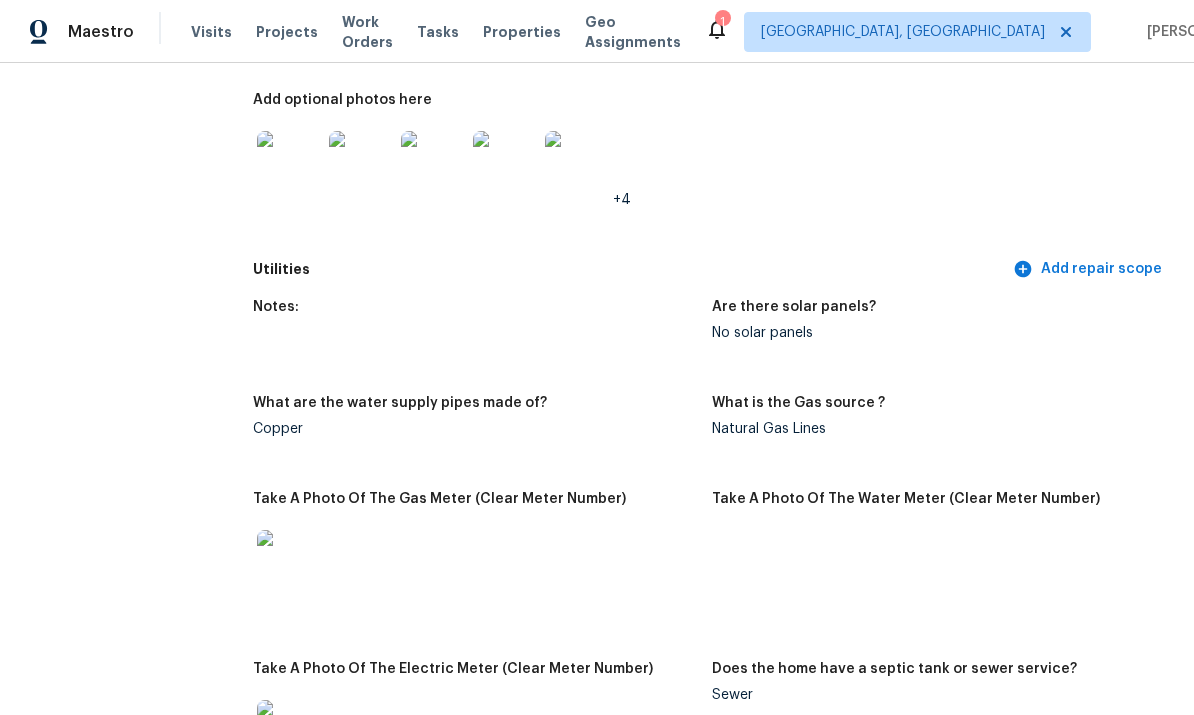 click at bounding box center [505, 163] 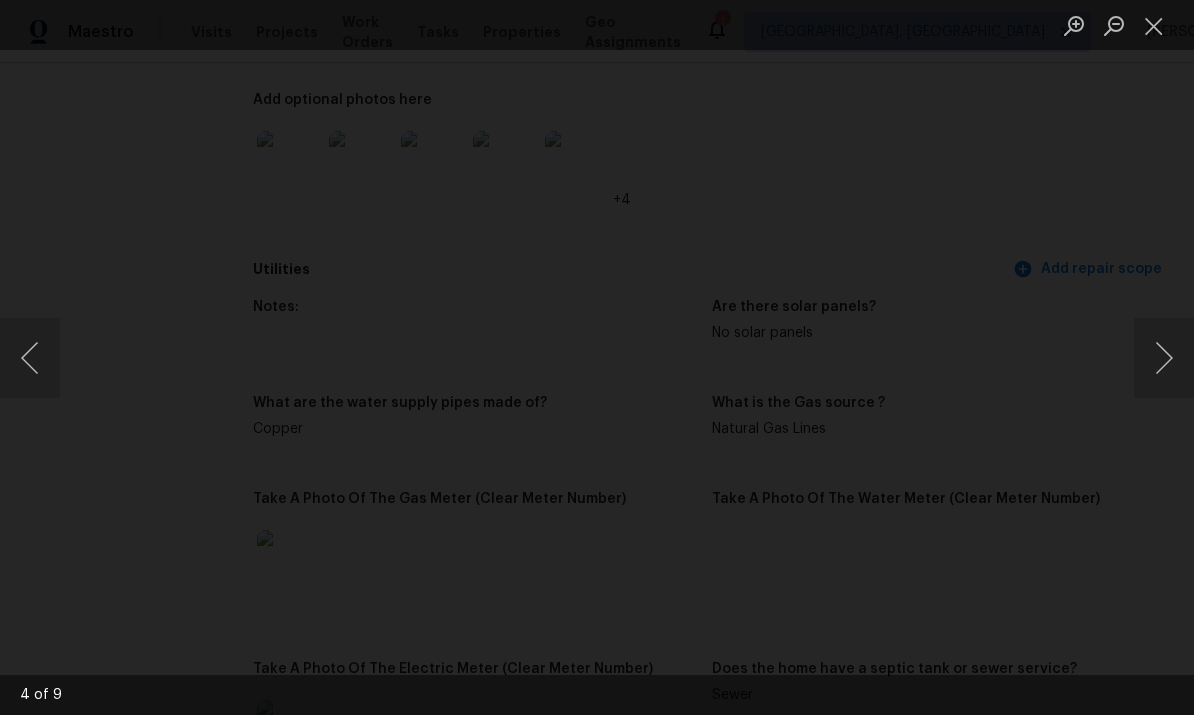 click at bounding box center [1164, 358] 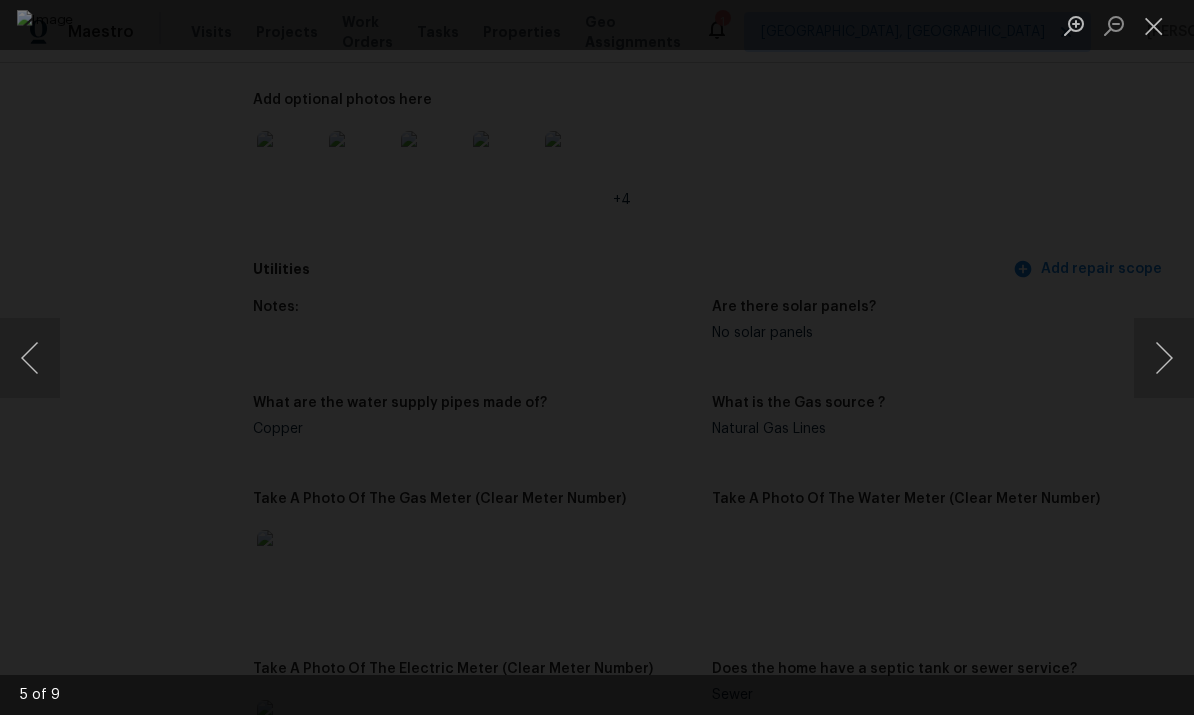 click at bounding box center [1164, 358] 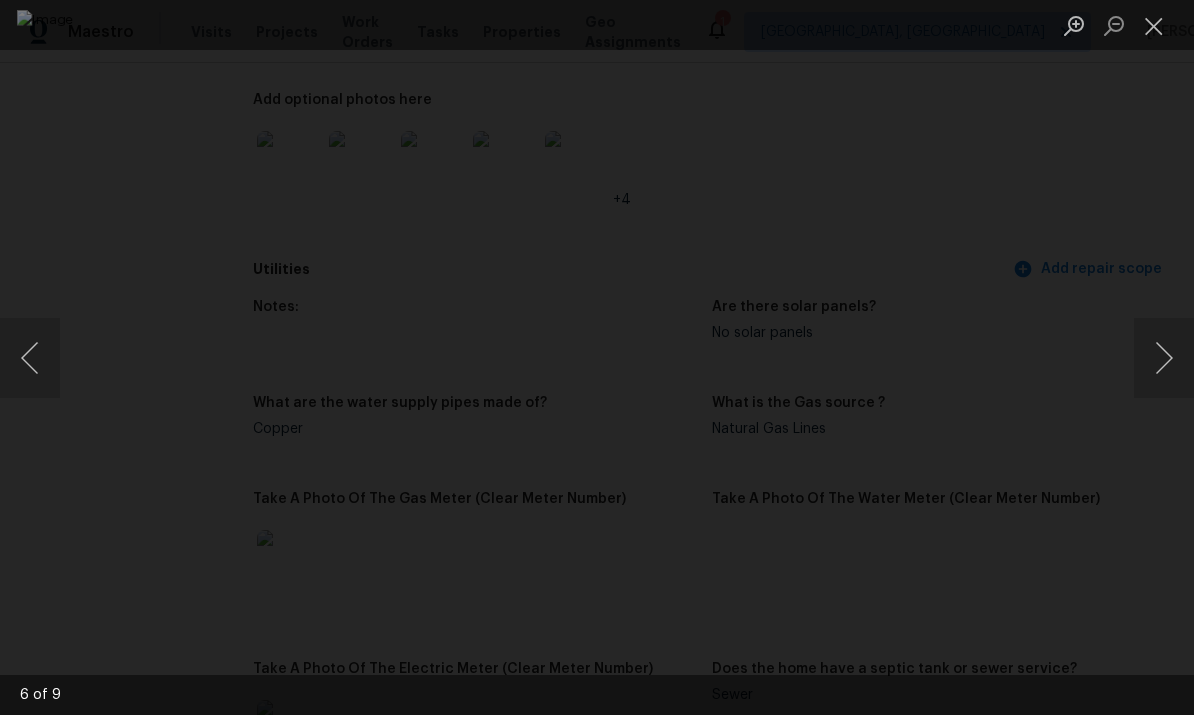 click at bounding box center (1164, 358) 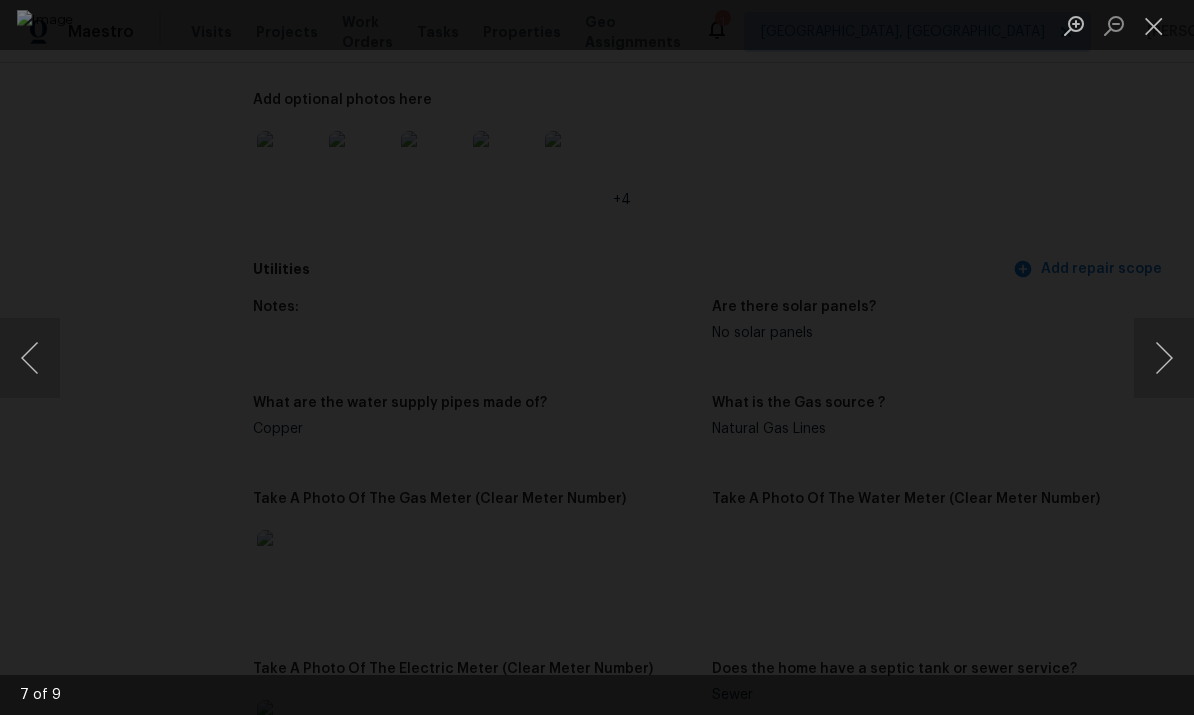 click at bounding box center (1164, 358) 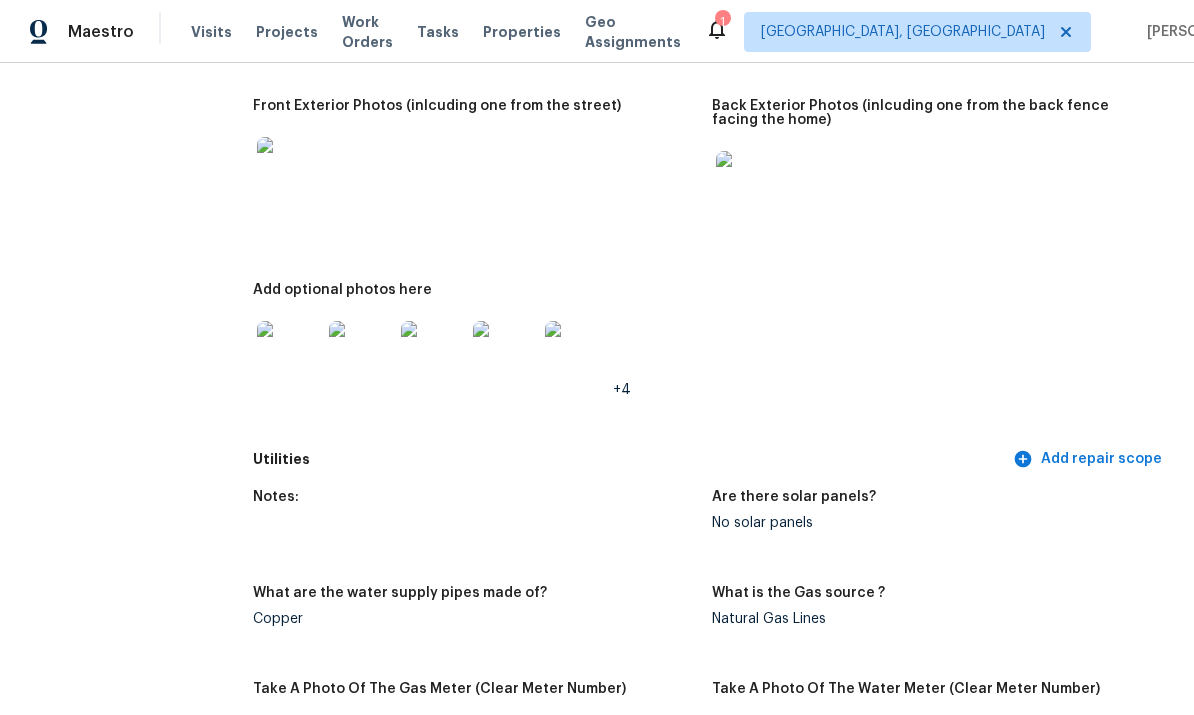 scroll, scrollTop: 1022, scrollLeft: 0, axis: vertical 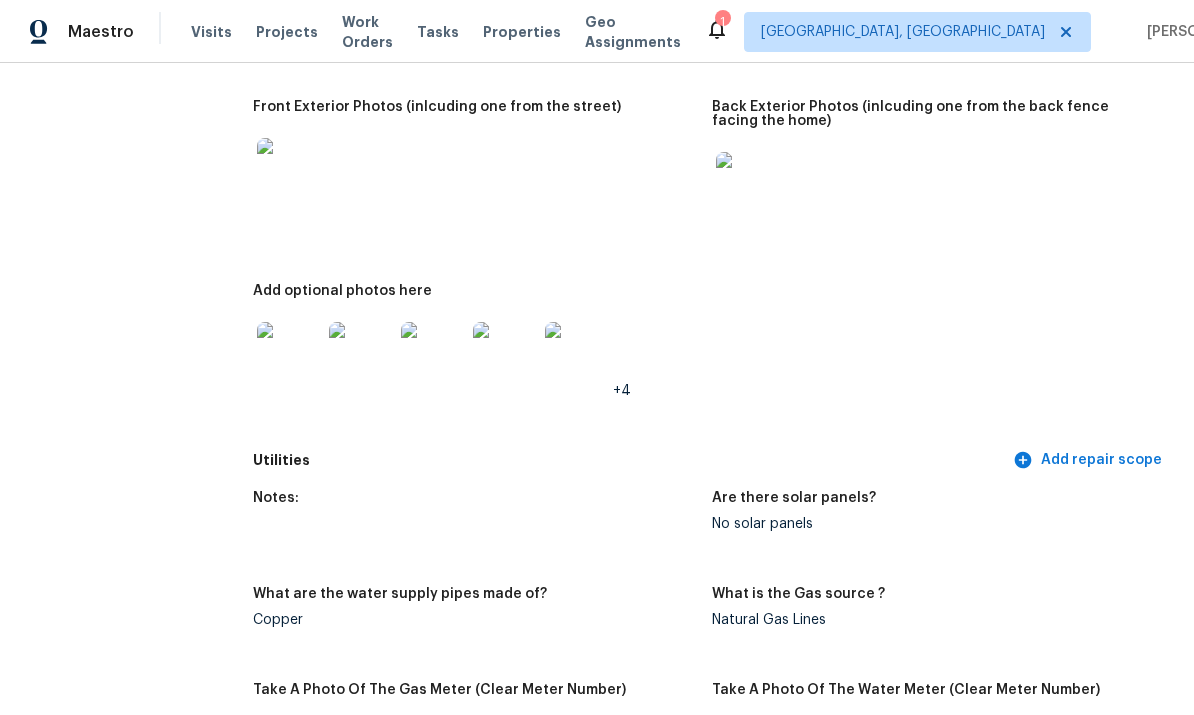 click at bounding box center [361, 354] 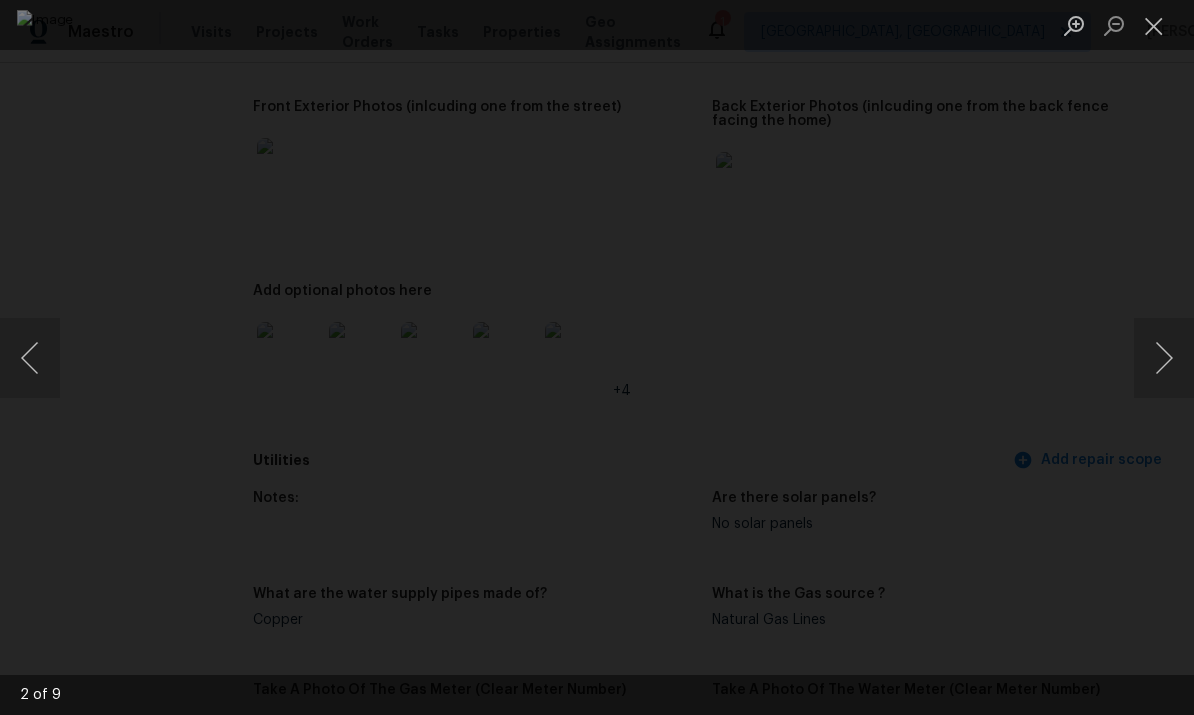 click at bounding box center [1154, 25] 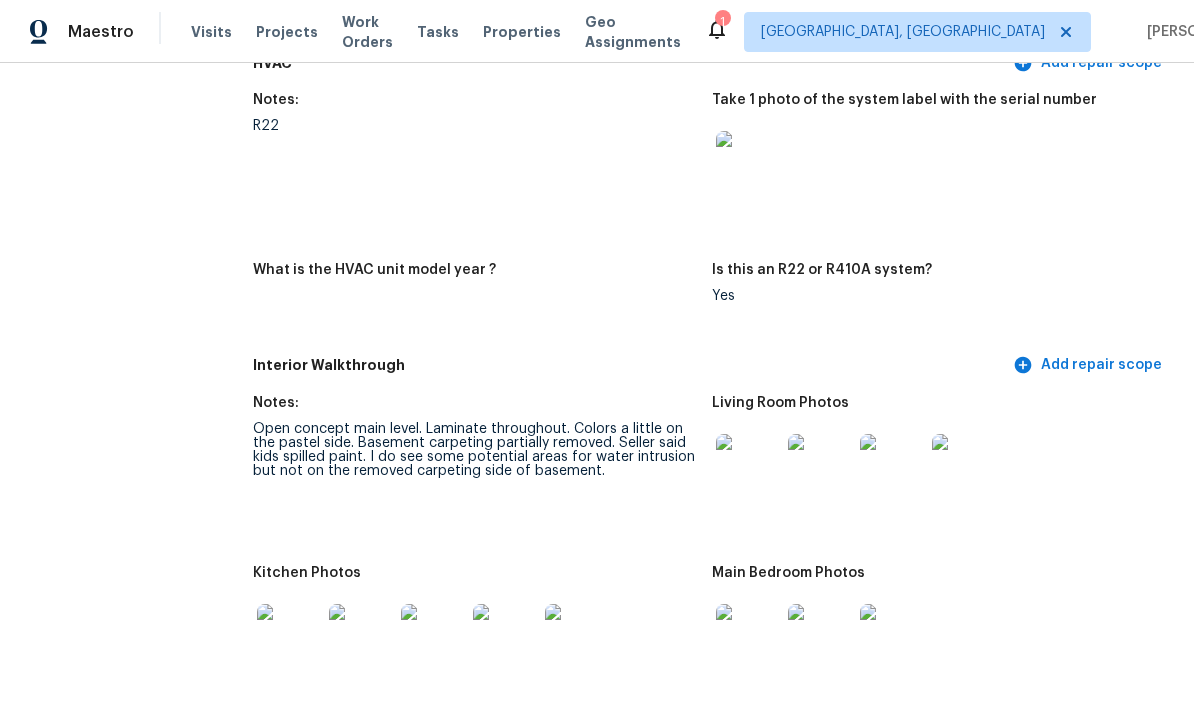 scroll, scrollTop: 2223, scrollLeft: 0, axis: vertical 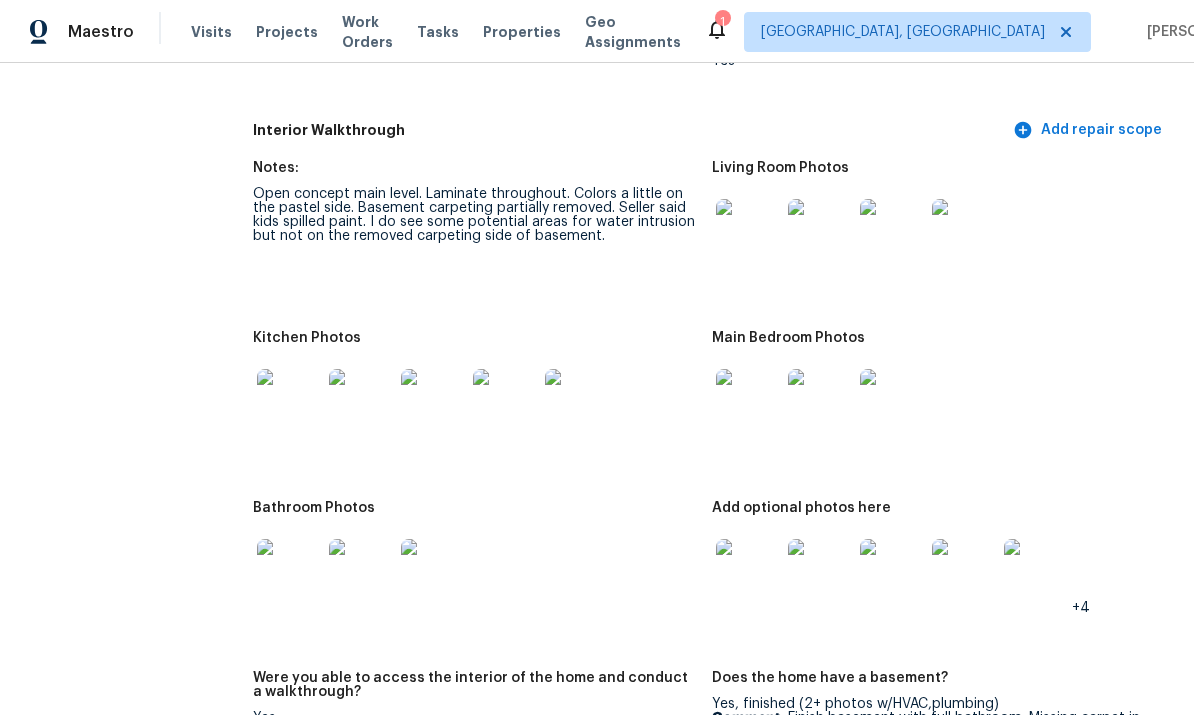 click on "Kitchen Photos" at bounding box center [482, 404] 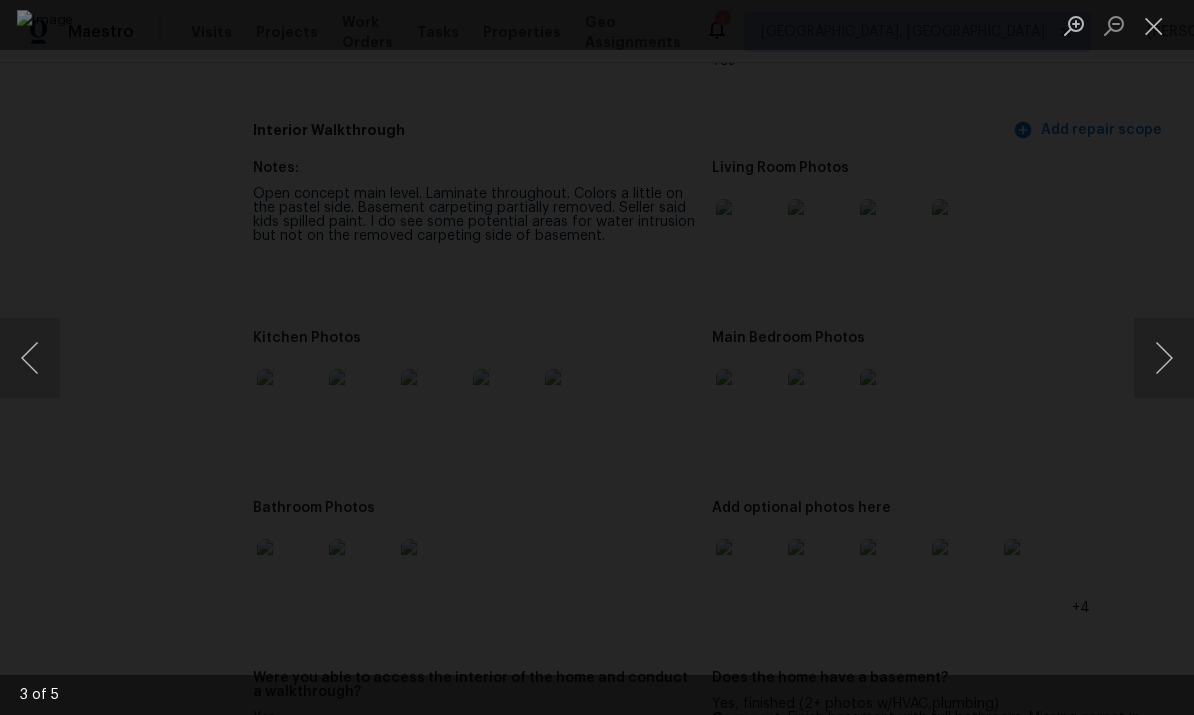 click at bounding box center [1164, 358] 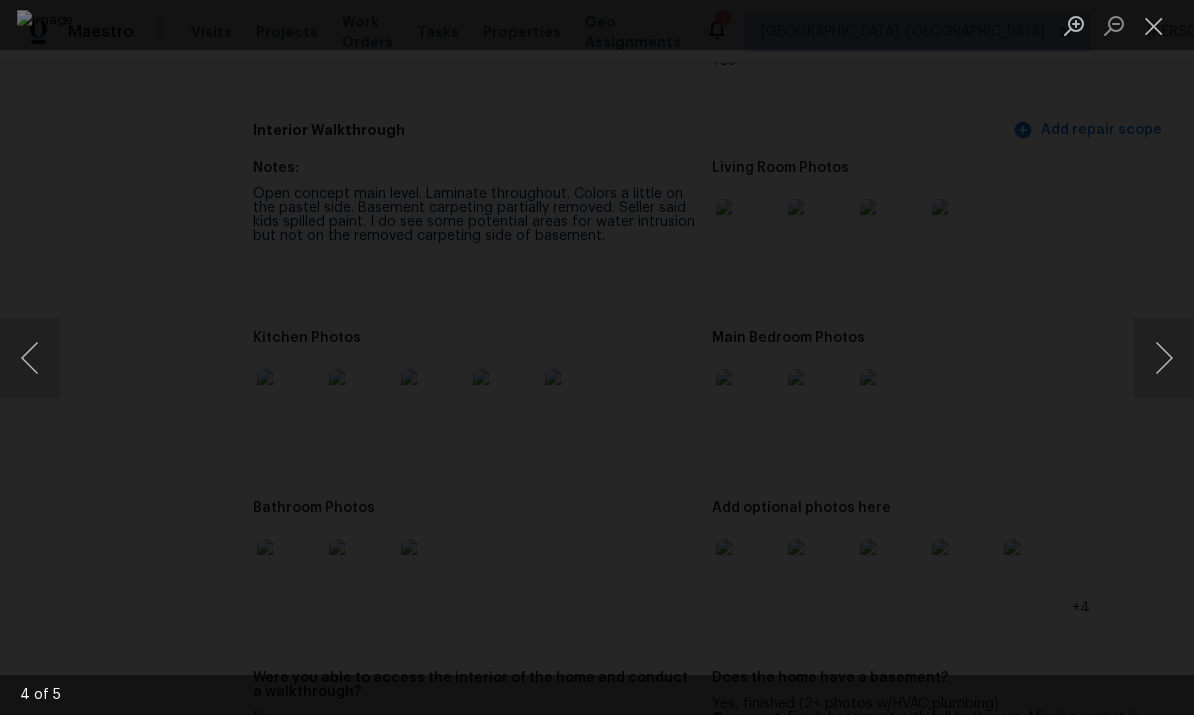 click at bounding box center (1154, 25) 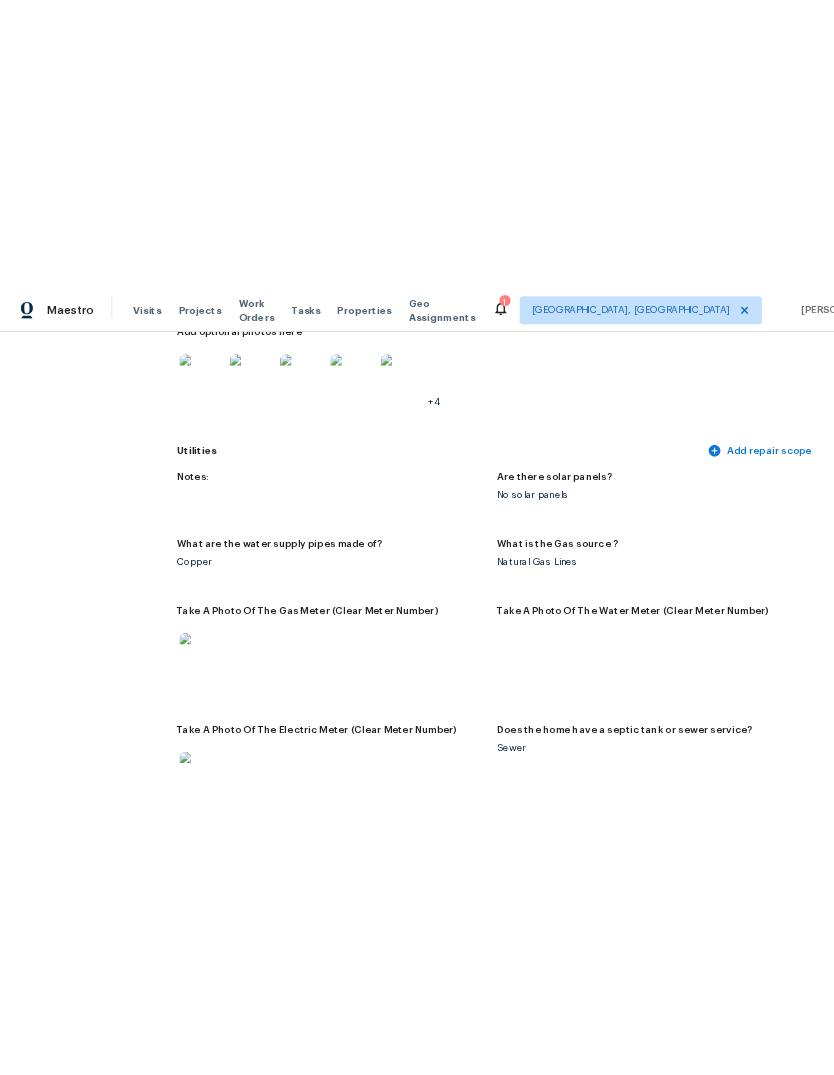 scroll, scrollTop: 1089, scrollLeft: 0, axis: vertical 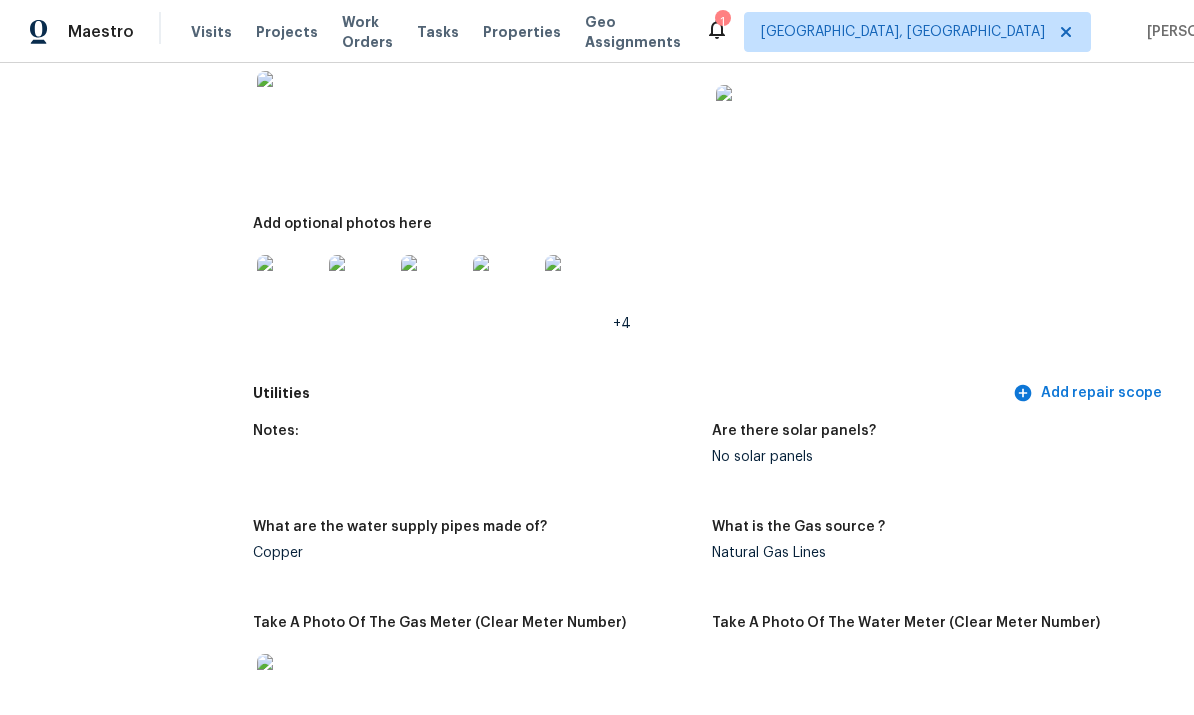 click at bounding box center [505, 287] 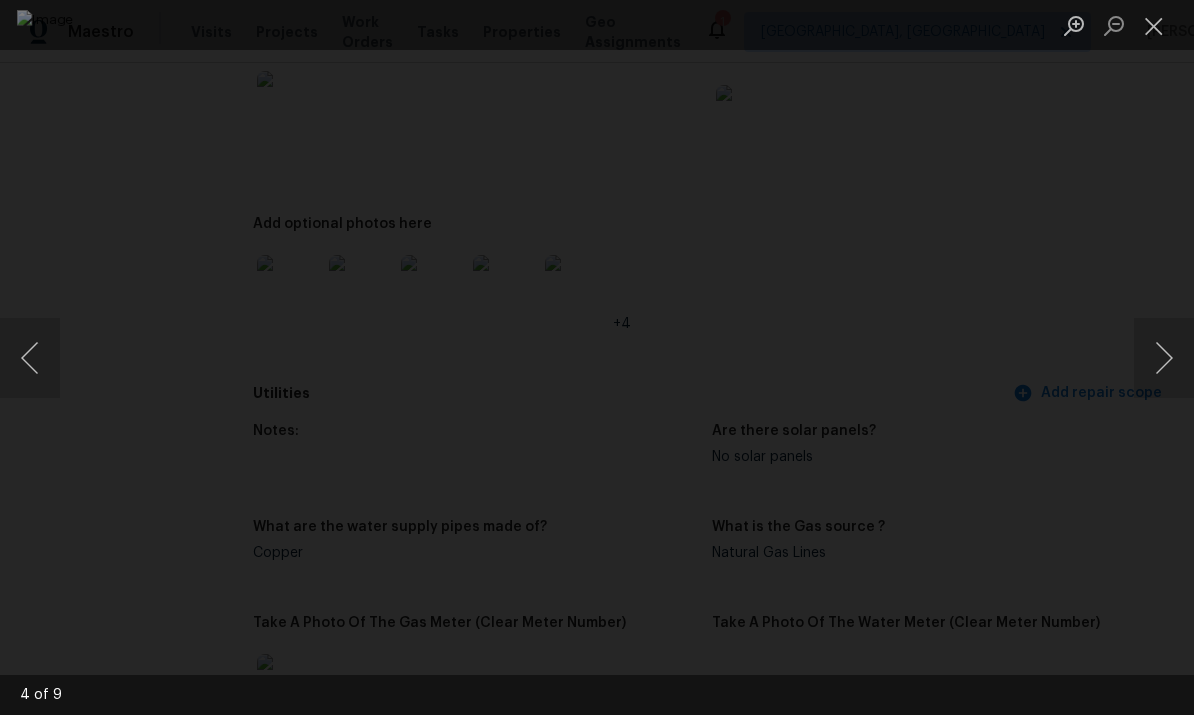 click at bounding box center [1154, 25] 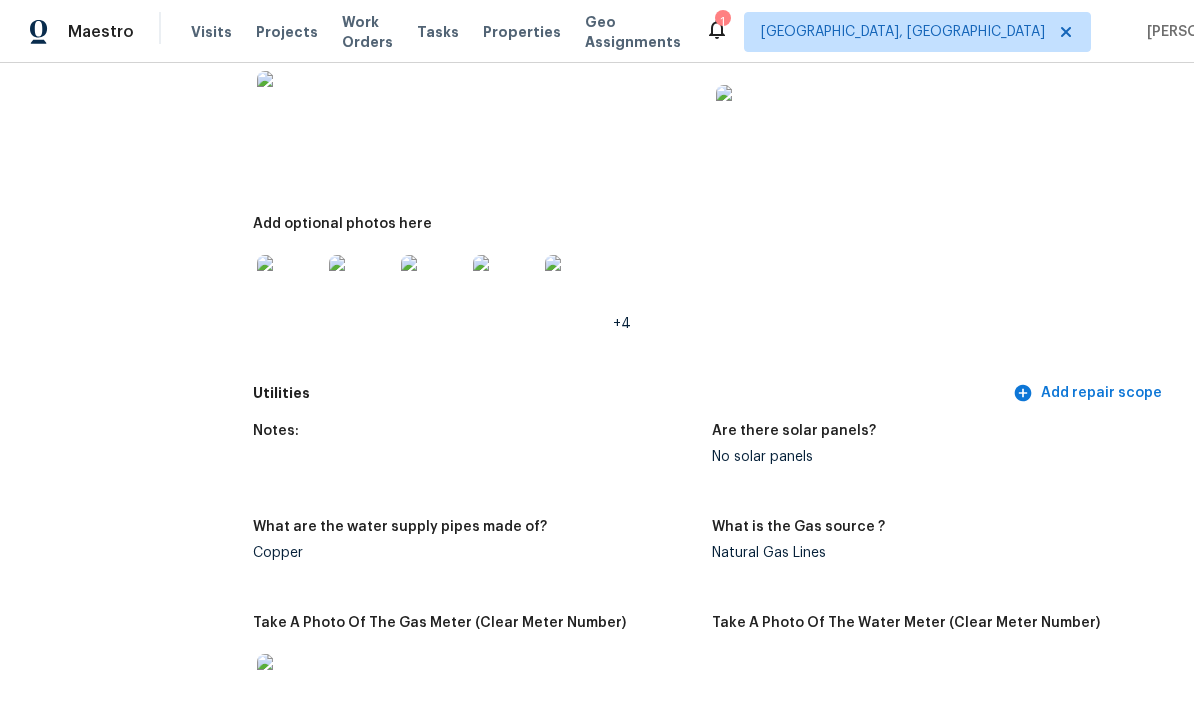 click at bounding box center (577, 287) 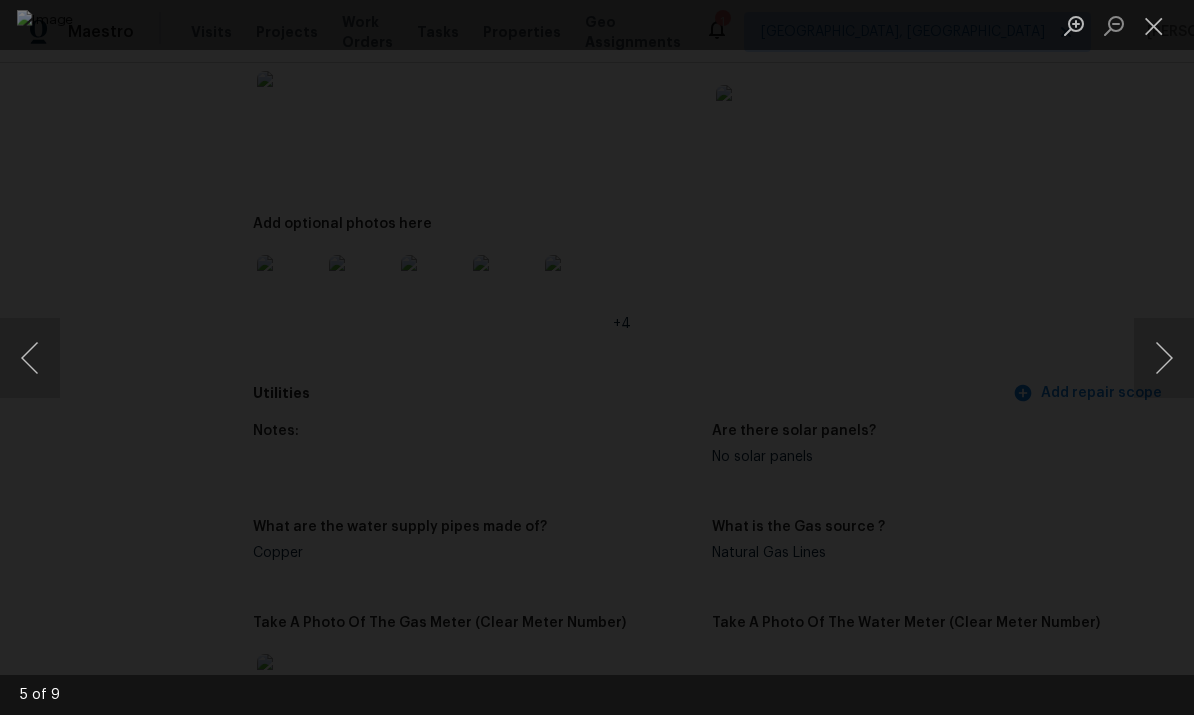click at bounding box center [1164, 358] 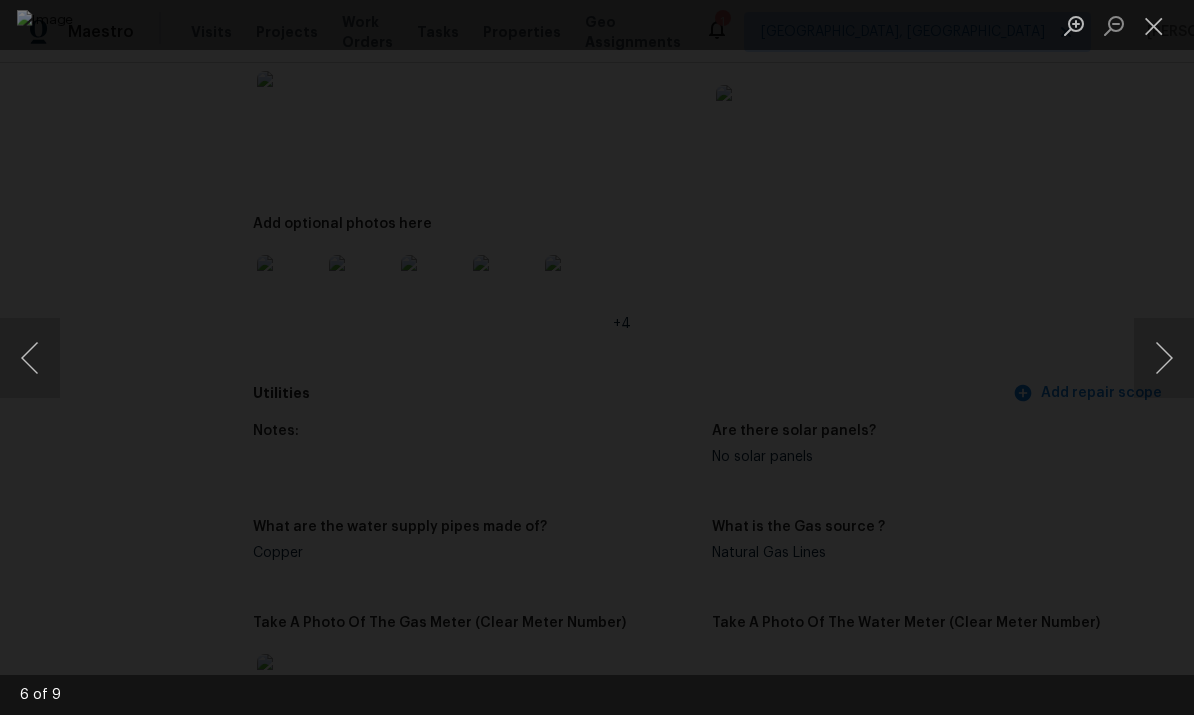 click at bounding box center [1164, 358] 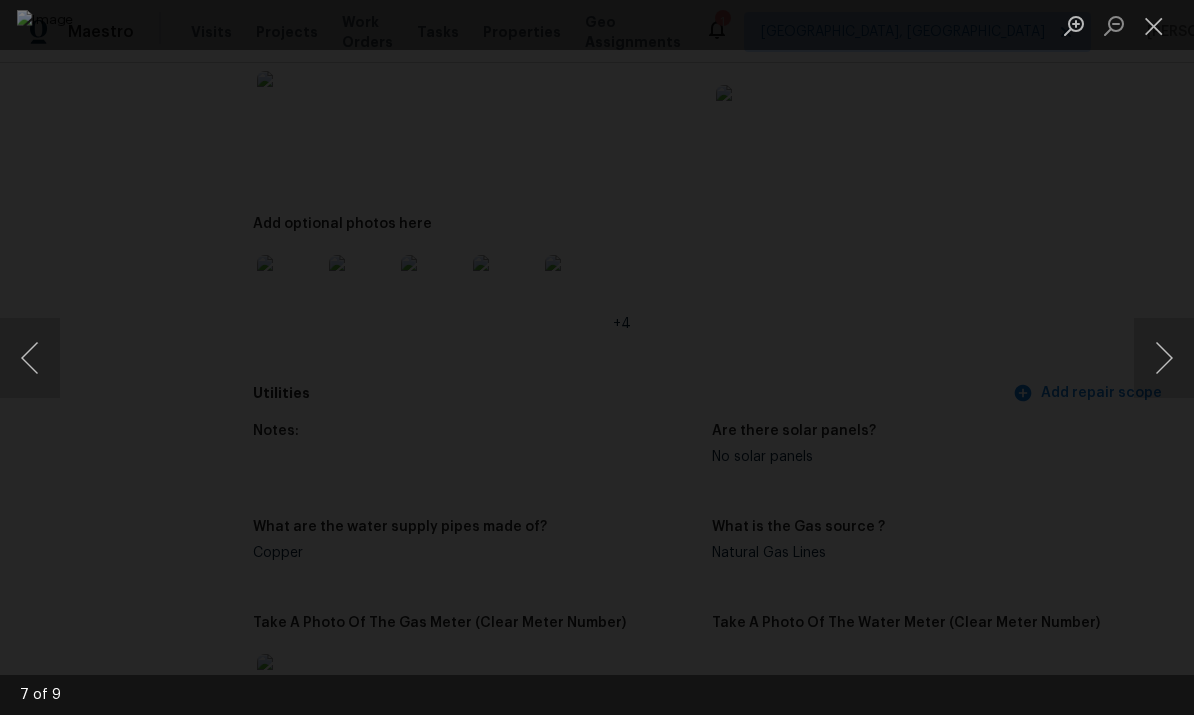 click at bounding box center (1164, 358) 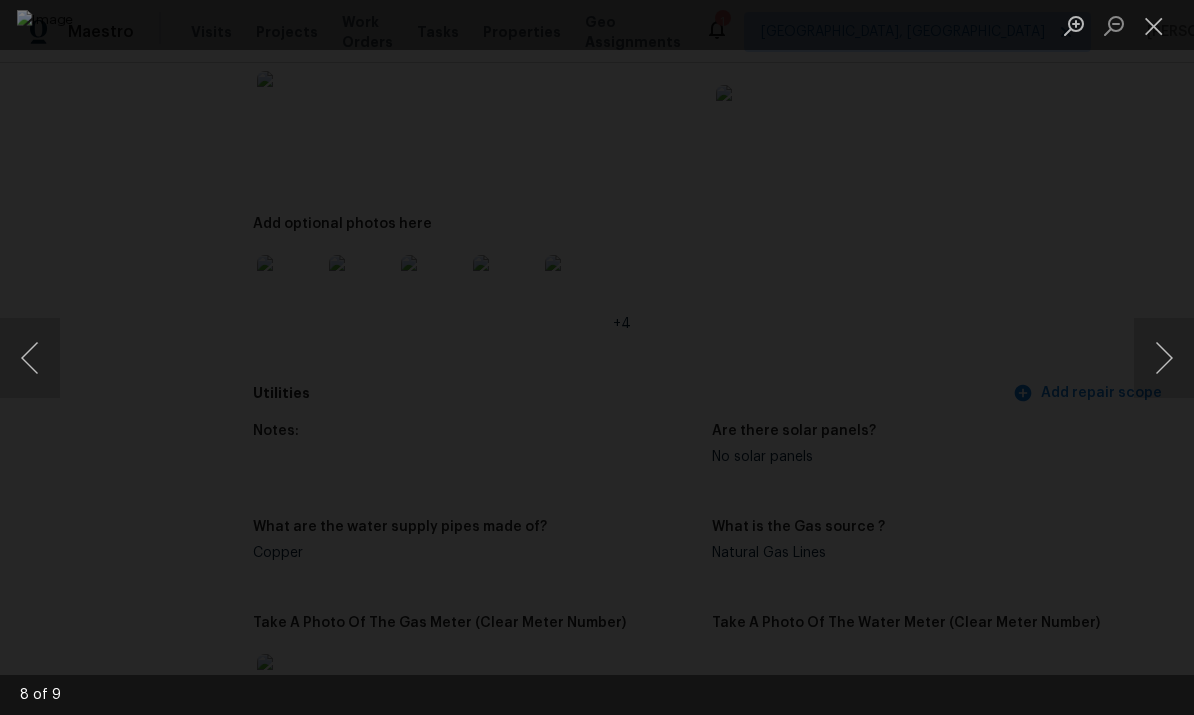 click at bounding box center [1154, 25] 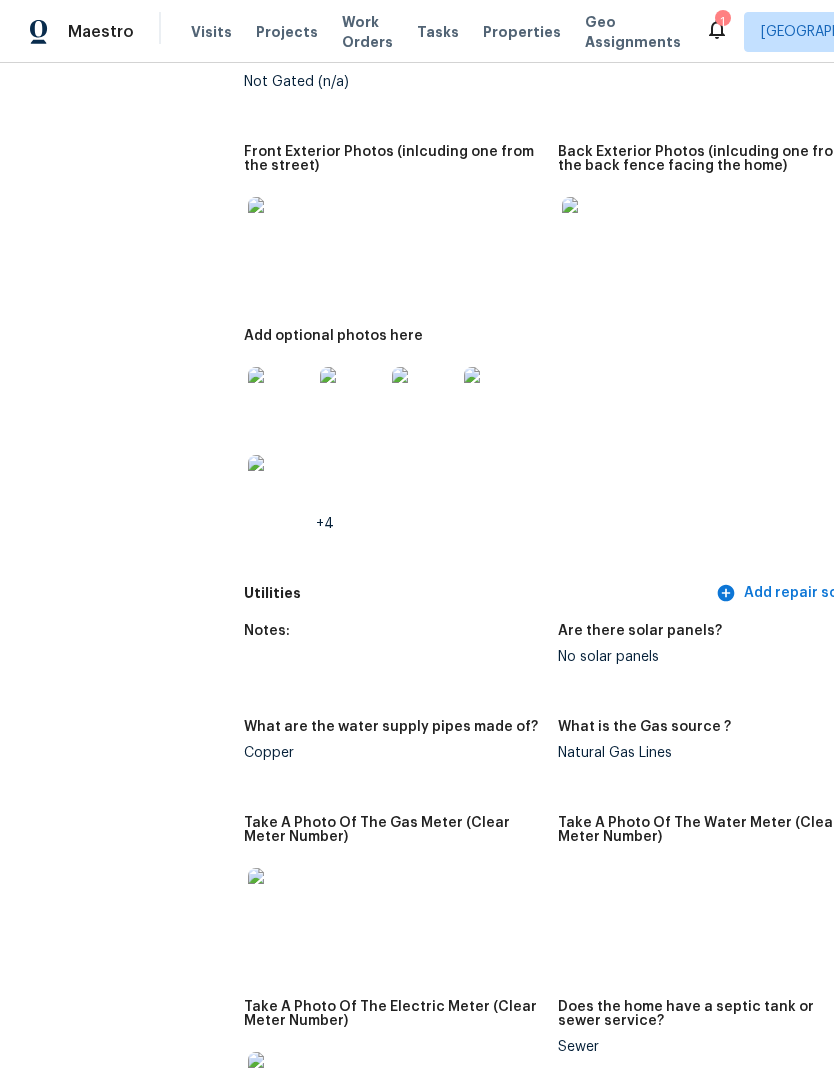 click at bounding box center [594, 229] 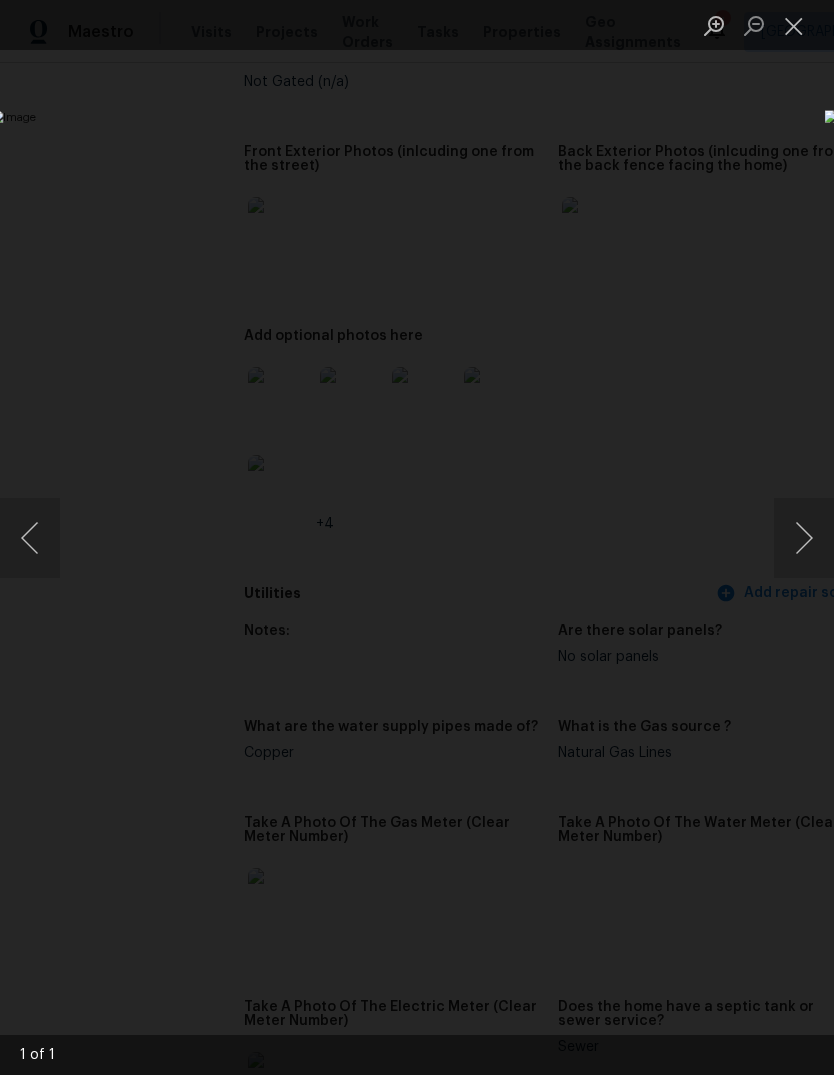 click at bounding box center (804, 538) 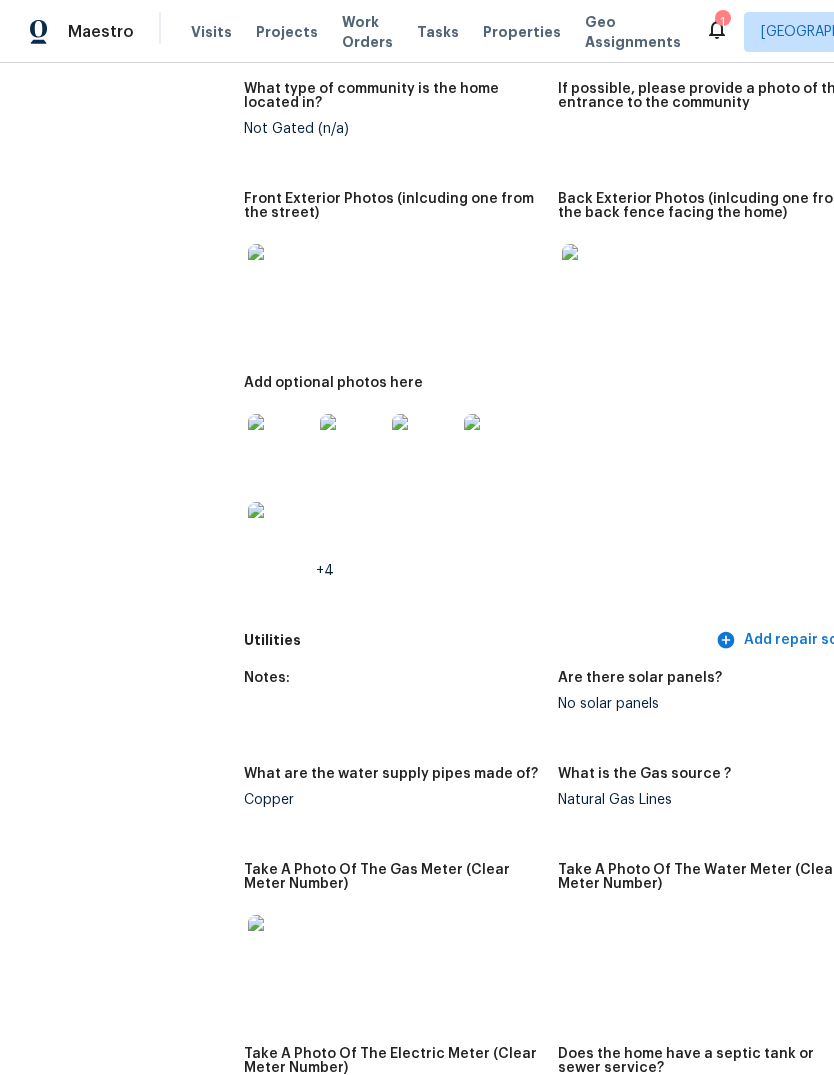 scroll, scrollTop: 1042, scrollLeft: 0, axis: vertical 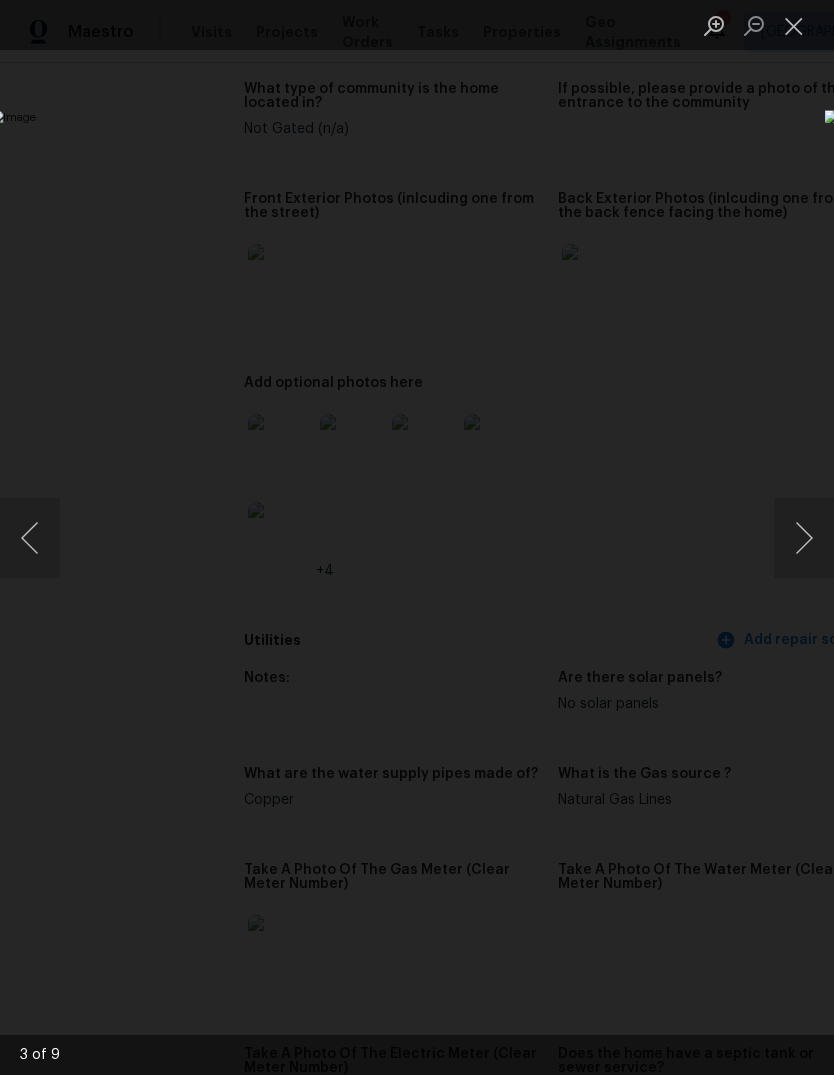 click at bounding box center (804, 538) 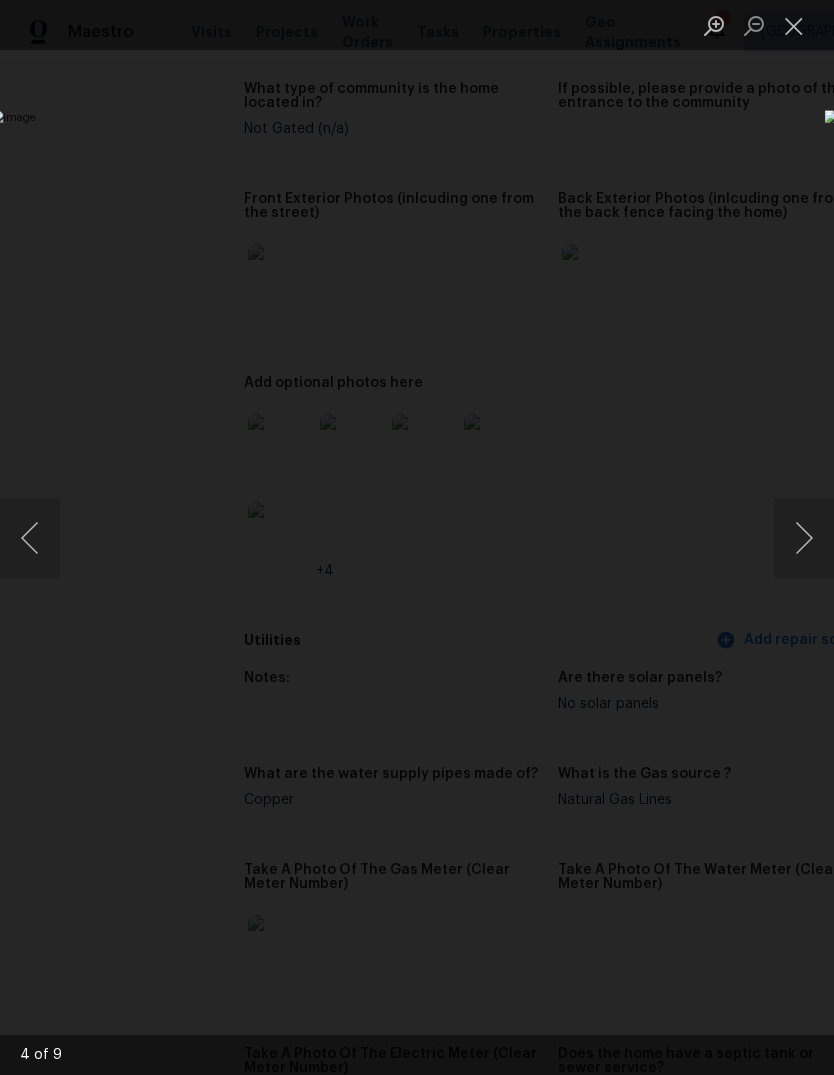 click at bounding box center [804, 538] 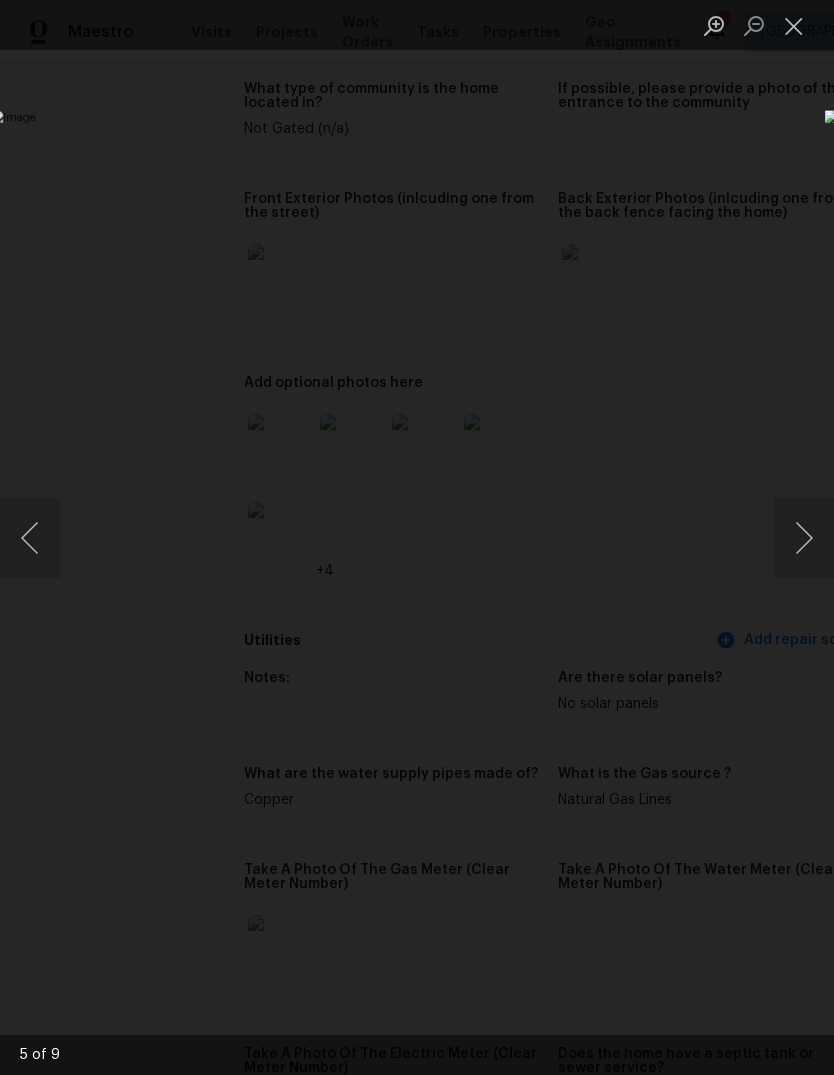 click at bounding box center [804, 538] 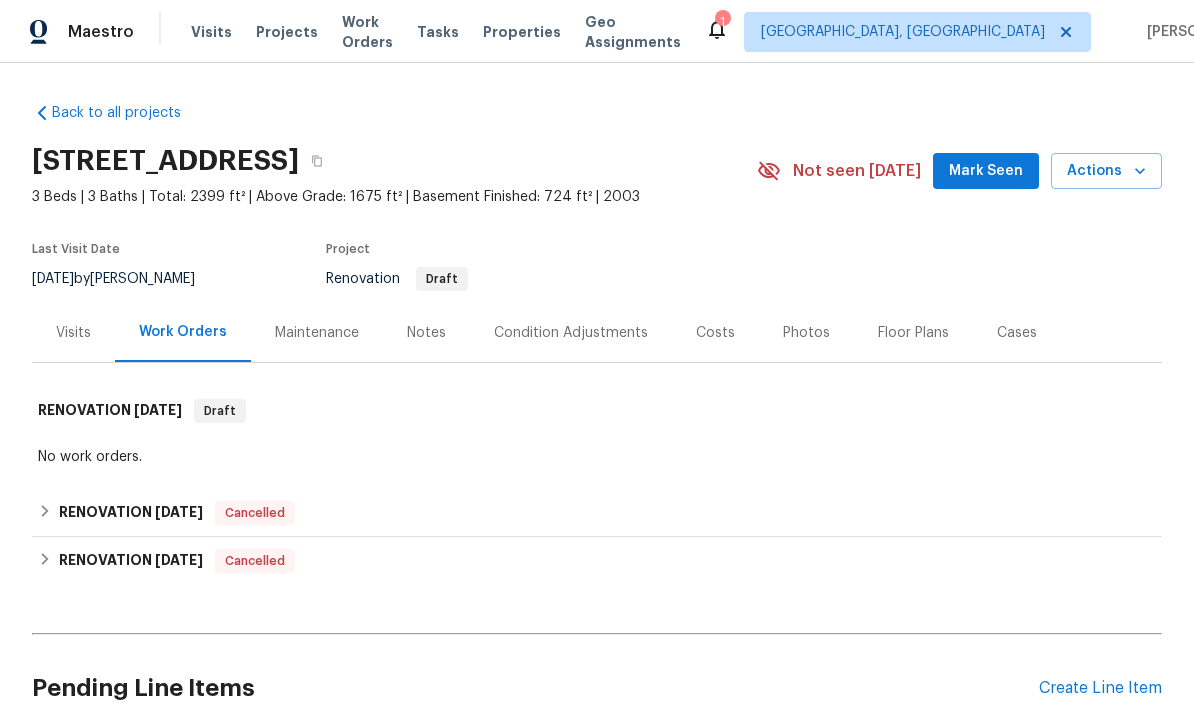 scroll, scrollTop: 0, scrollLeft: 0, axis: both 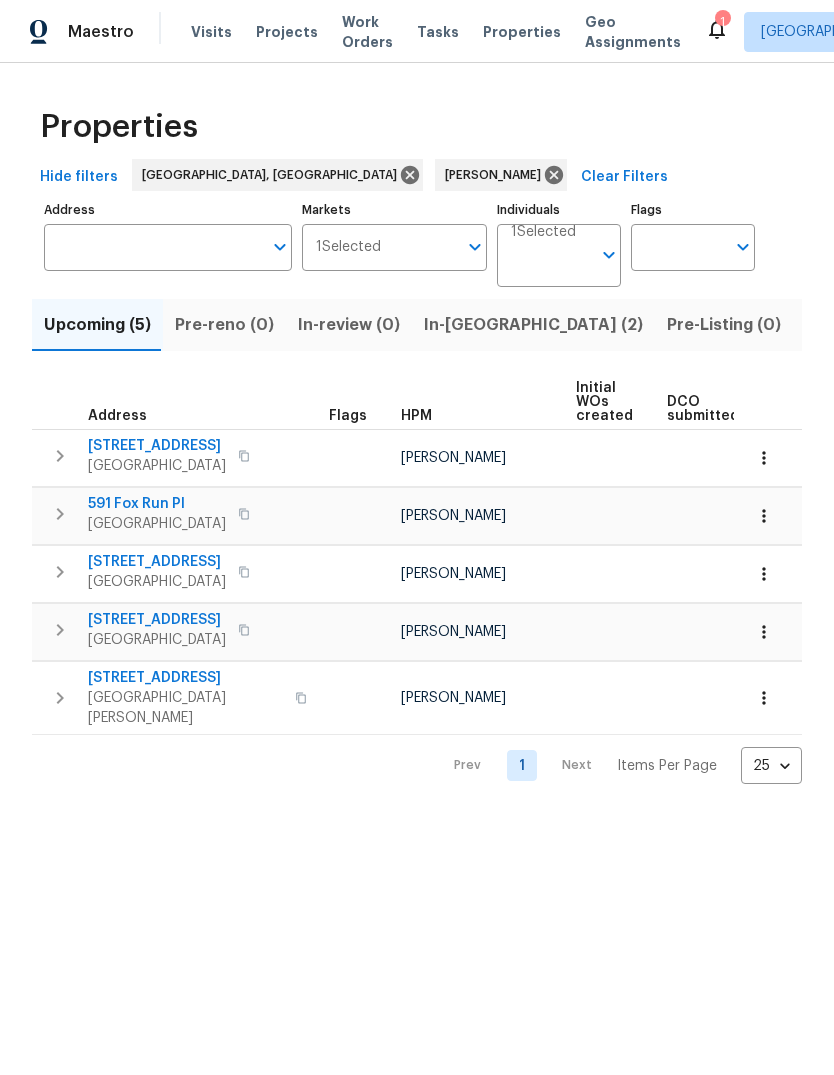 click at bounding box center [60, 456] 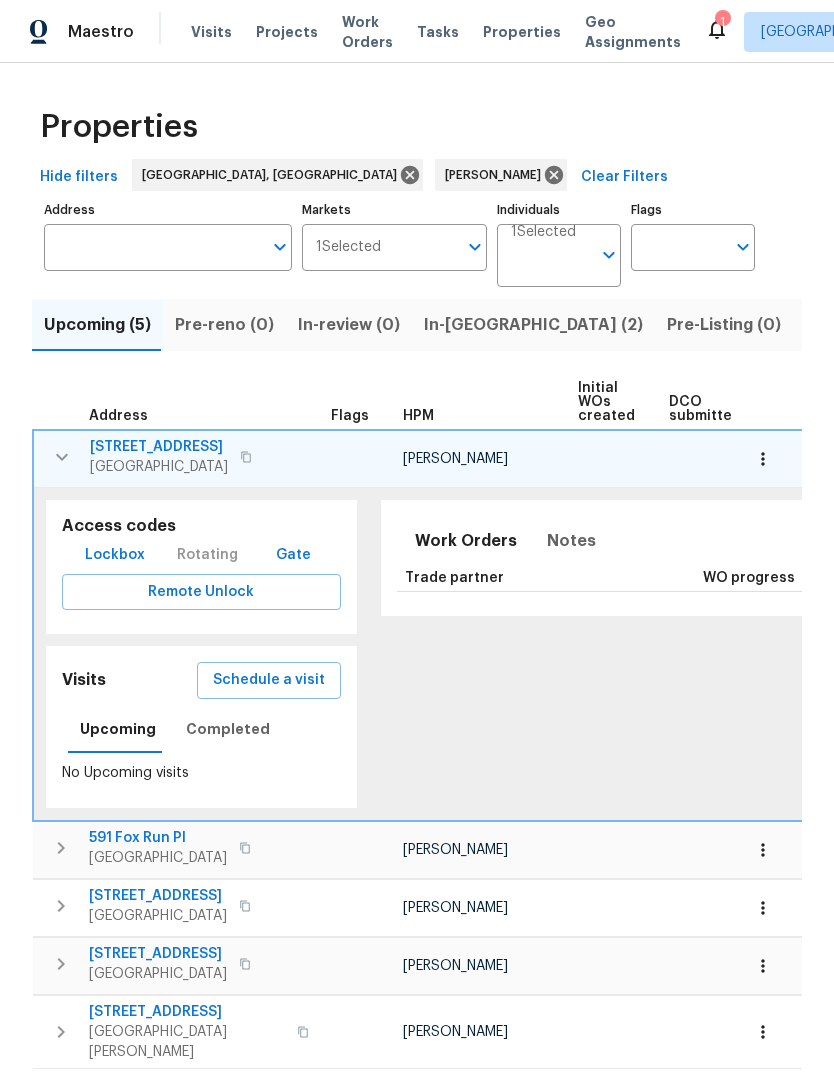 click on "Schedule a visit" at bounding box center [269, 680] 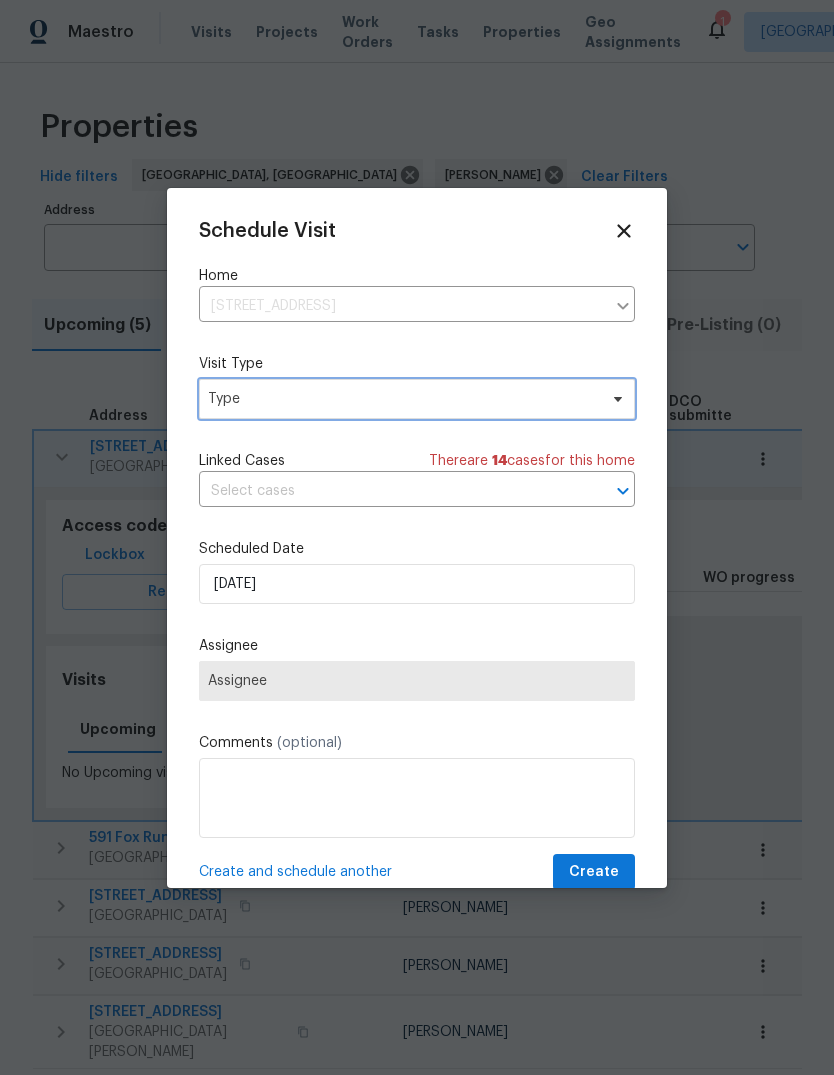 click on "Type" at bounding box center (402, 399) 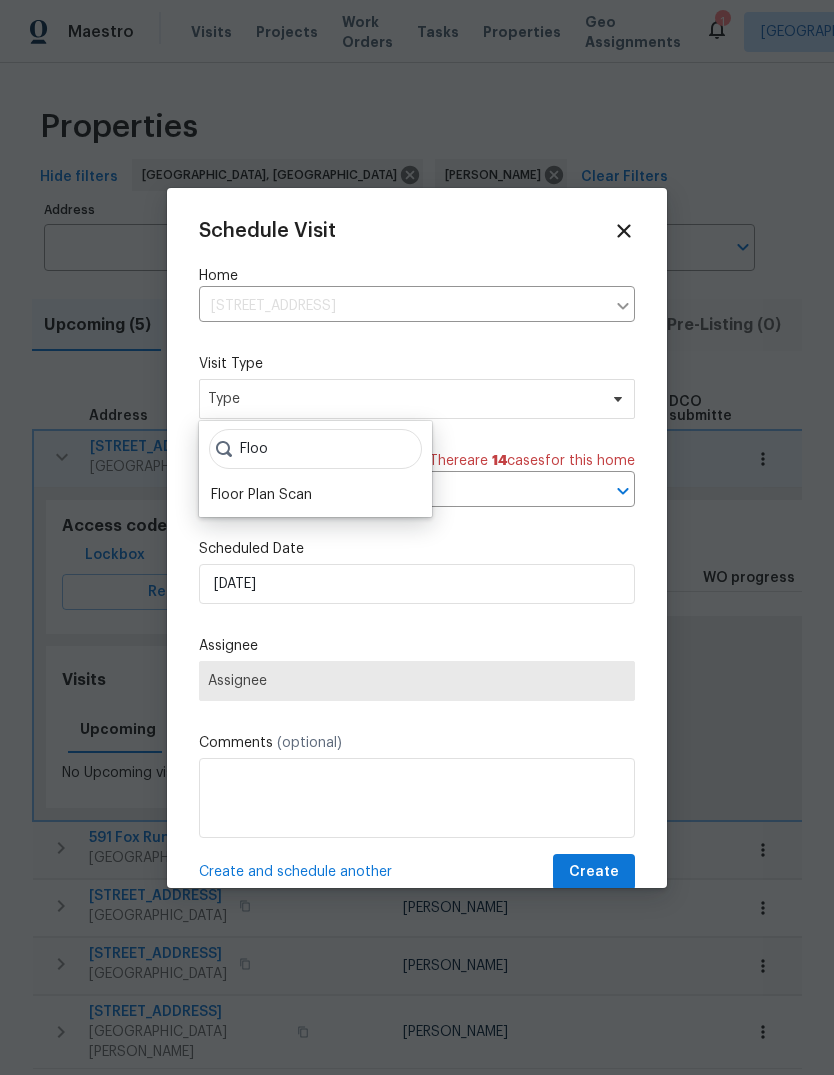 type on "Floo" 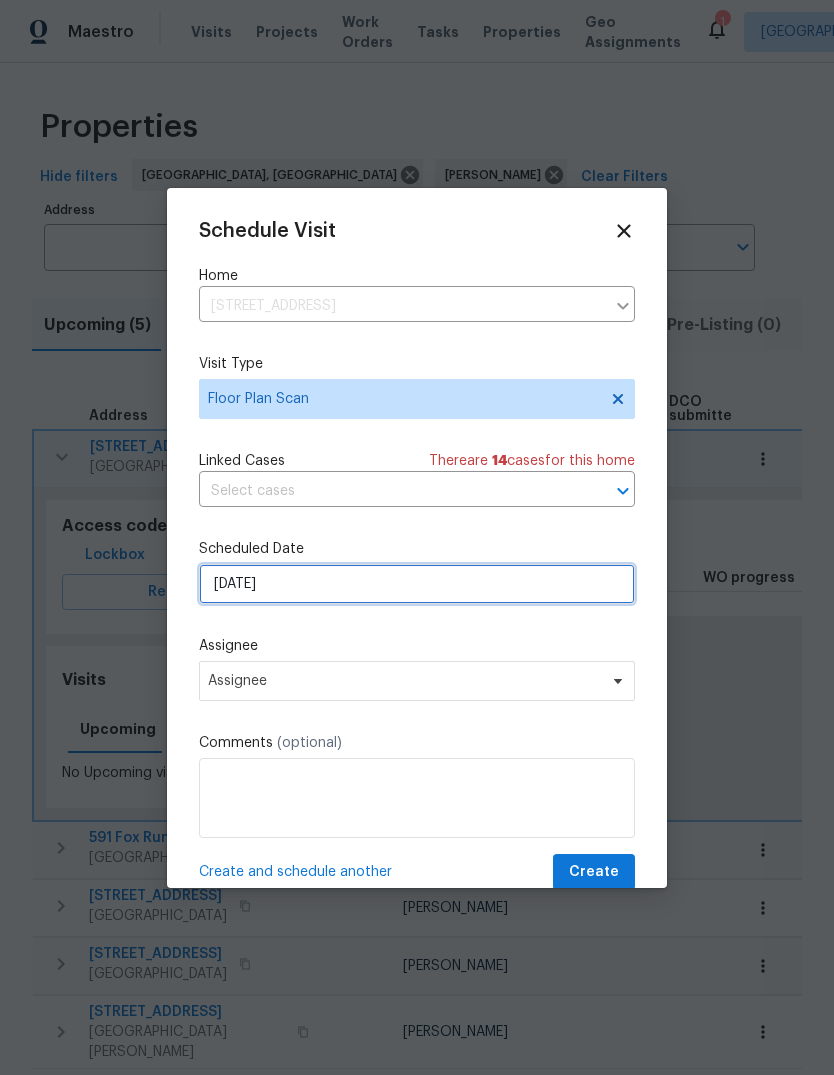 click on "[DATE]" at bounding box center [417, 584] 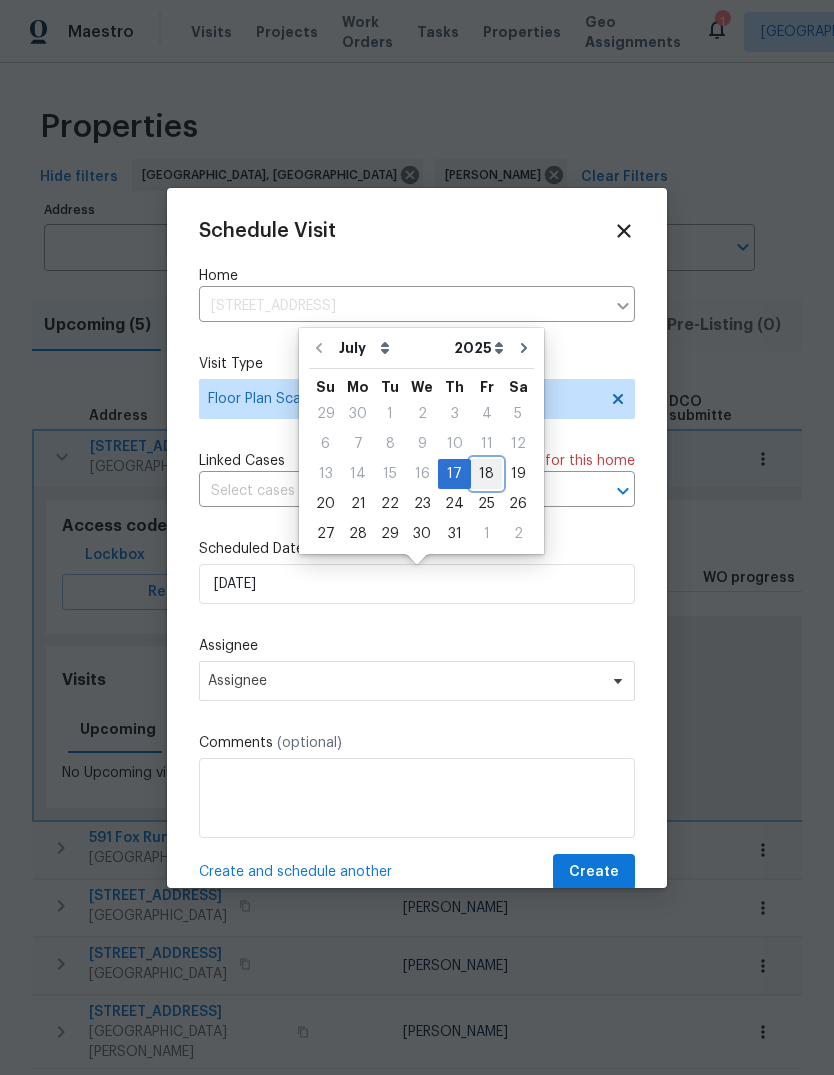 click on "18" at bounding box center [486, 474] 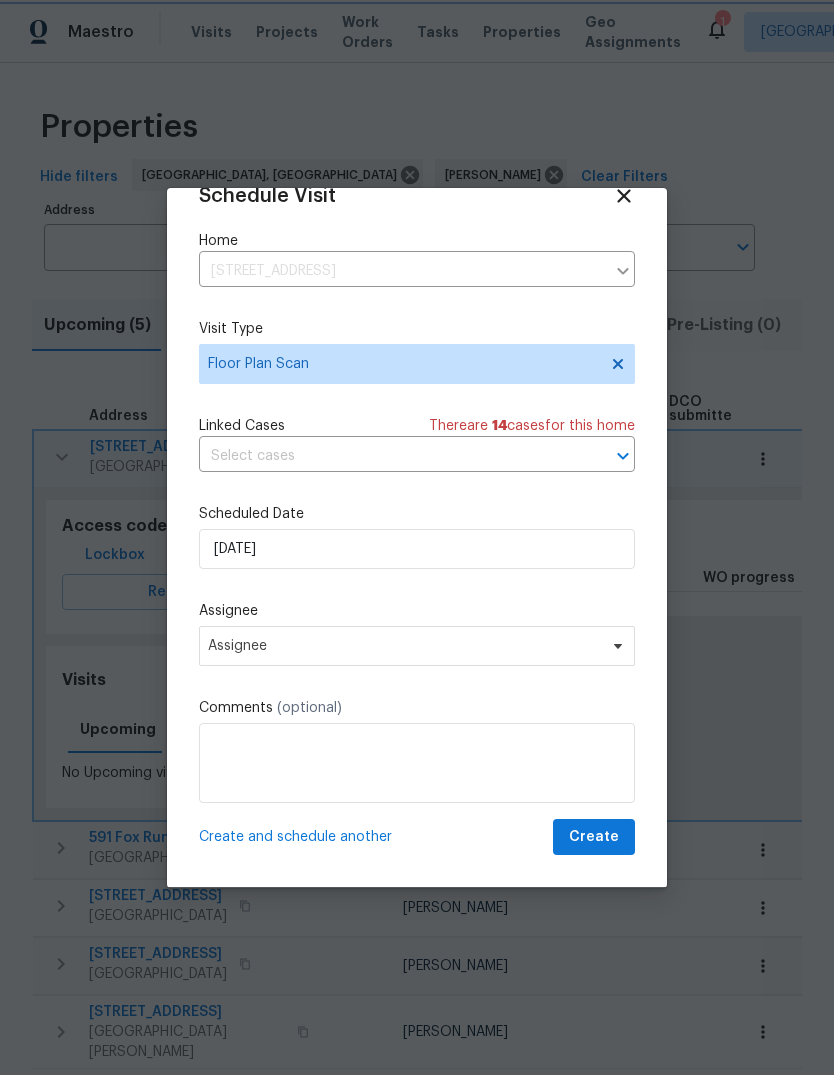 scroll, scrollTop: 39, scrollLeft: 0, axis: vertical 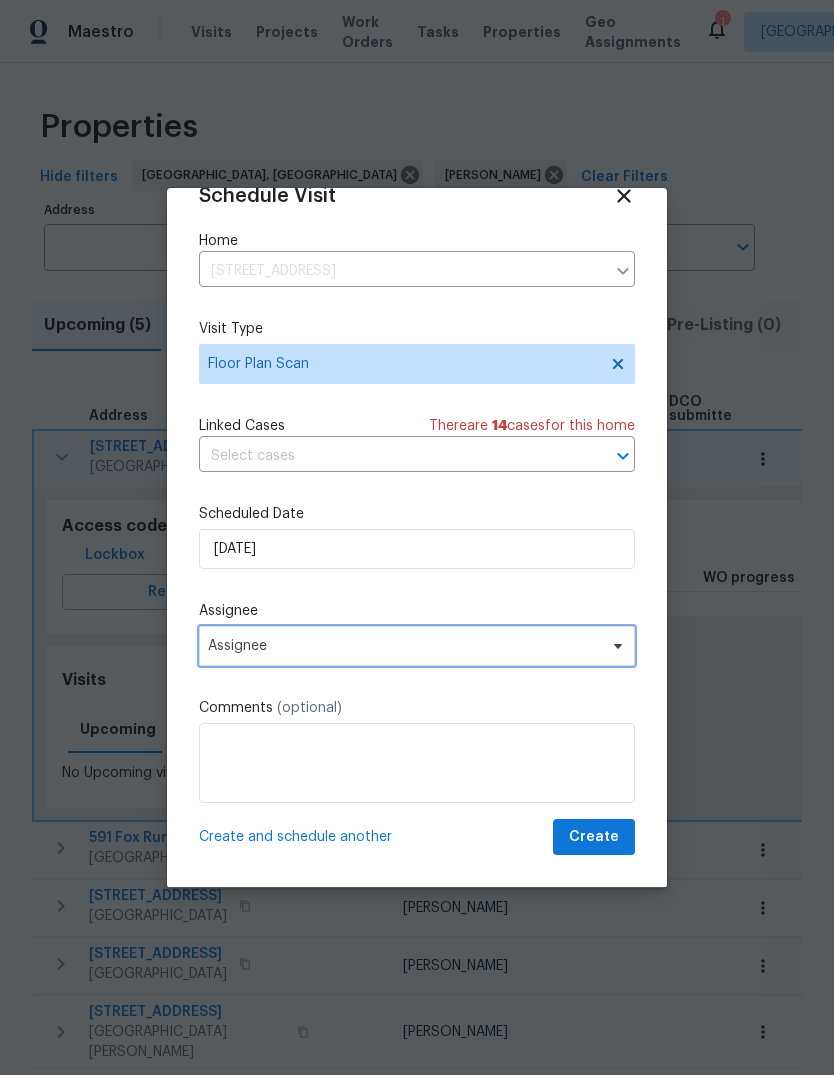 click on "Assignee" at bounding box center [404, 646] 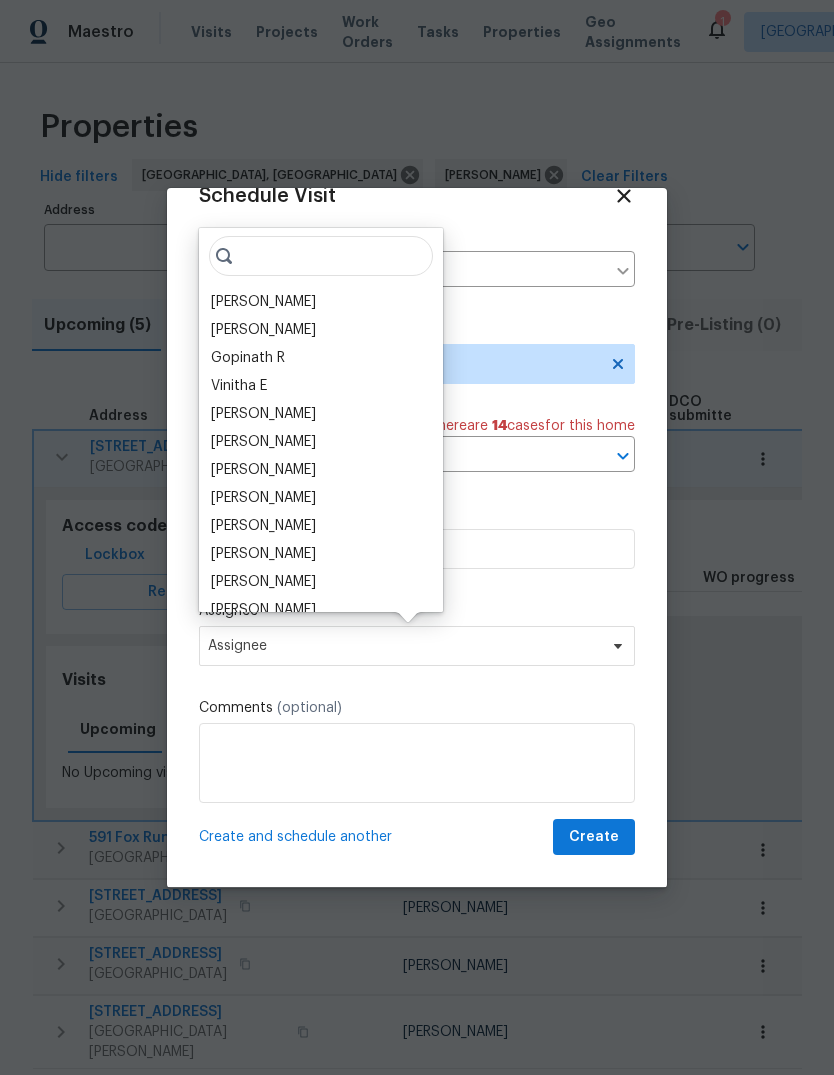 click on "[PERSON_NAME]" at bounding box center (321, 302) 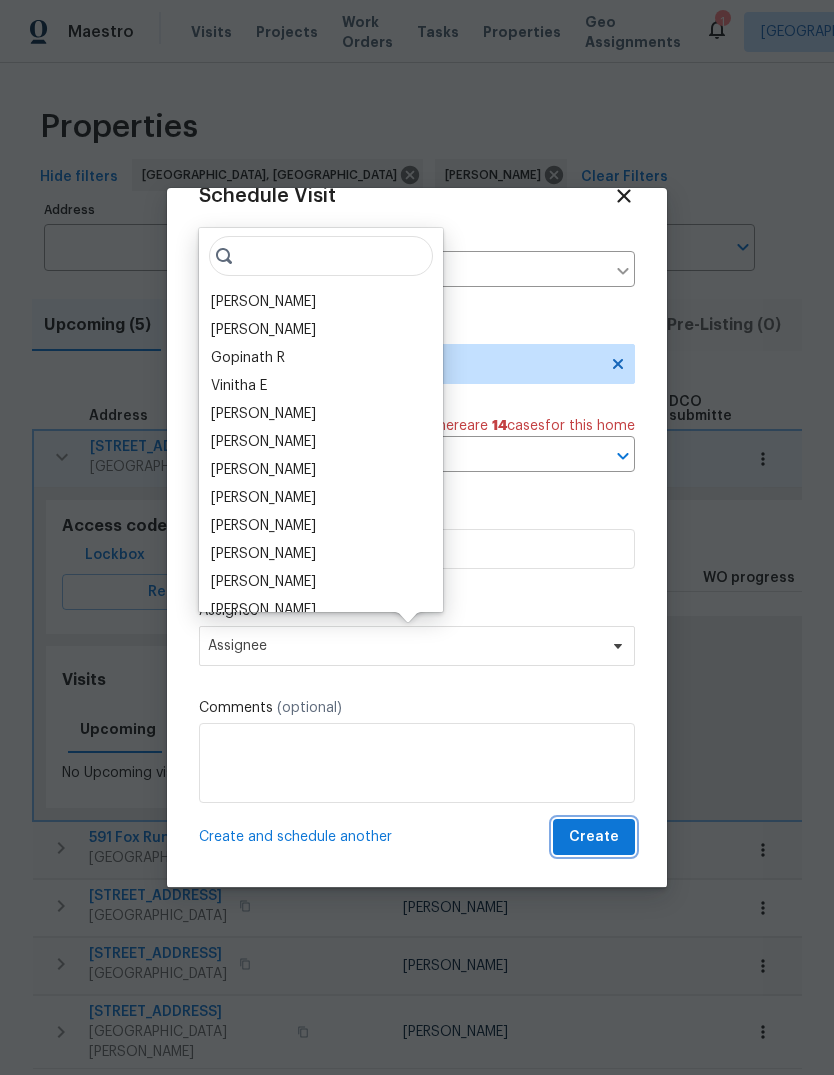 click on "Create" at bounding box center (594, 837) 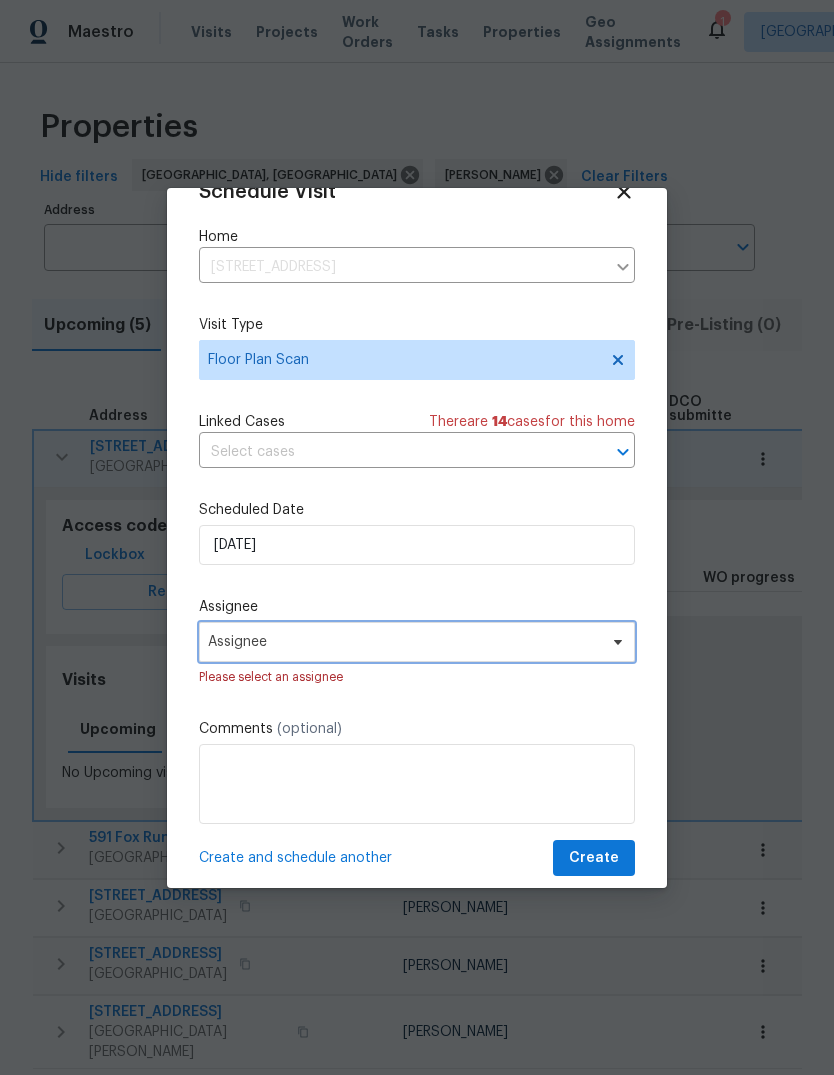 click on "Assignee" at bounding box center [404, 642] 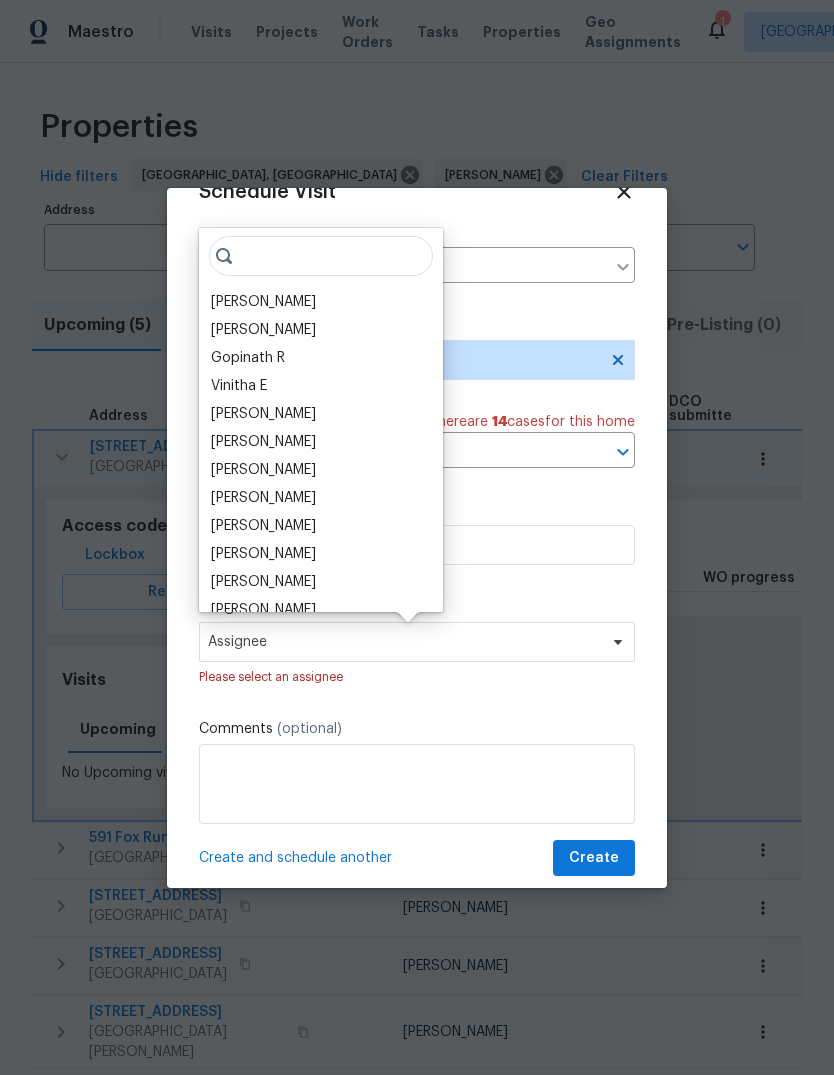 click on "[PERSON_NAME]" at bounding box center [263, 302] 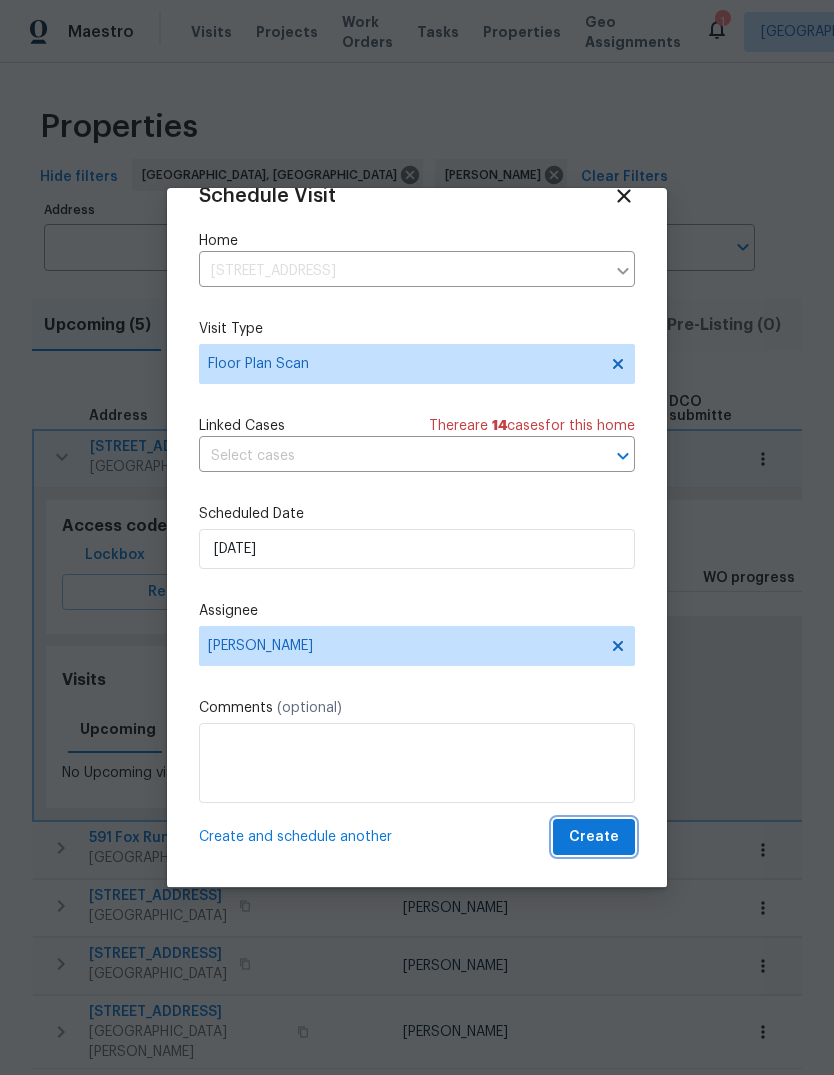 click on "Create" at bounding box center [594, 837] 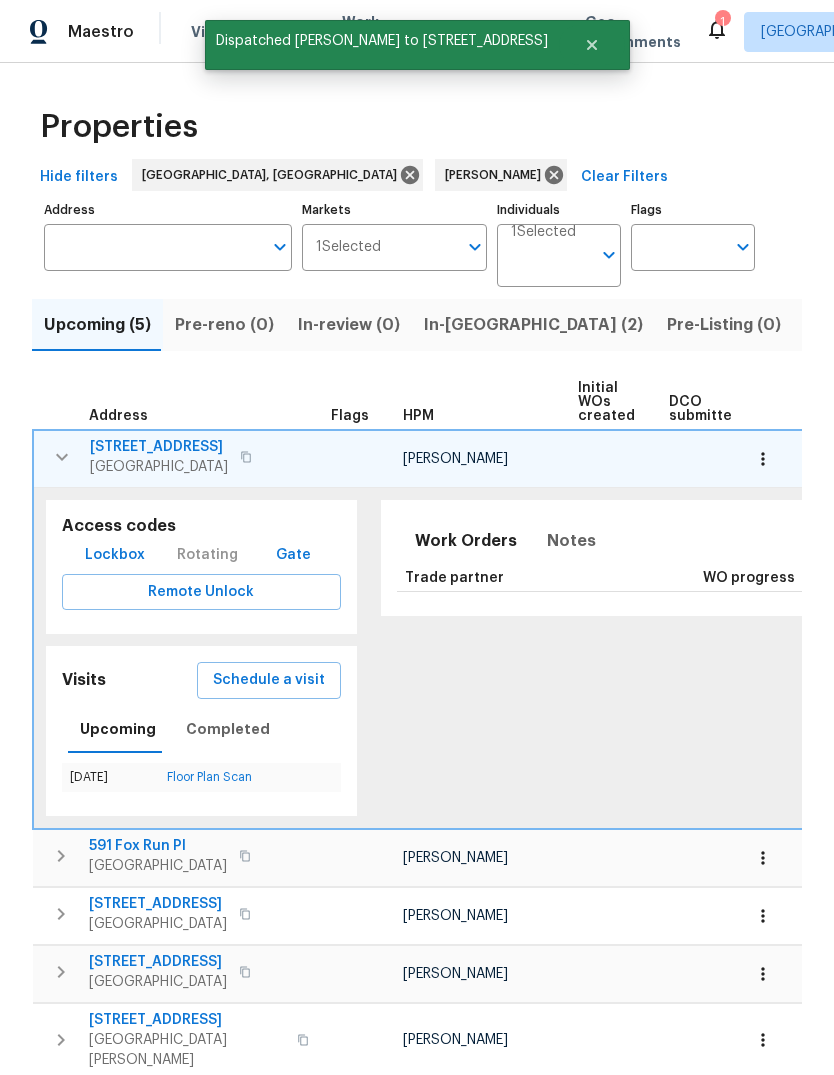 click on "Work Orders Notes Not seen [DATE] Mark Seen Trade partner WO progress Budget Start Finish" at bounding box center (871, 658) 